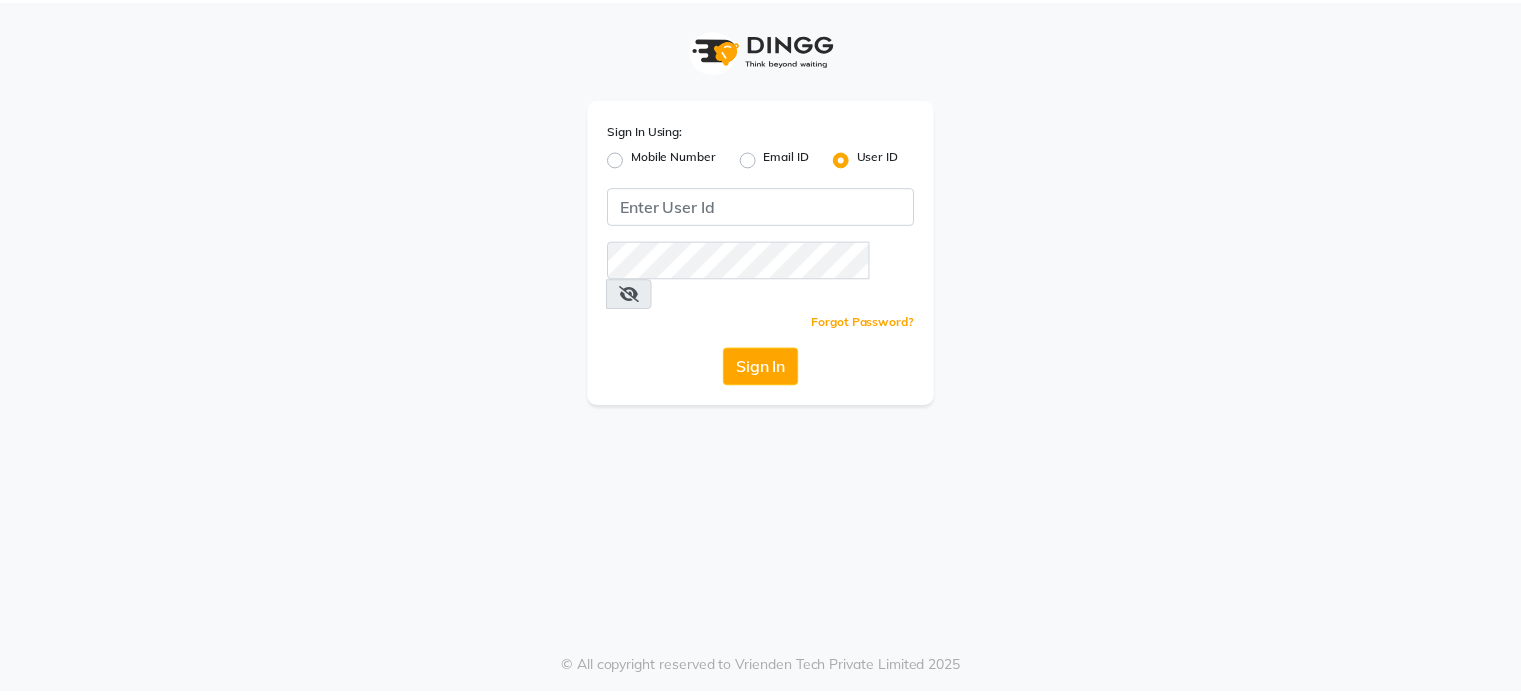 scroll, scrollTop: 0, scrollLeft: 0, axis: both 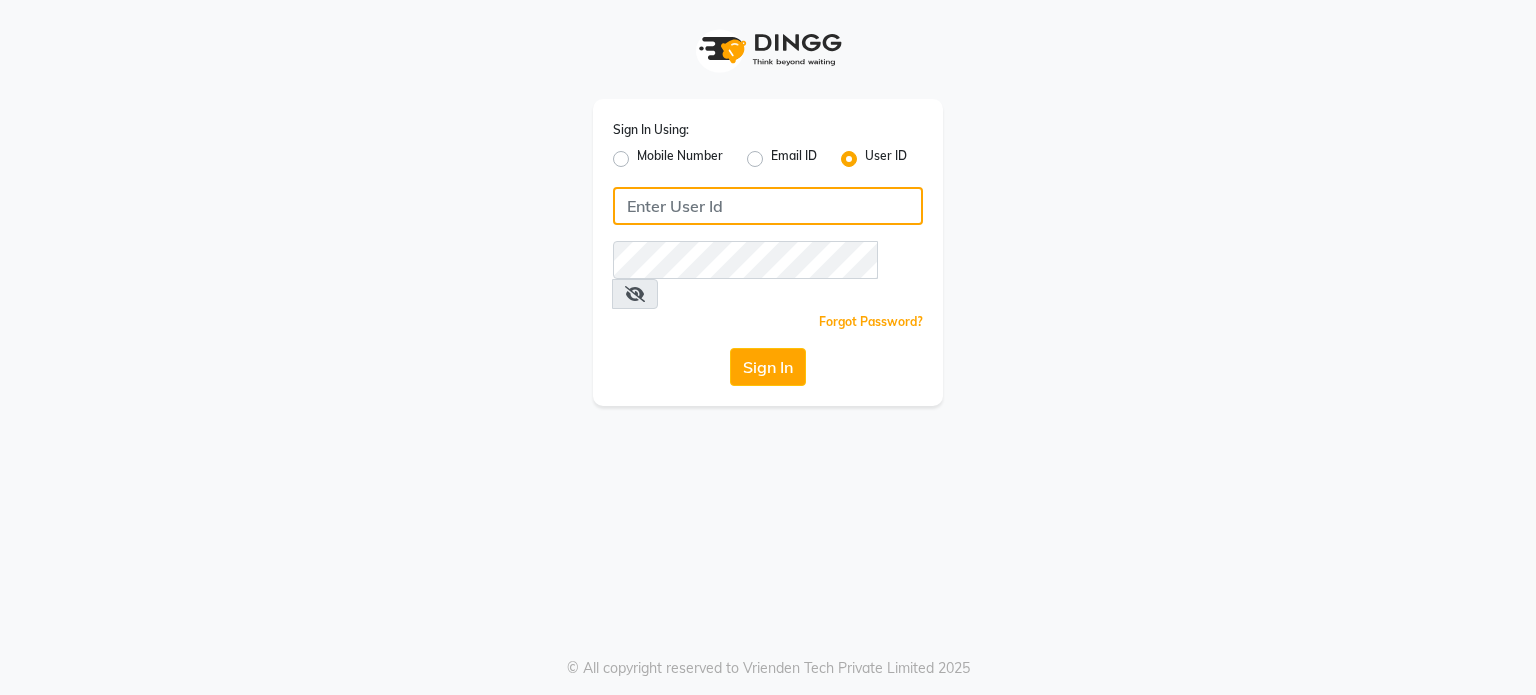 click 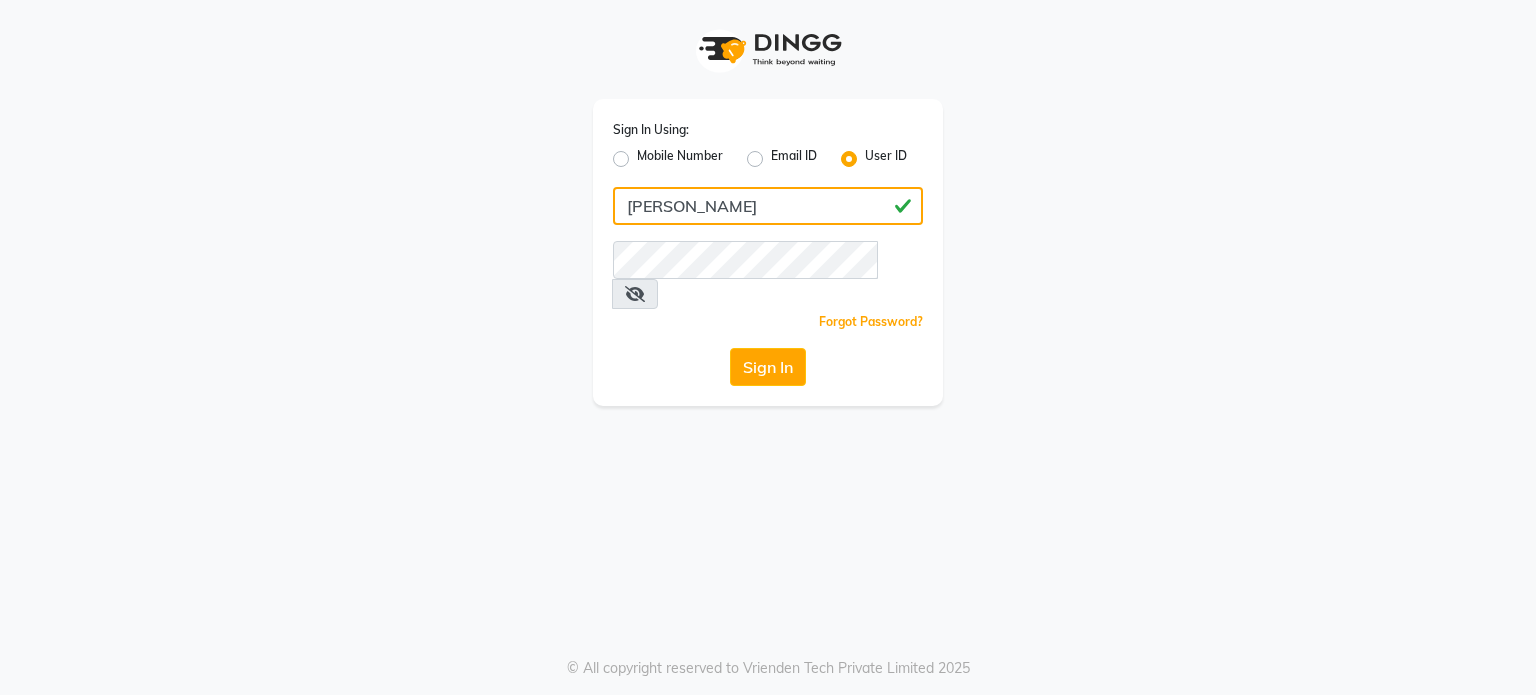 type on "ann" 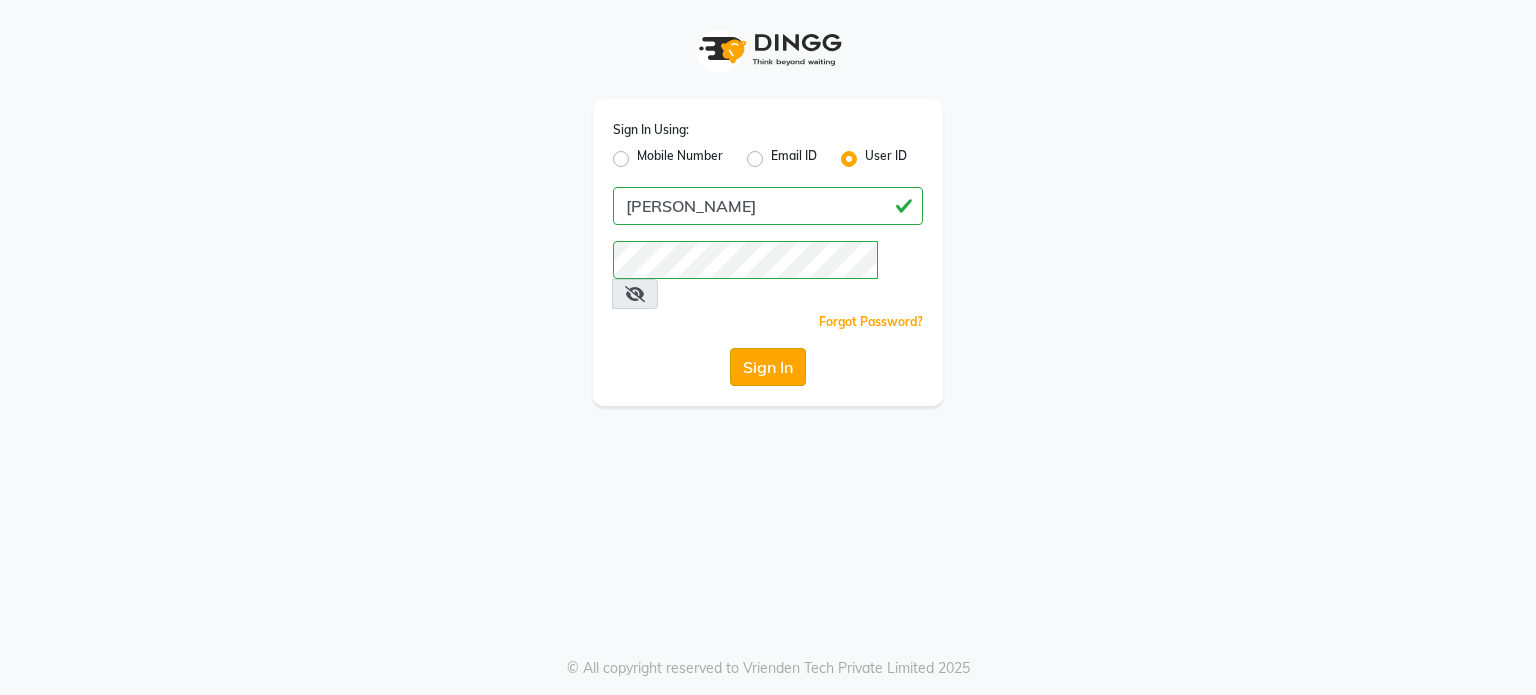 click on "Sign In" 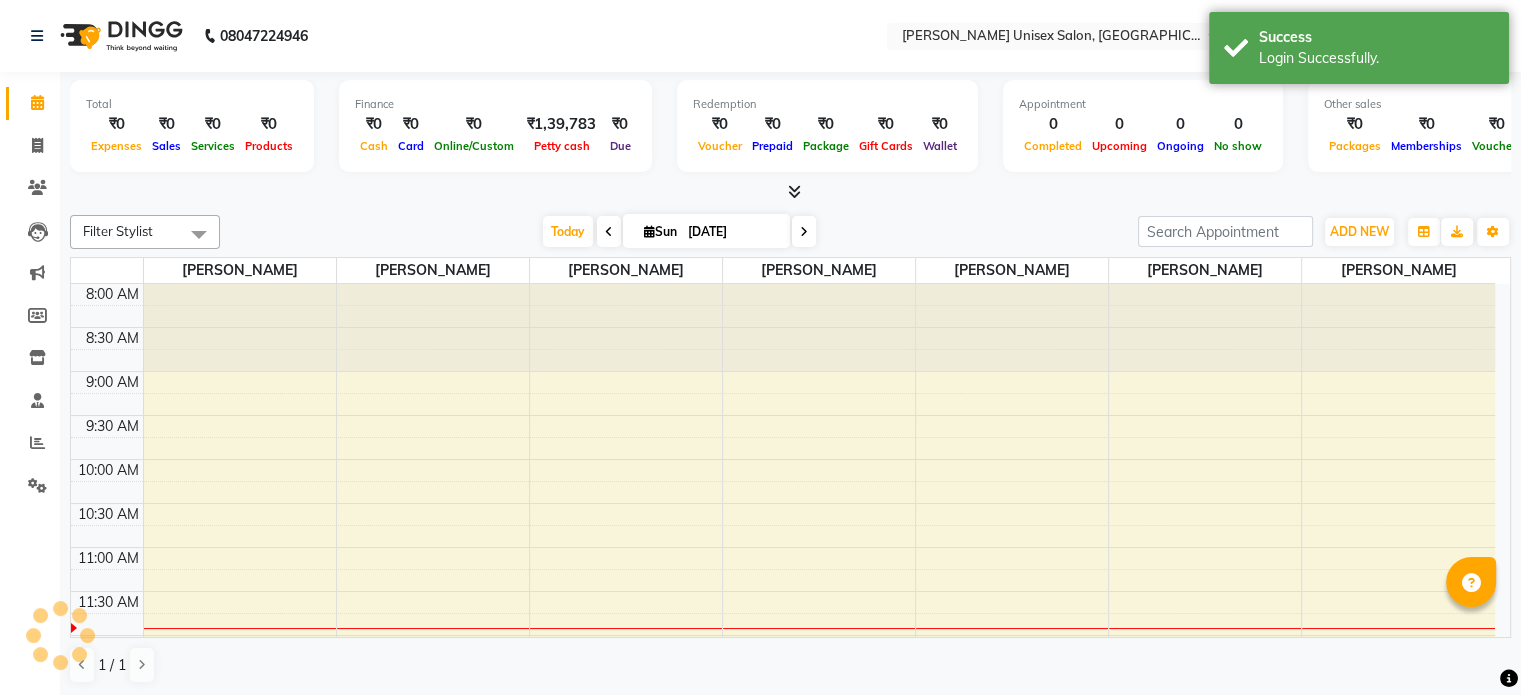 scroll, scrollTop: 0, scrollLeft: 0, axis: both 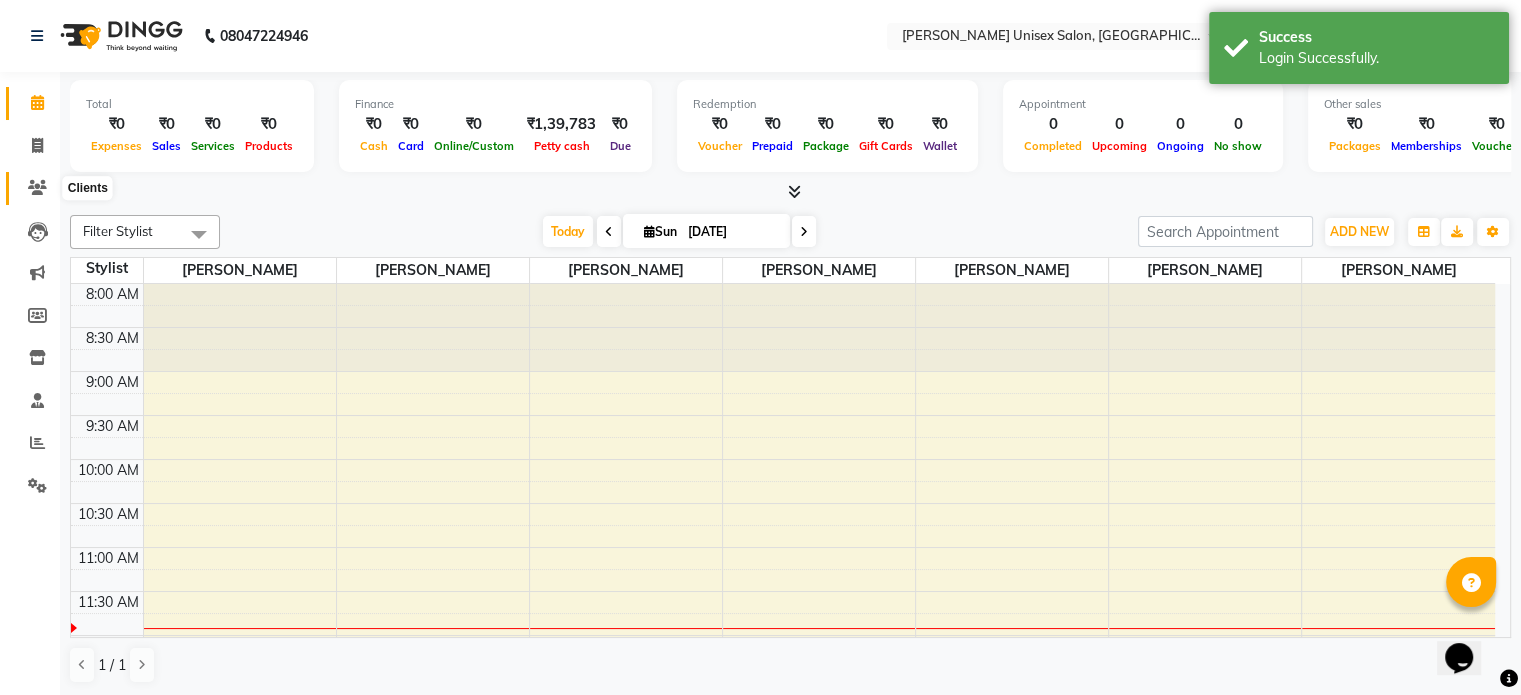 click 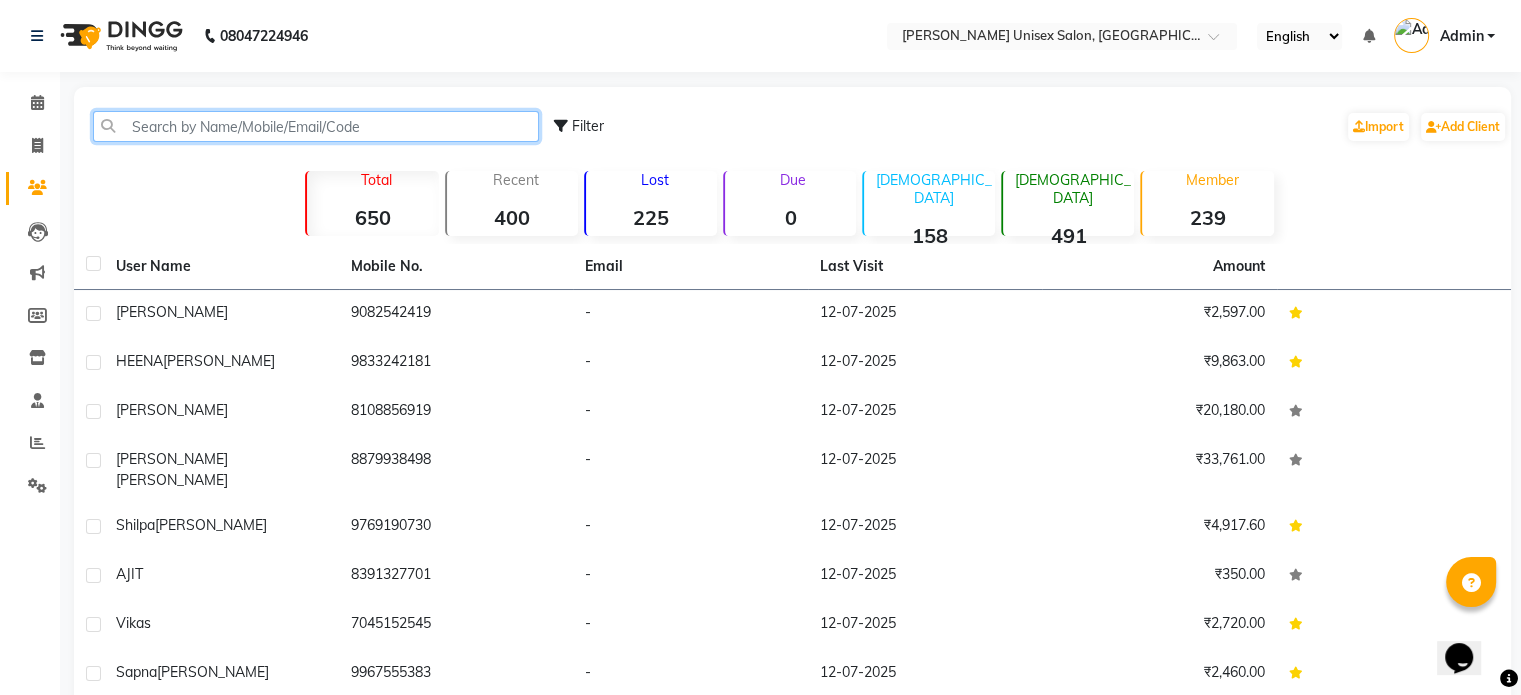 click 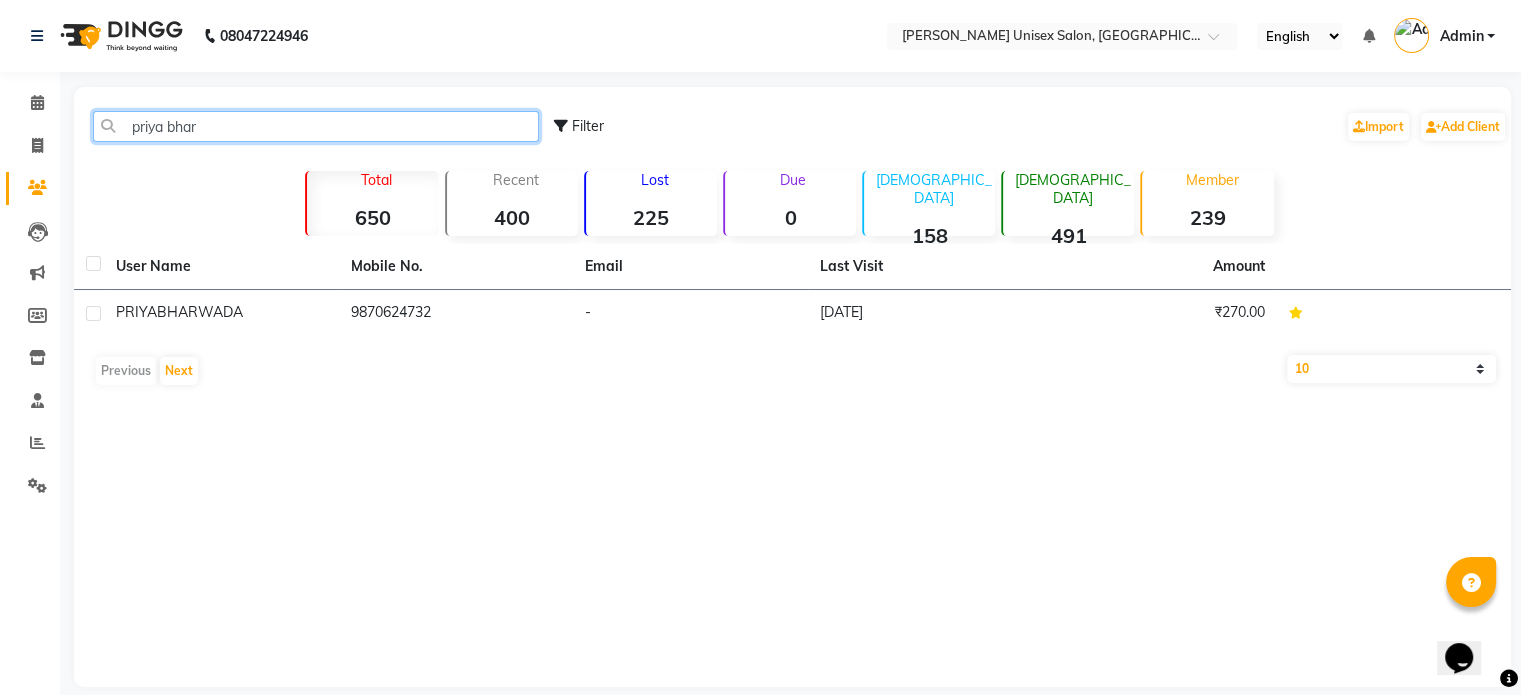 click on "priya bhar" 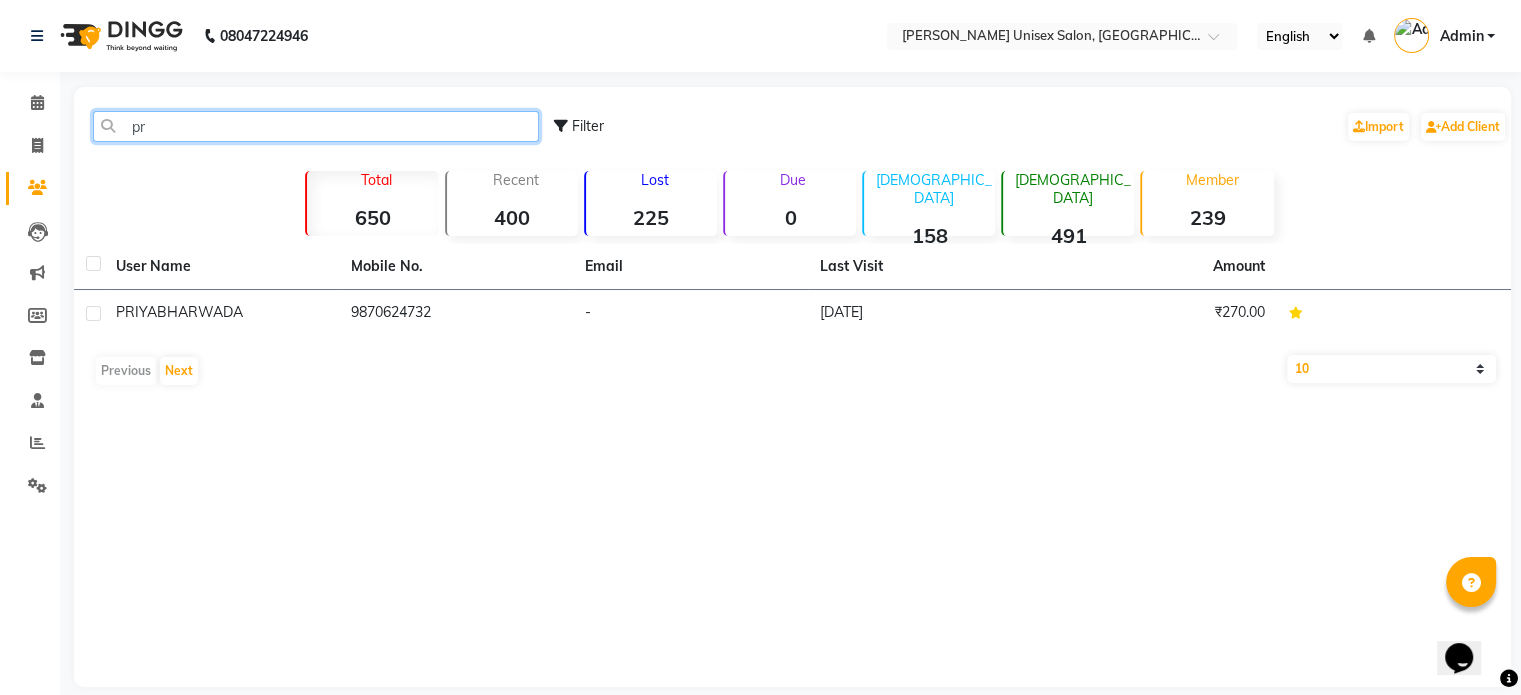 type on "p" 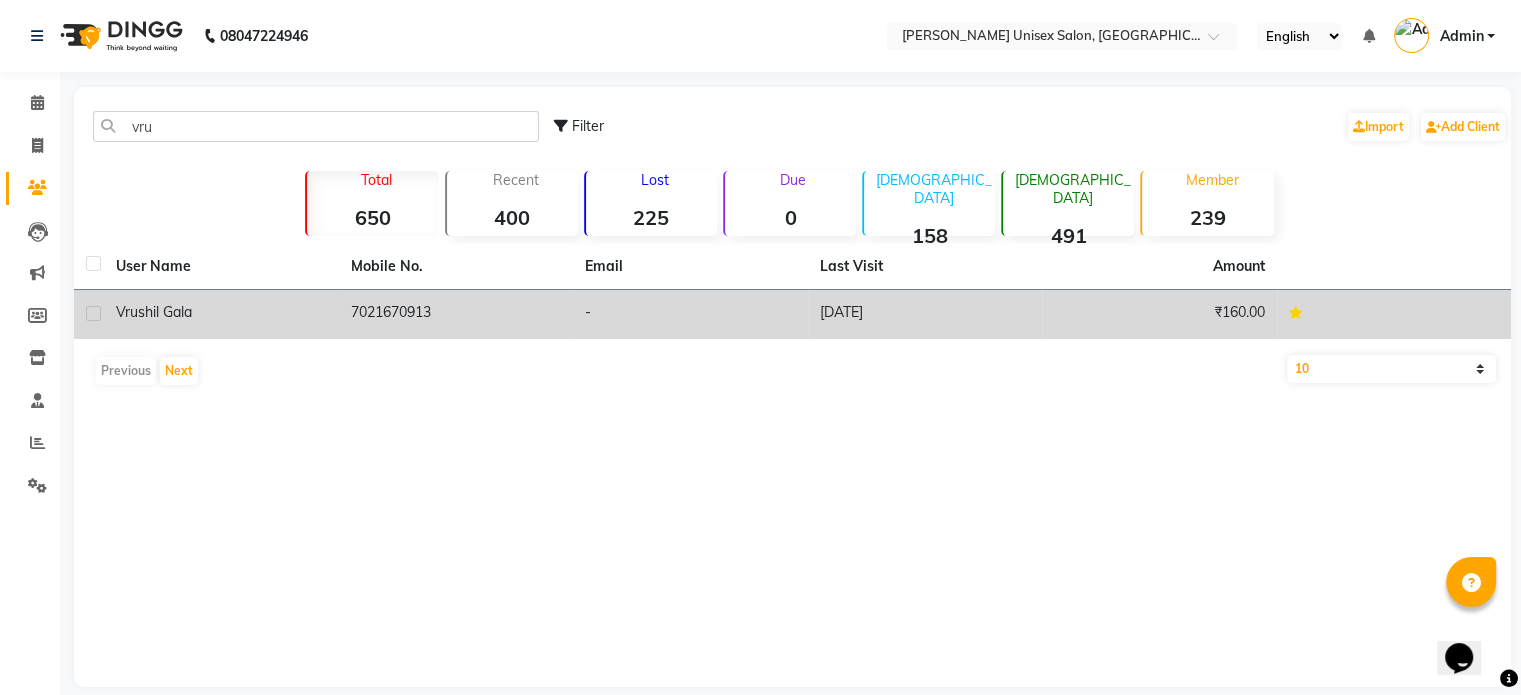 click on "vrushil gala" 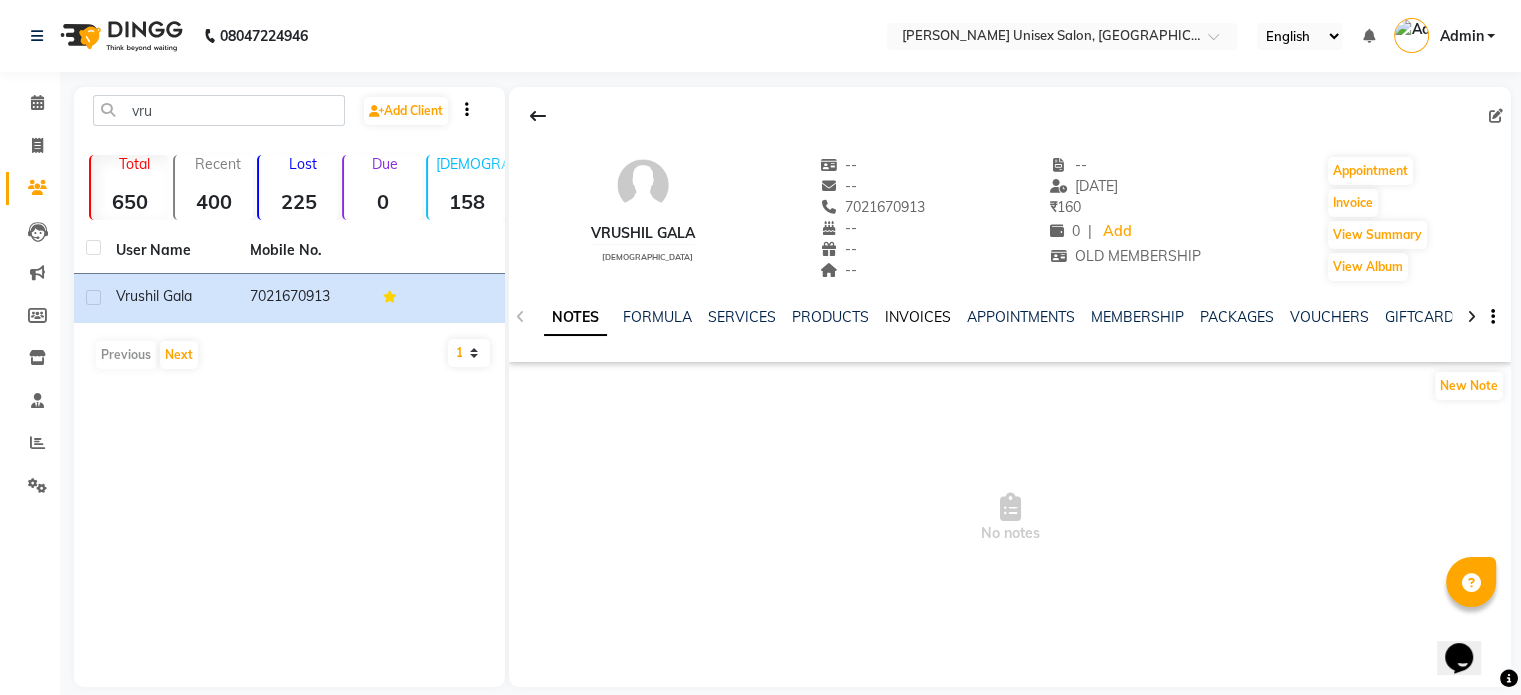 click on "INVOICES" 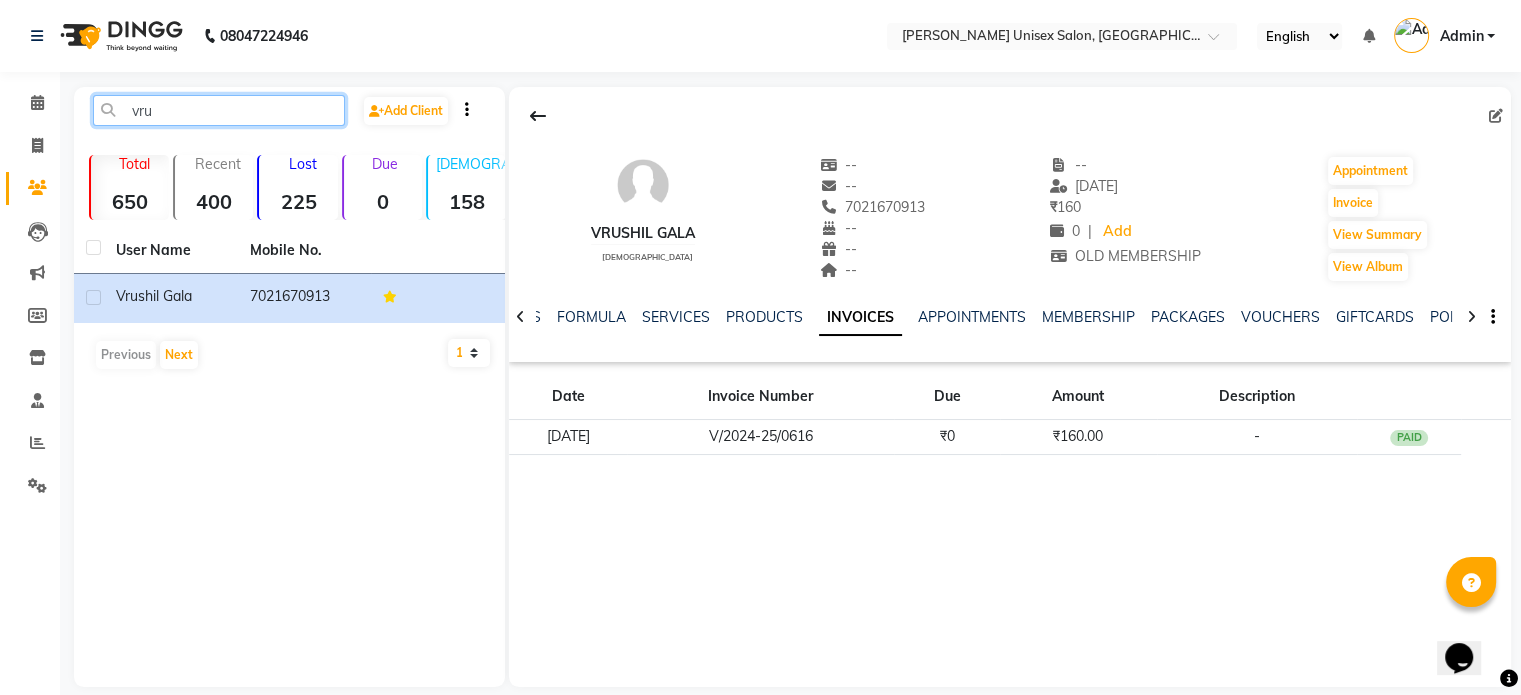 click on "vru" 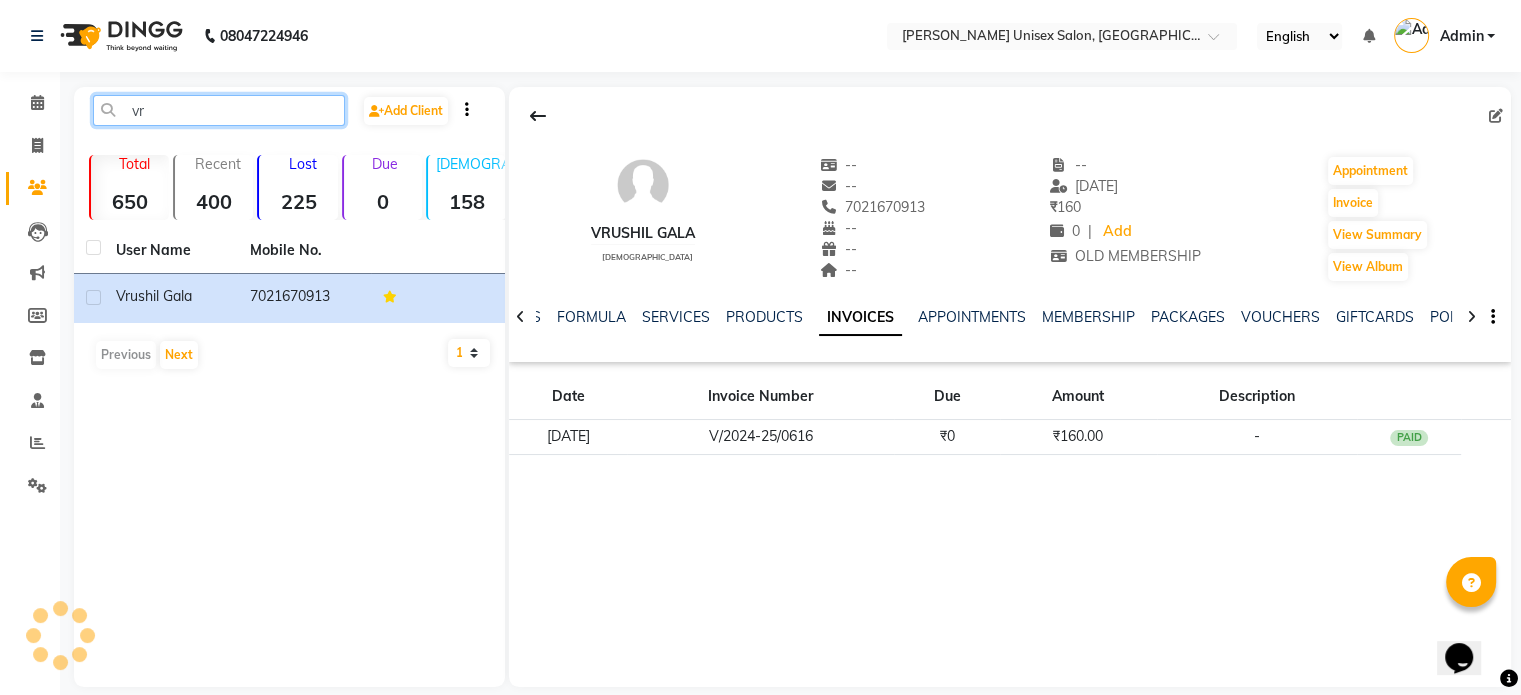 type on "v" 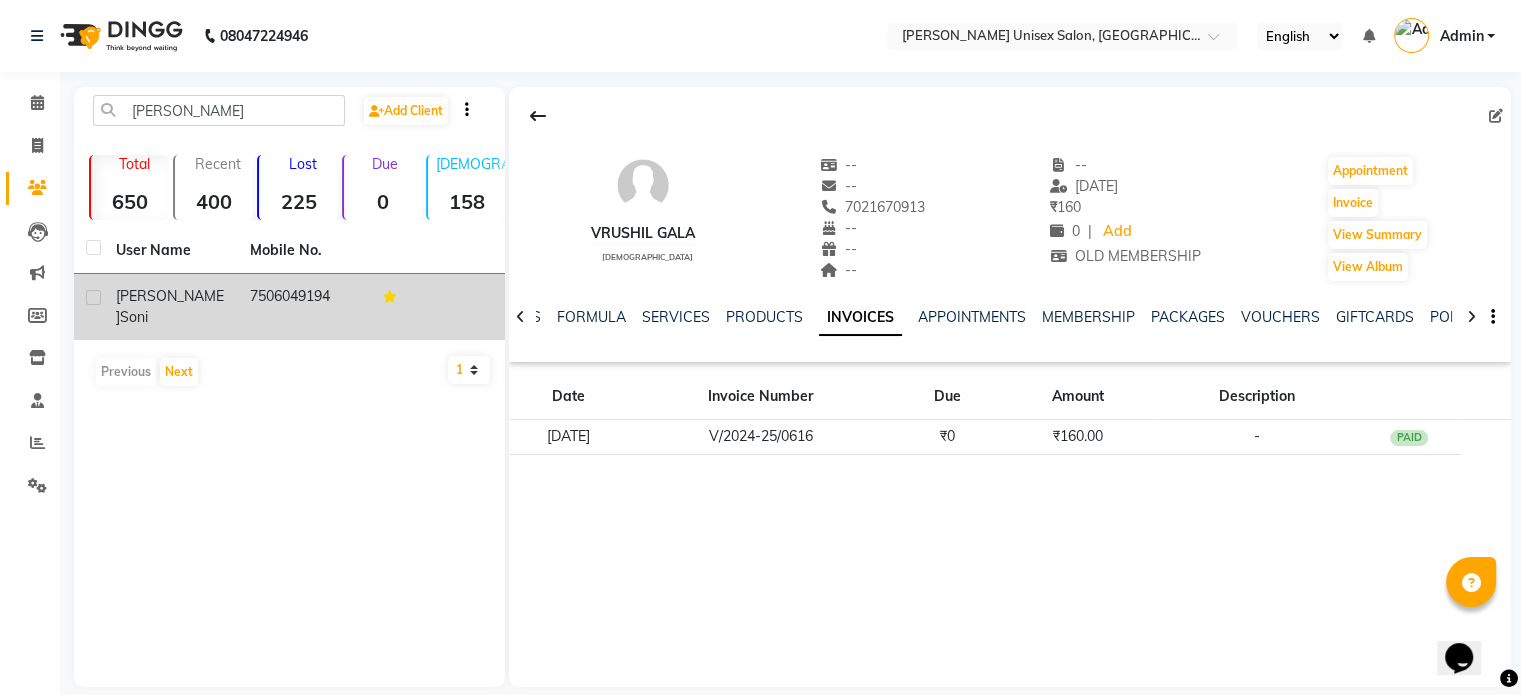 click on "7506049194" 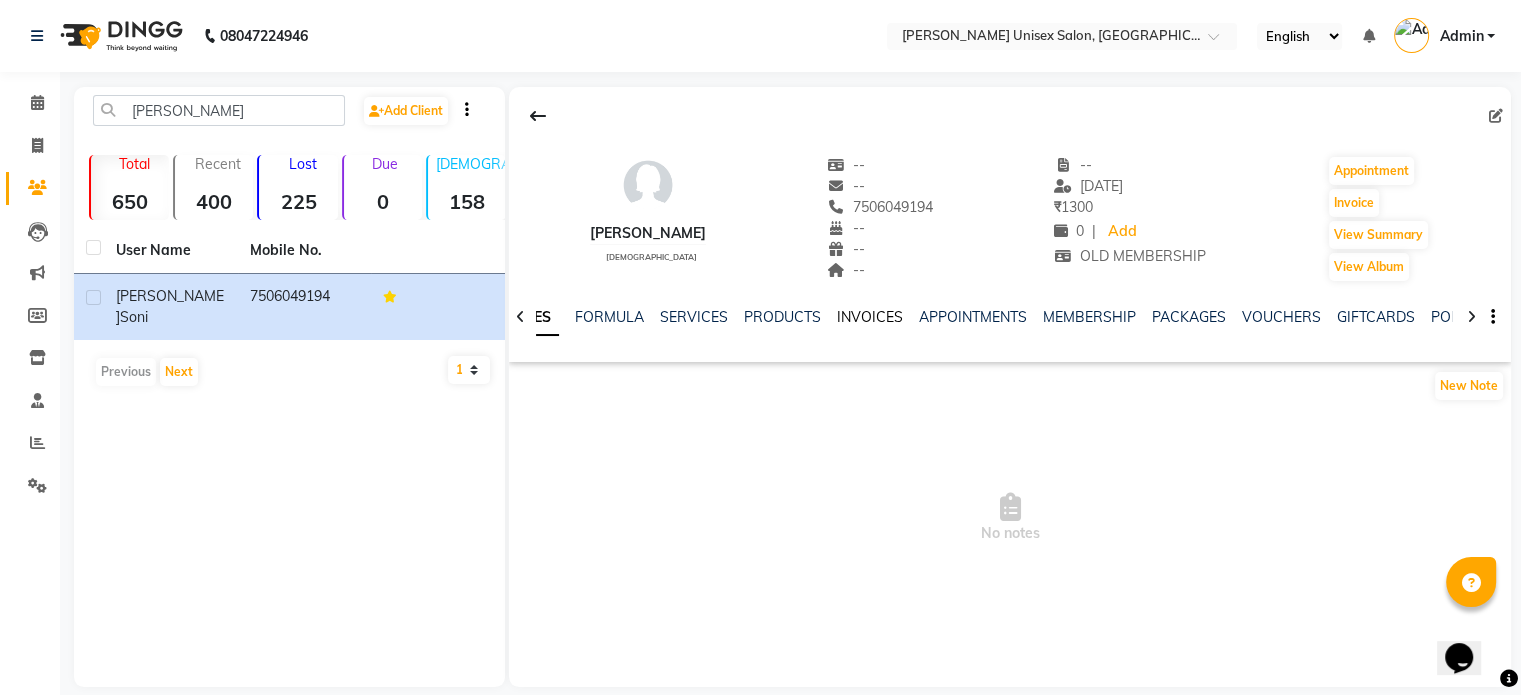 click on "INVOICES" 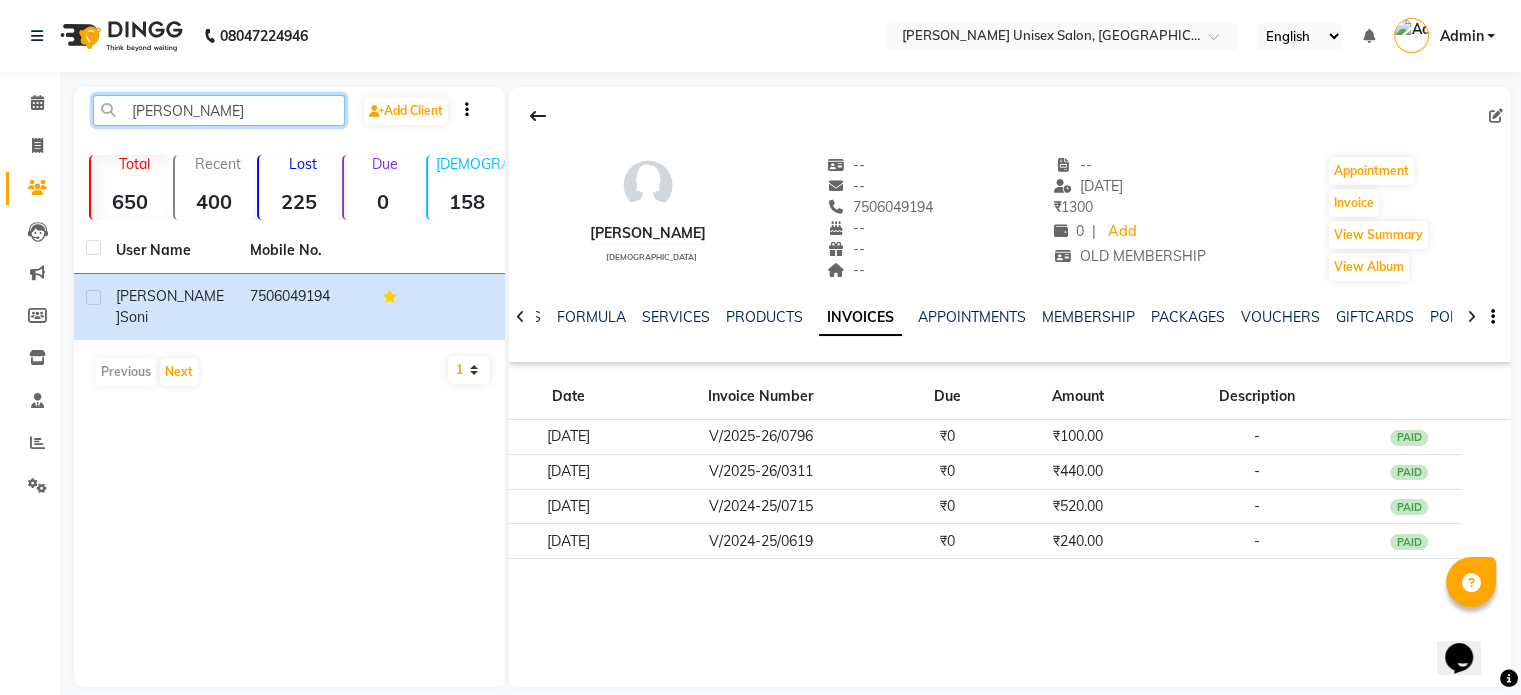 click on "meeta" 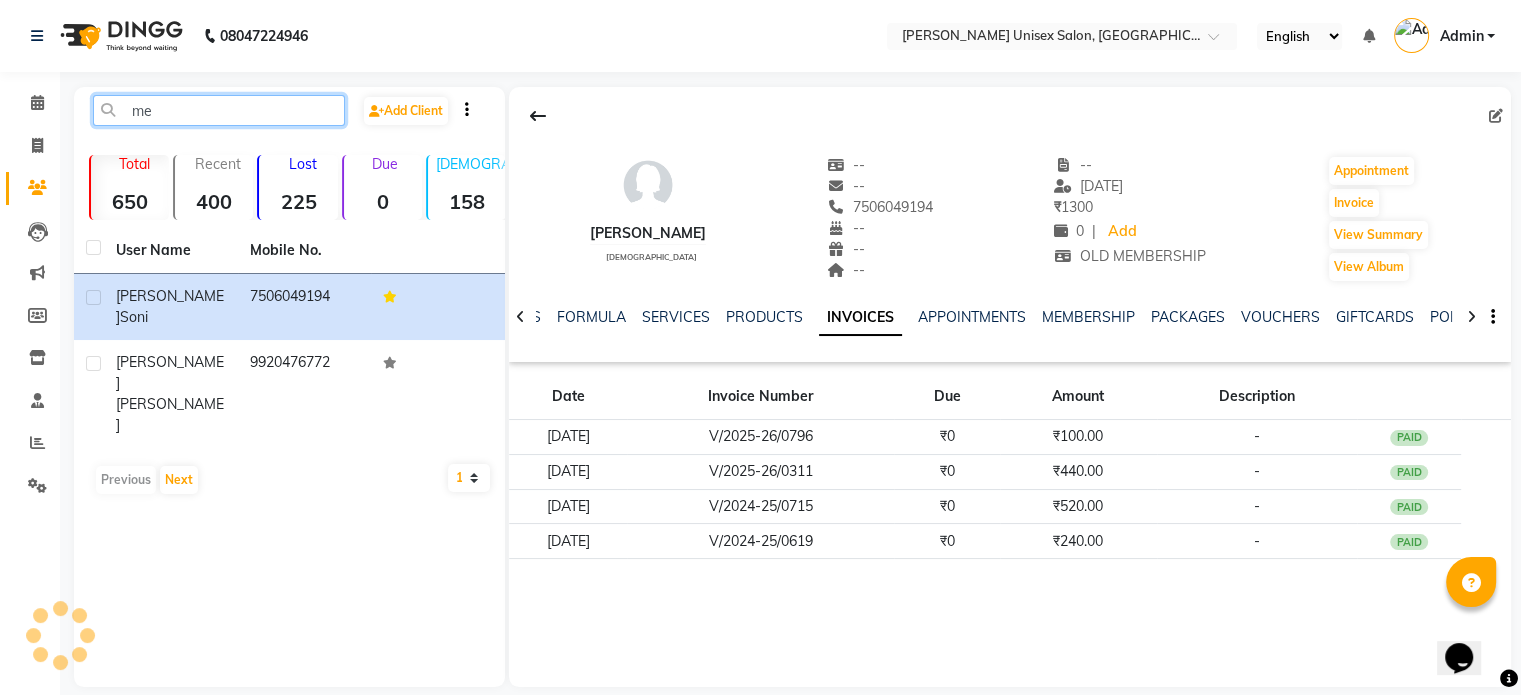 type on "m" 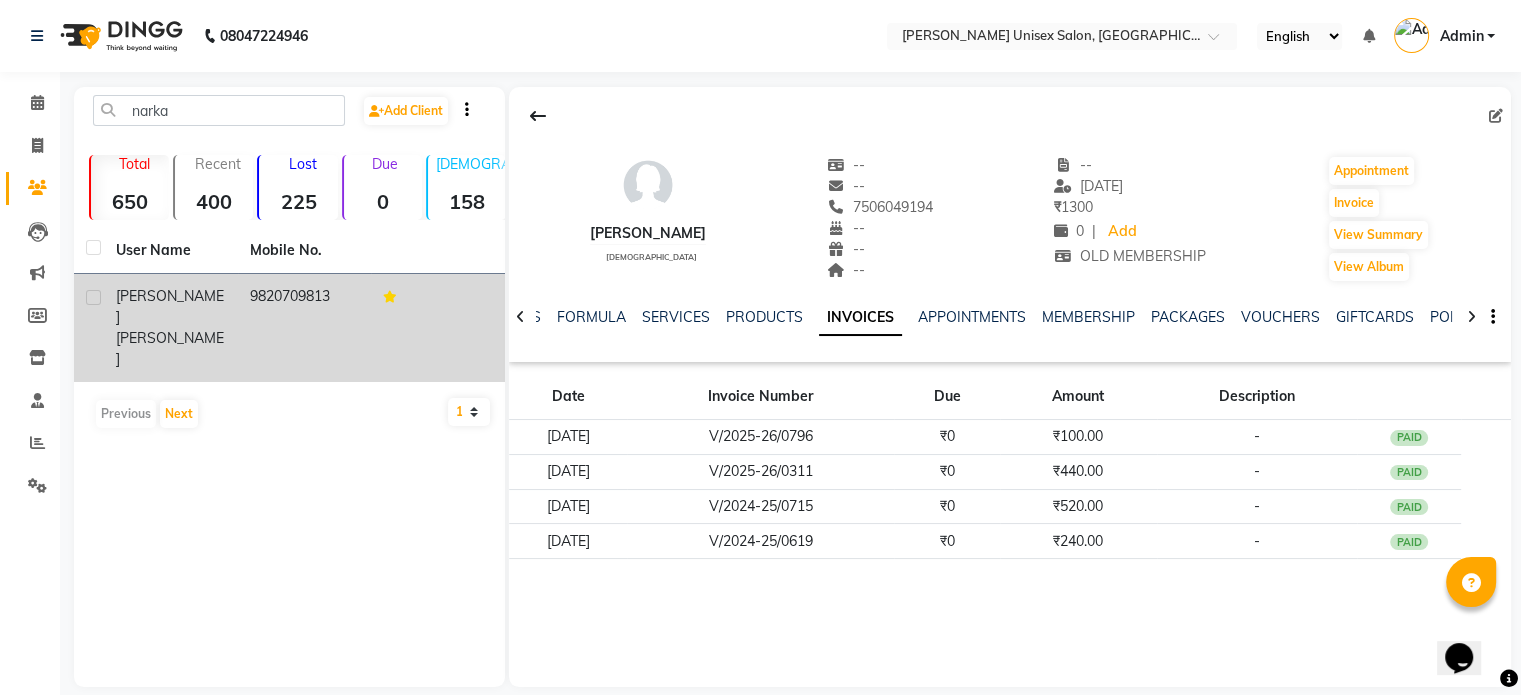 click on "narkar" 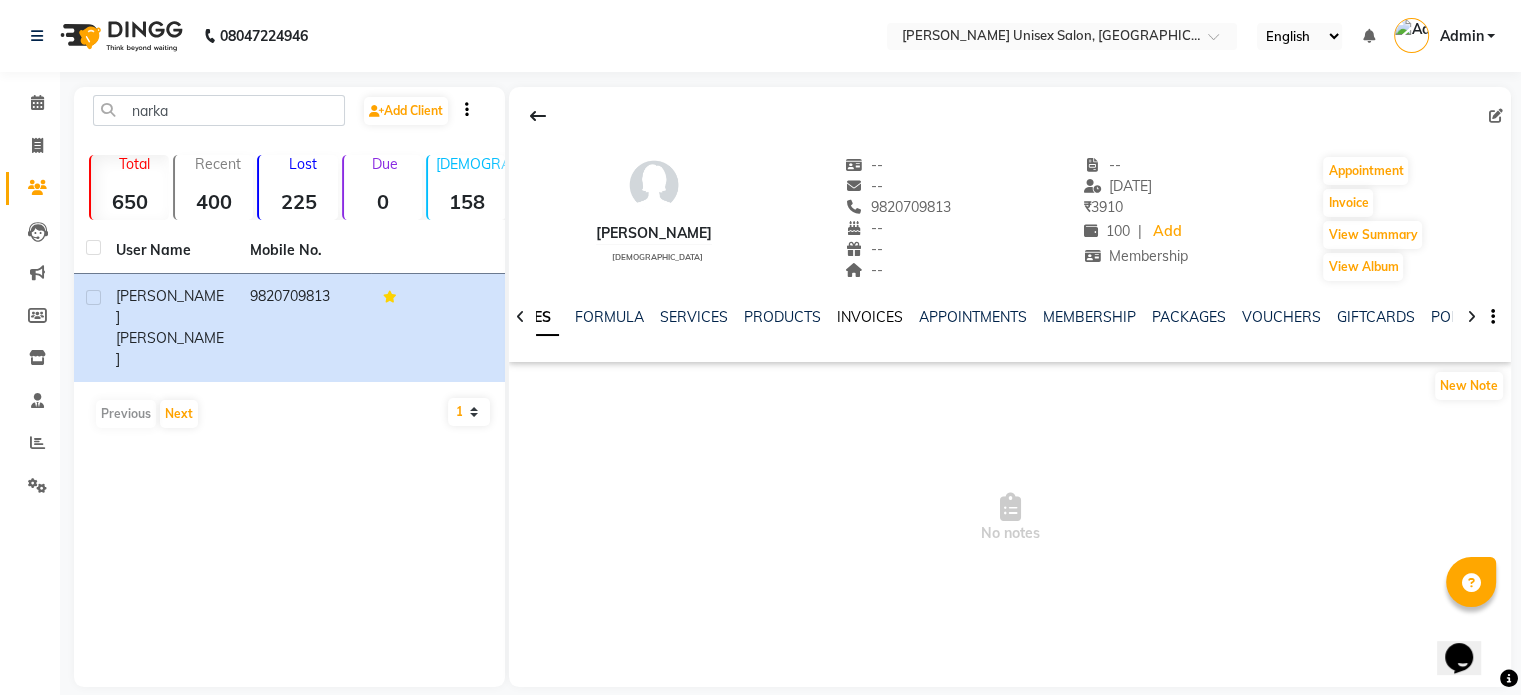 click on "INVOICES" 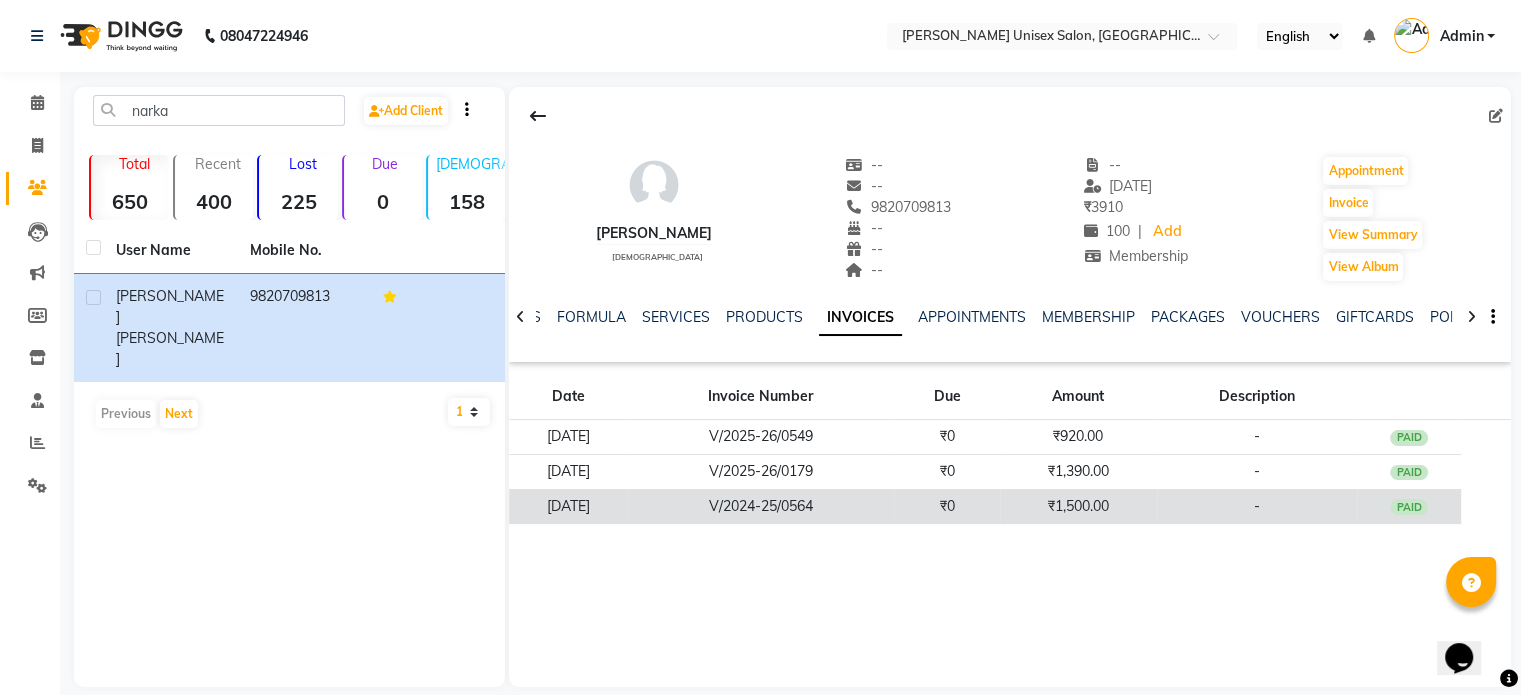click on "V/2024-25/0564" 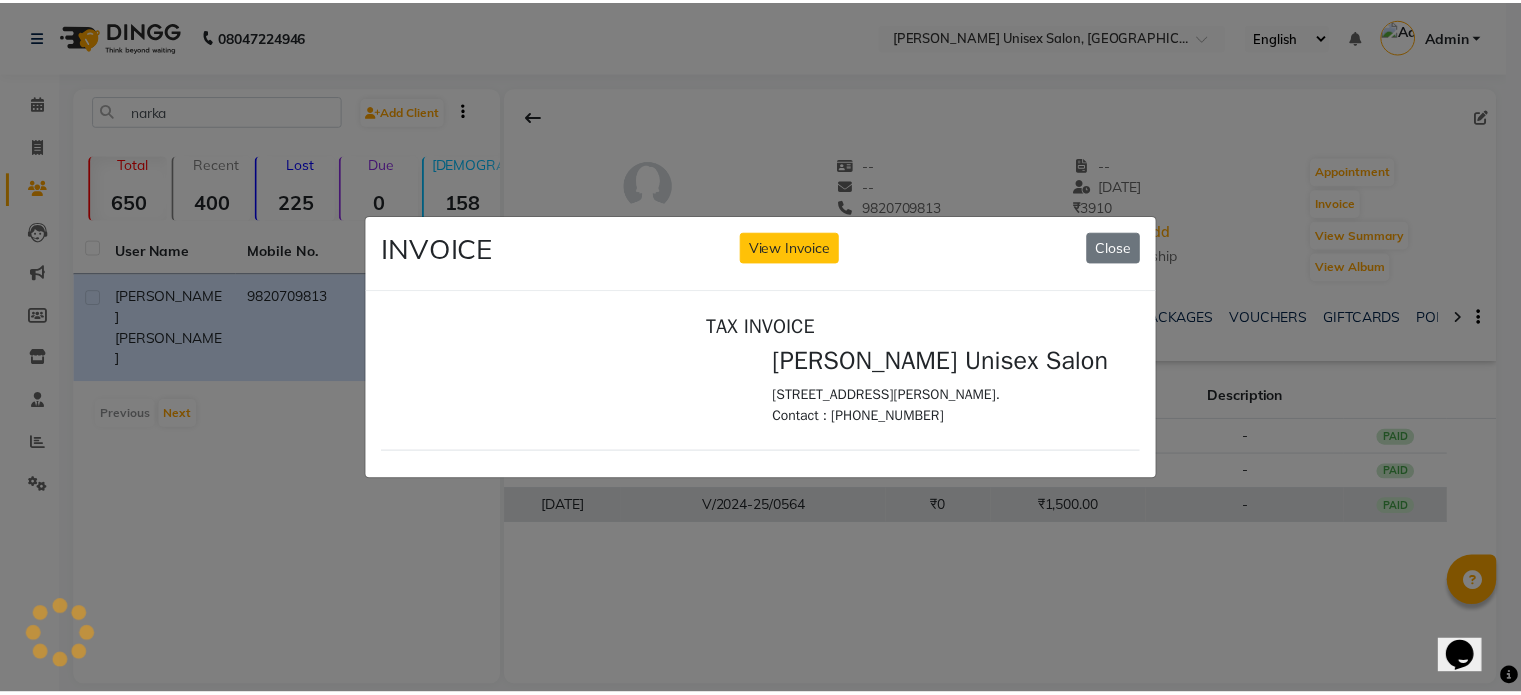scroll, scrollTop: 0, scrollLeft: 0, axis: both 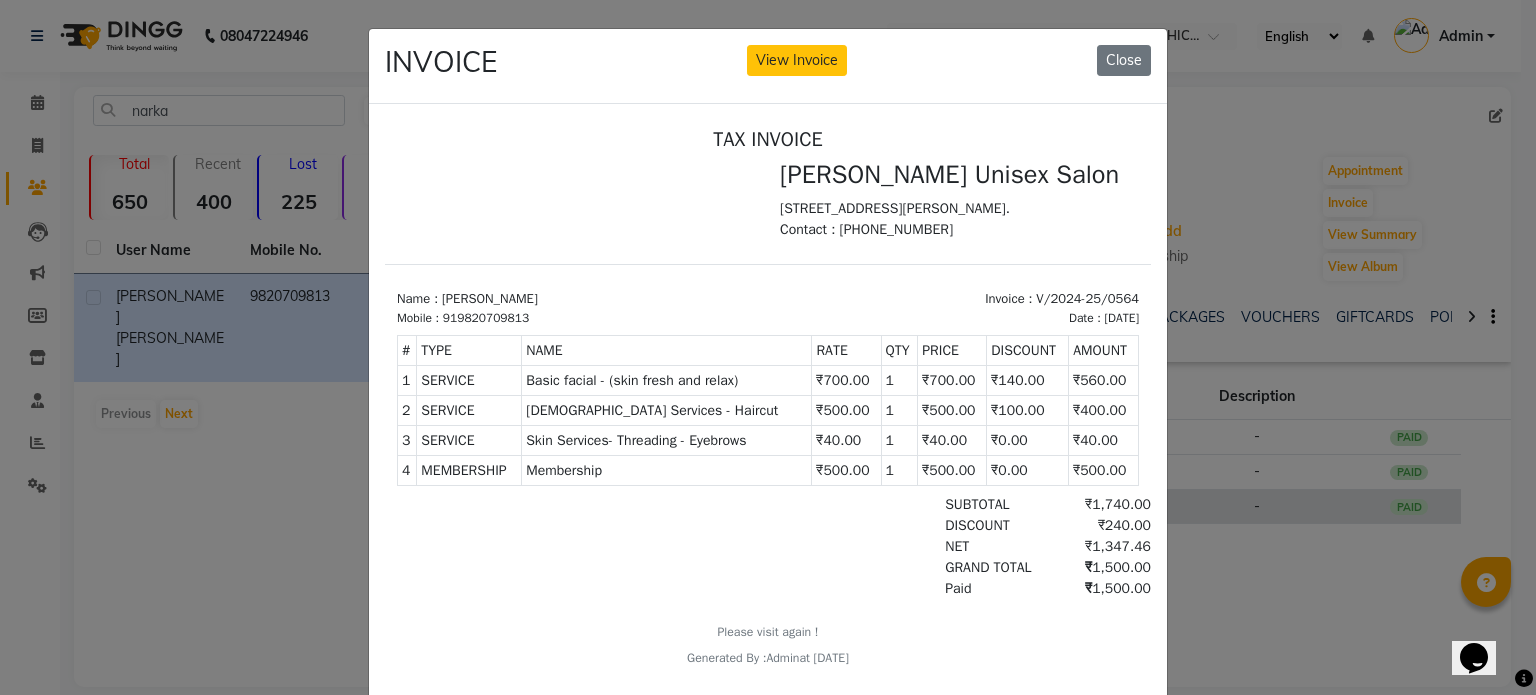click on "₹500.00" at bounding box center (846, 469) 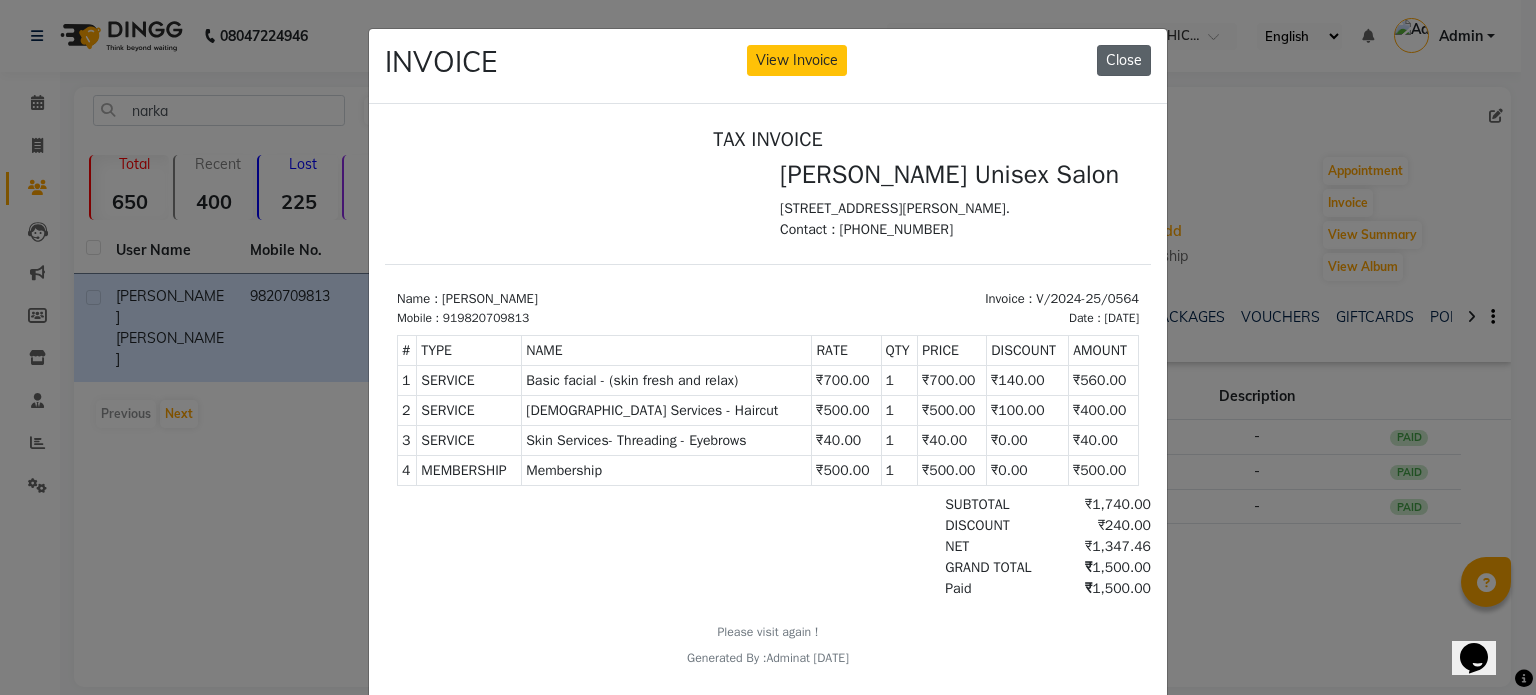 click on "Close" 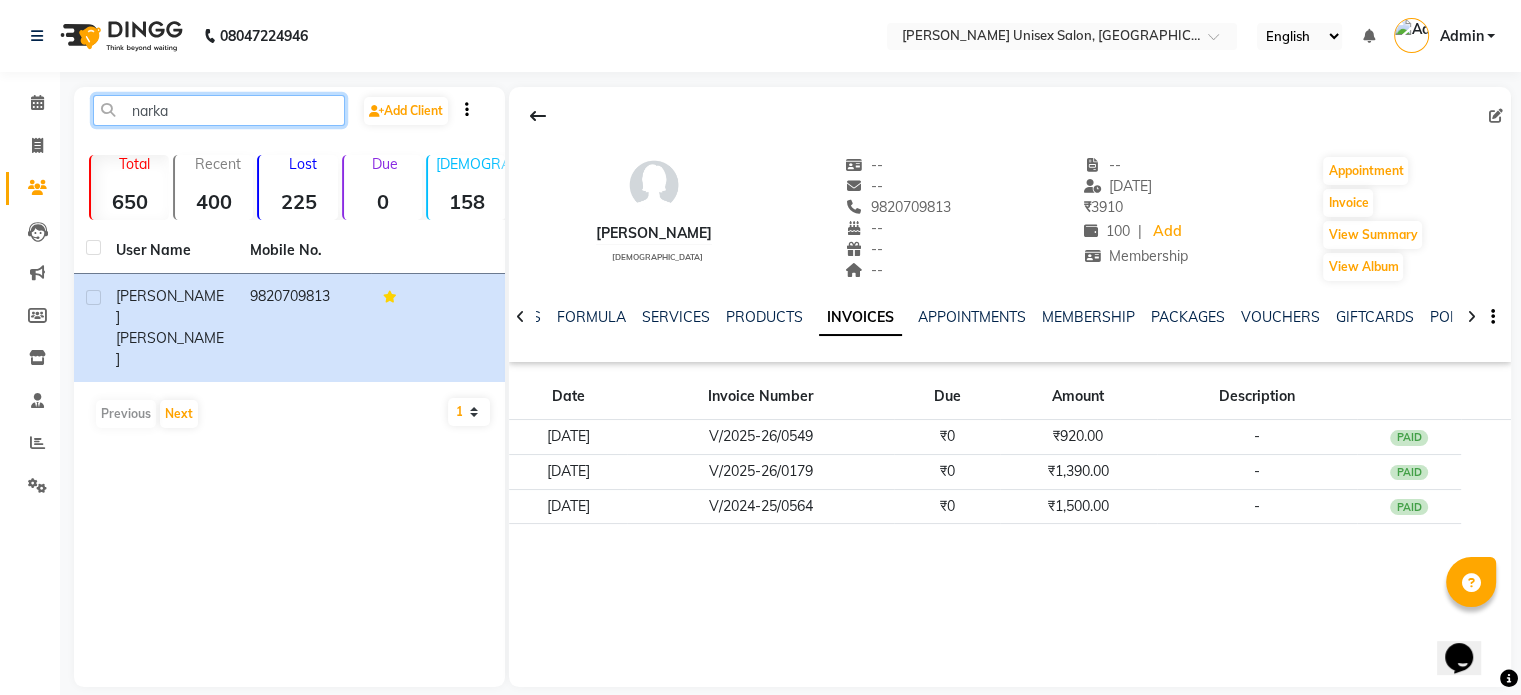 click on "narka" 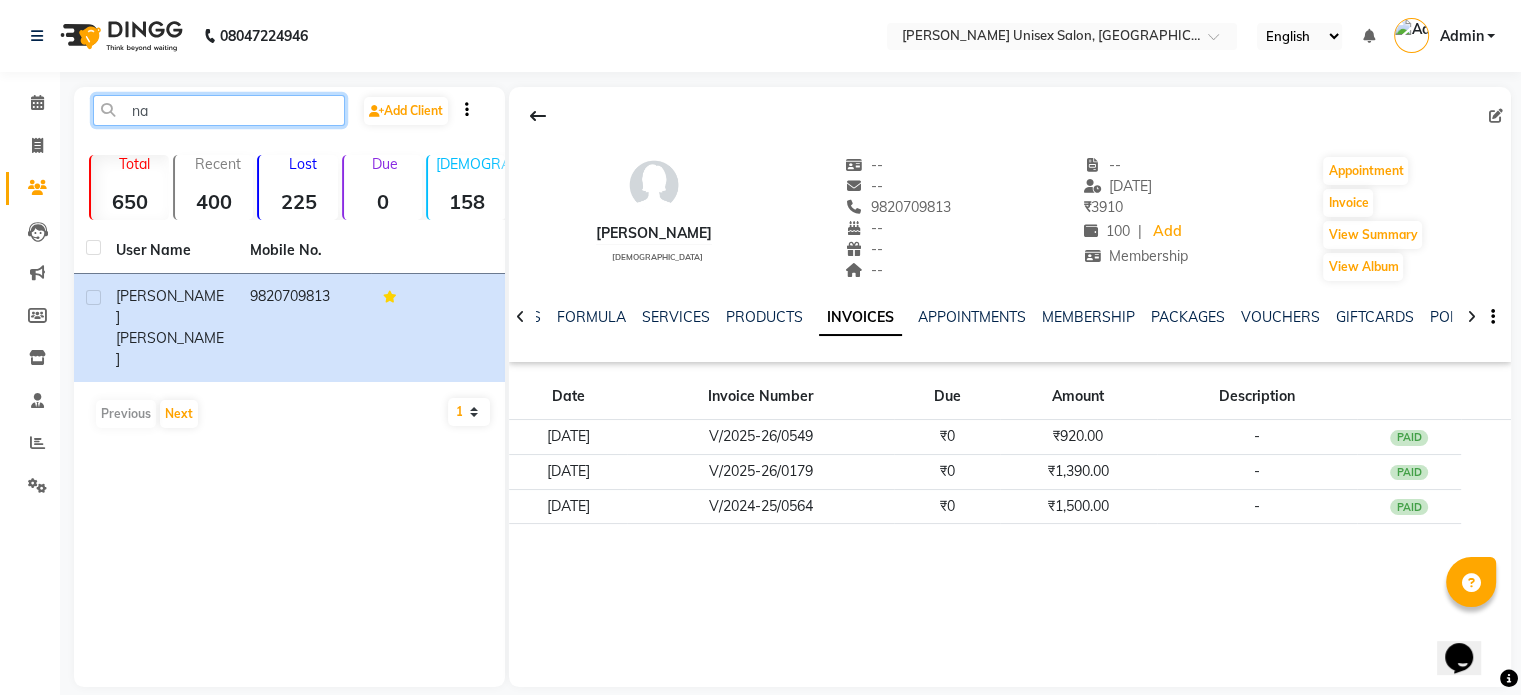 type on "n" 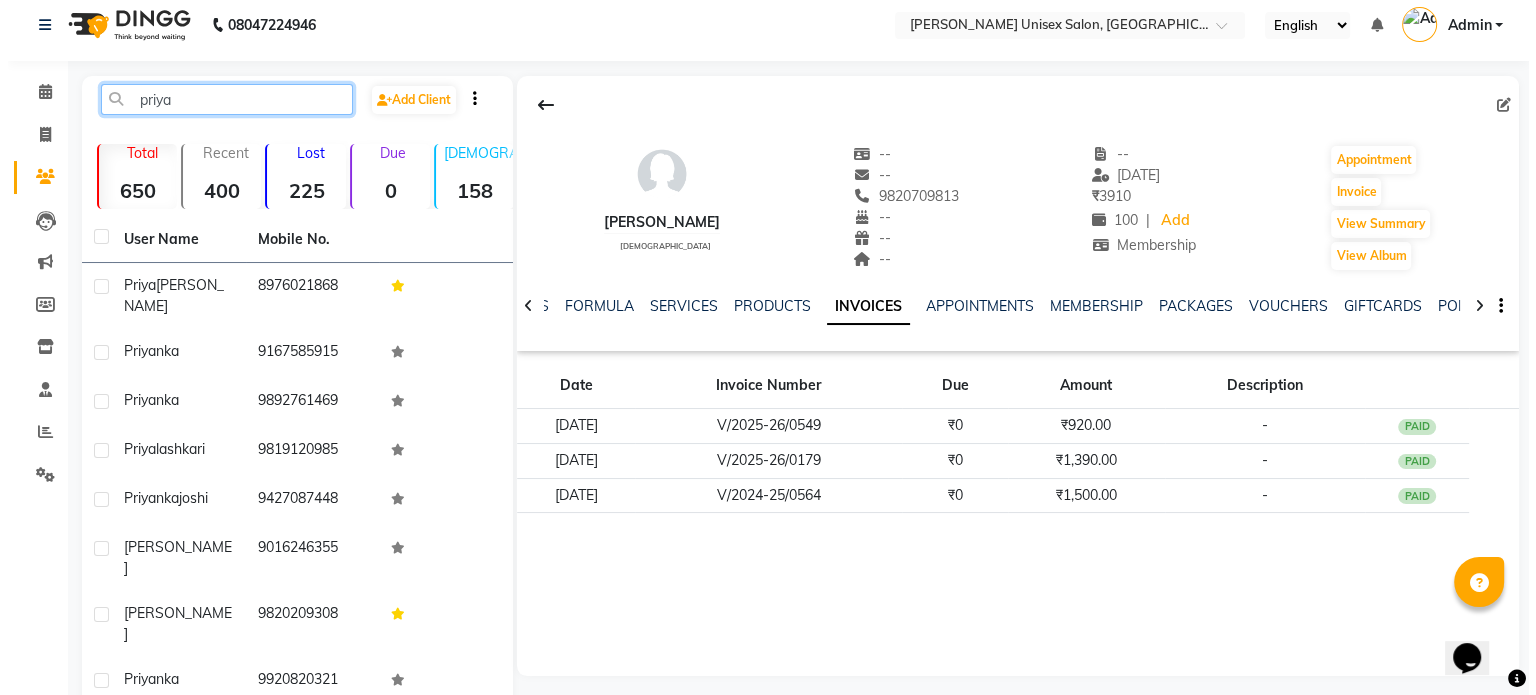 scroll, scrollTop: 0, scrollLeft: 0, axis: both 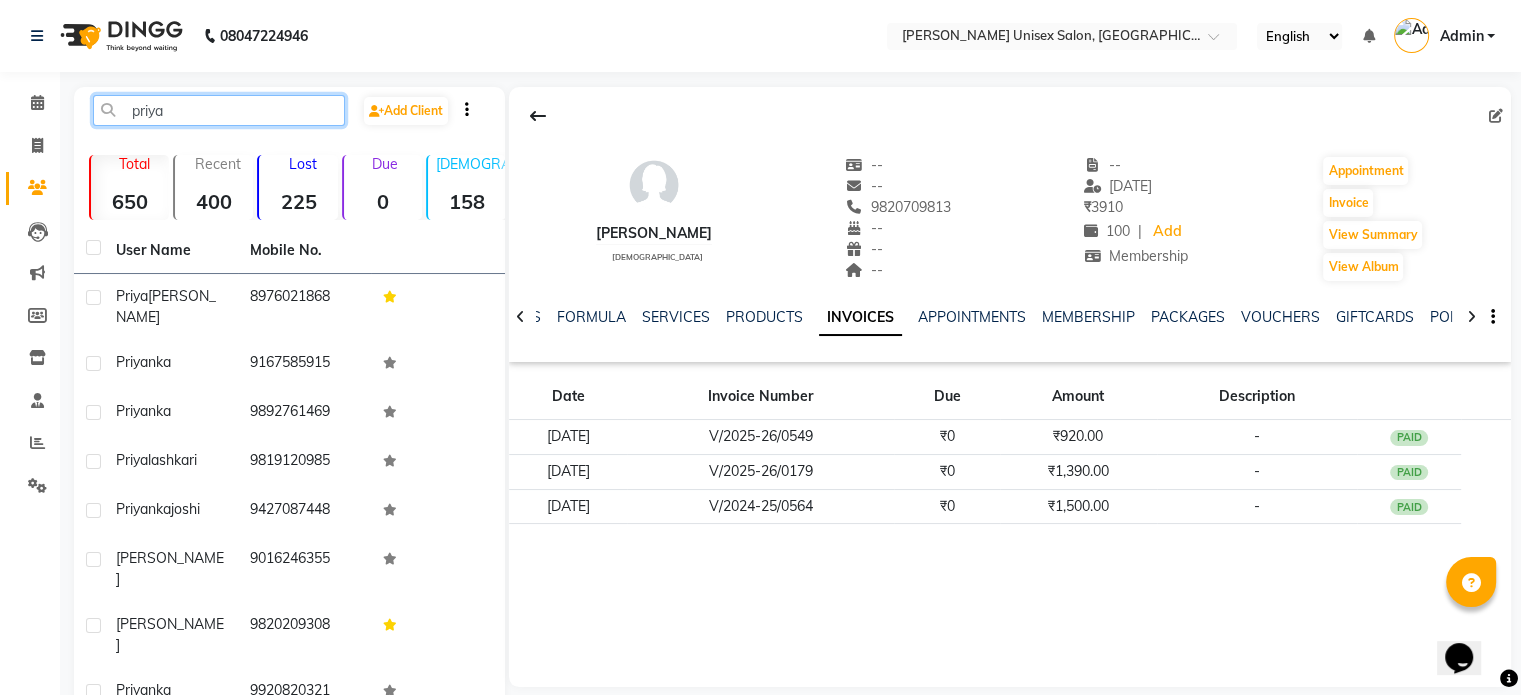 click on "priya" 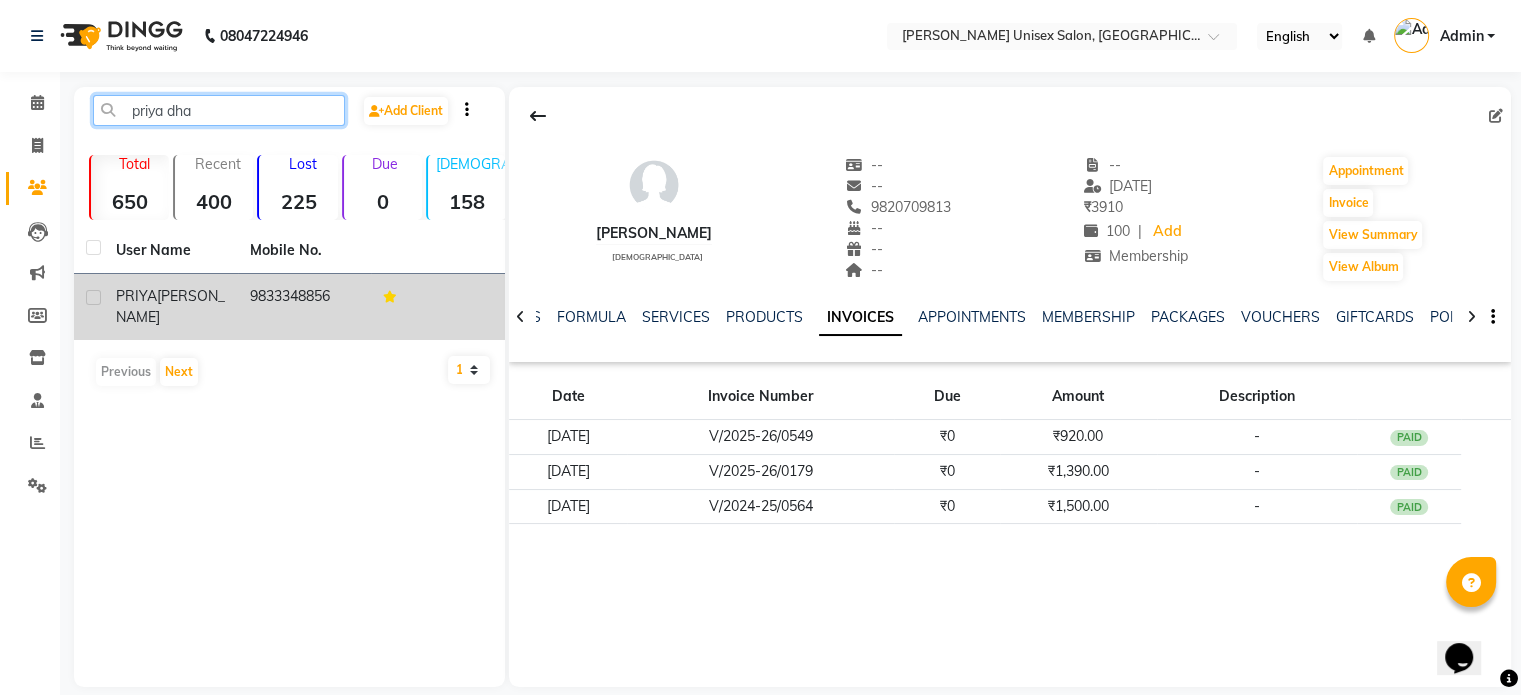 type on "priya dha" 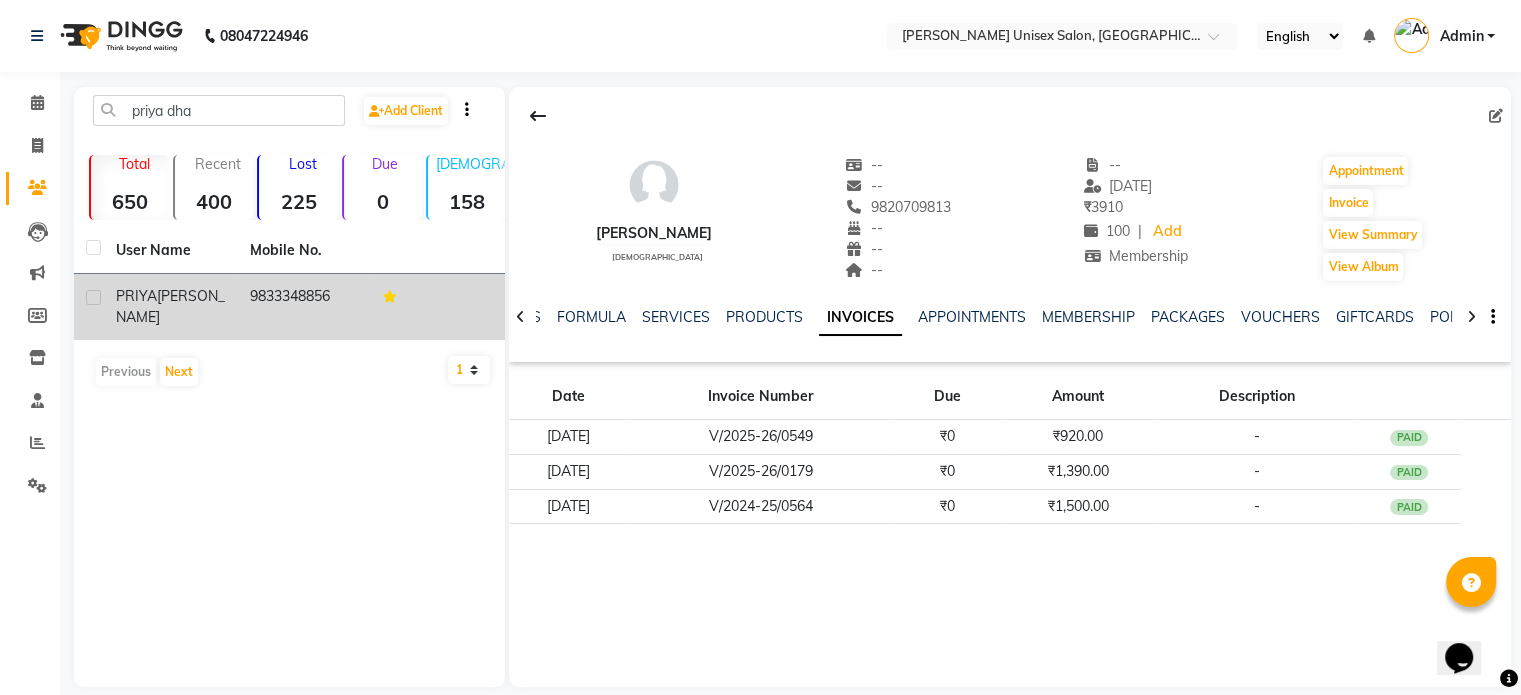 click on "PRIYA  DHARIA" 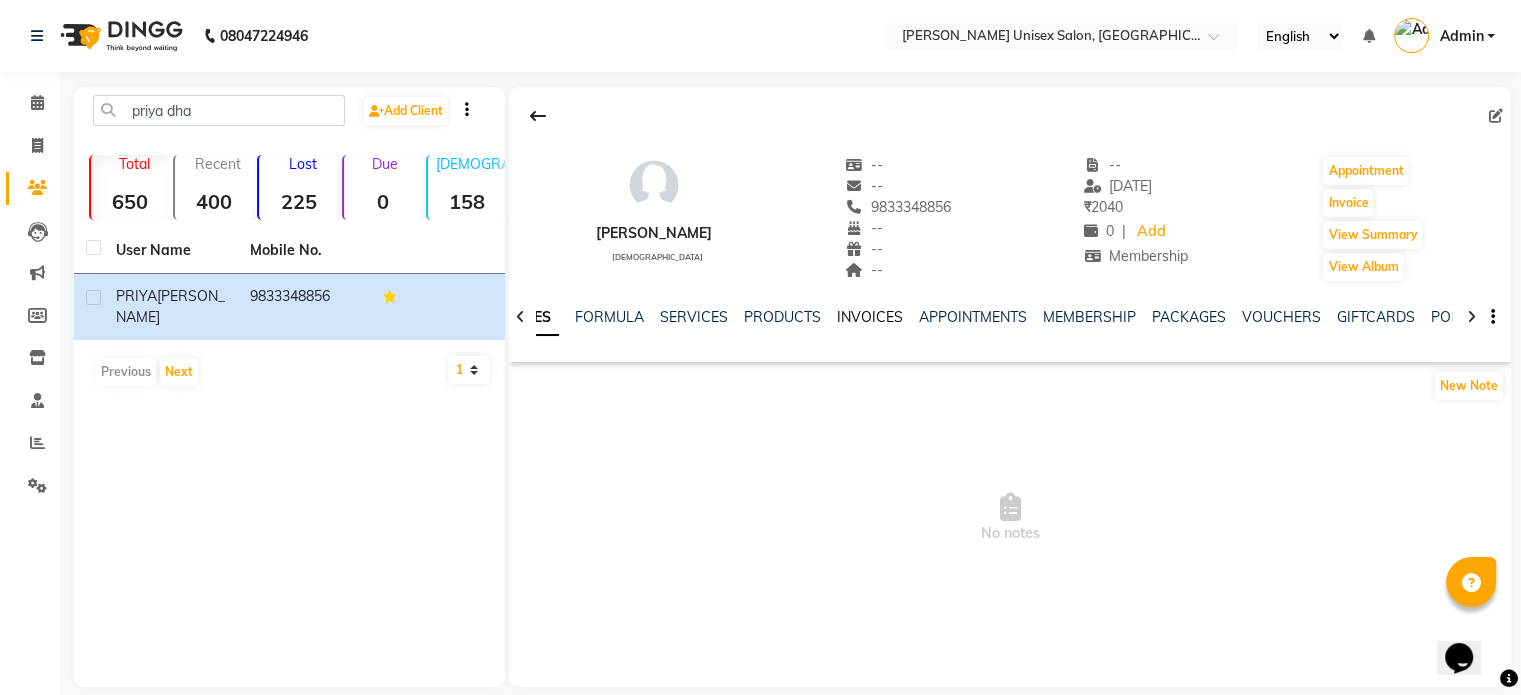 click on "INVOICES" 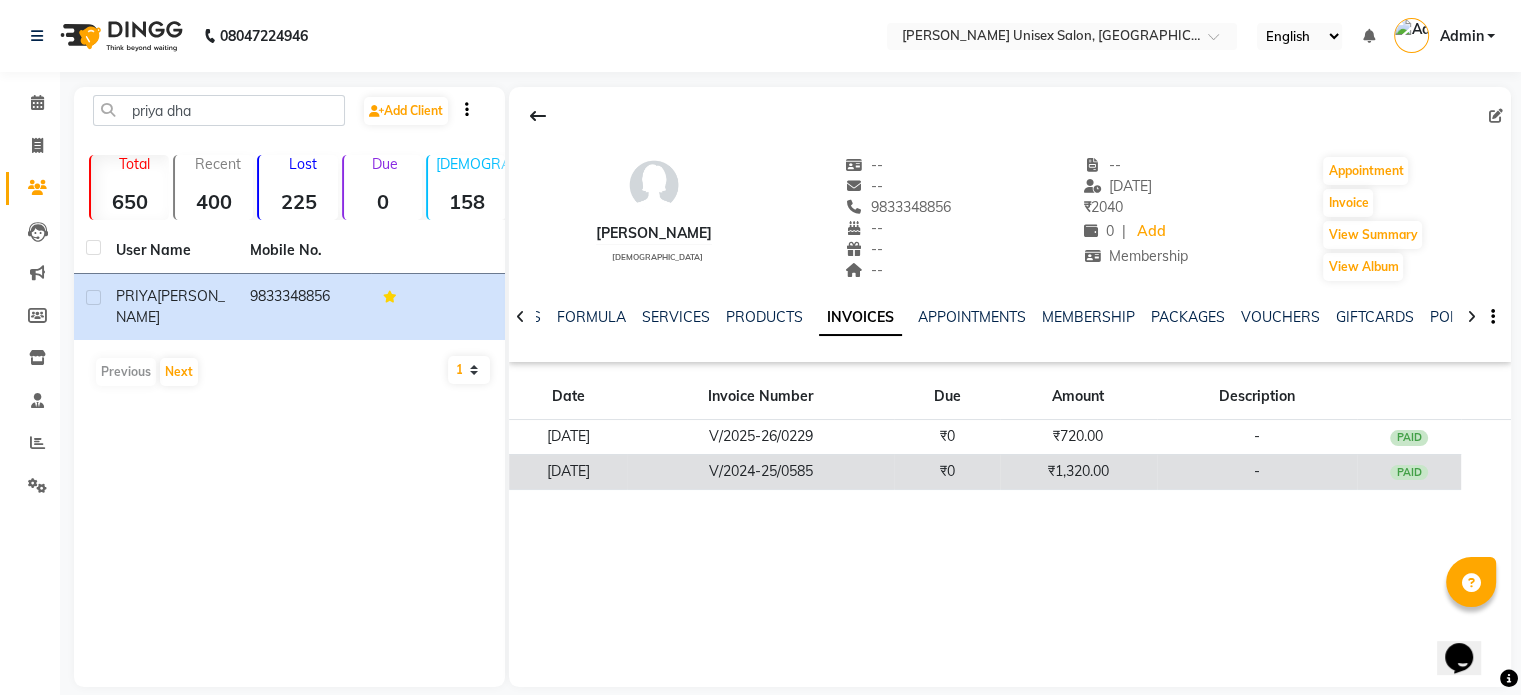 click on "V/2024-25/0585" 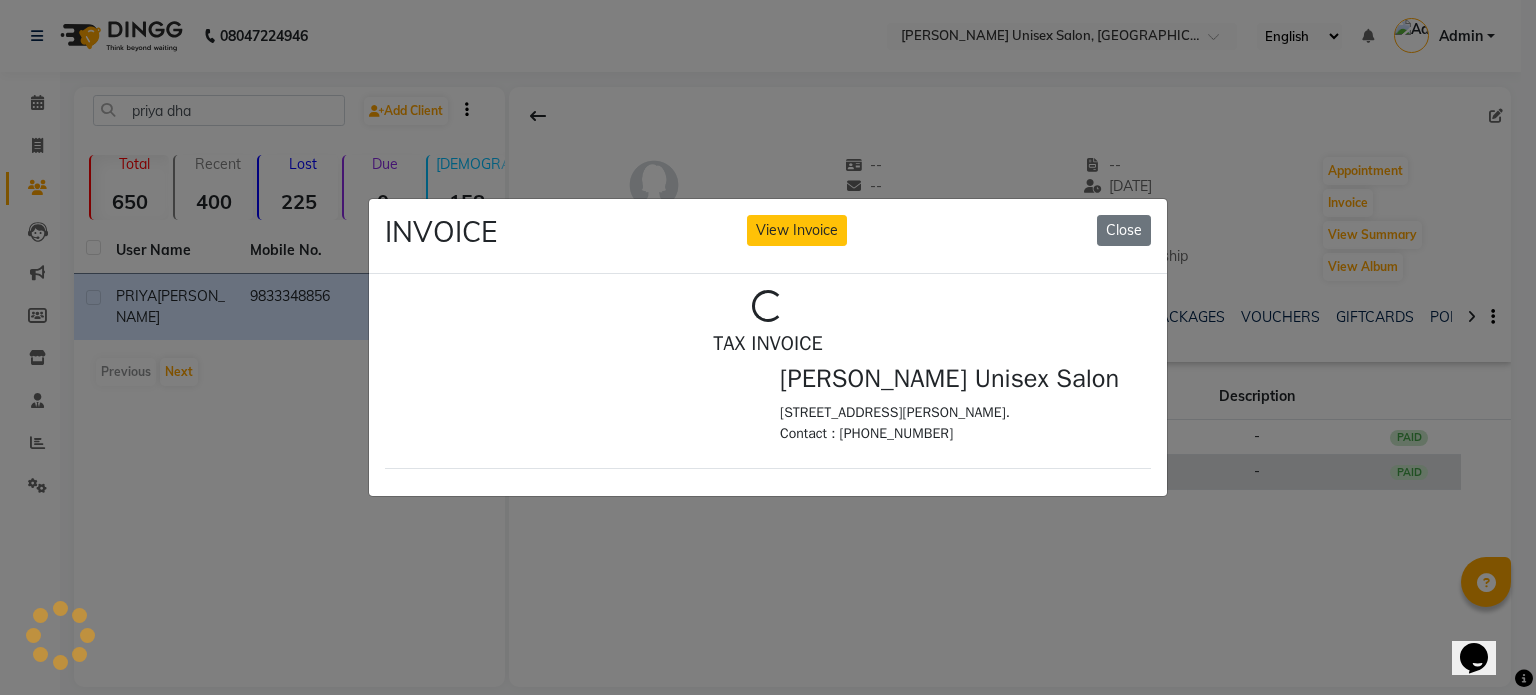 scroll, scrollTop: 0, scrollLeft: 0, axis: both 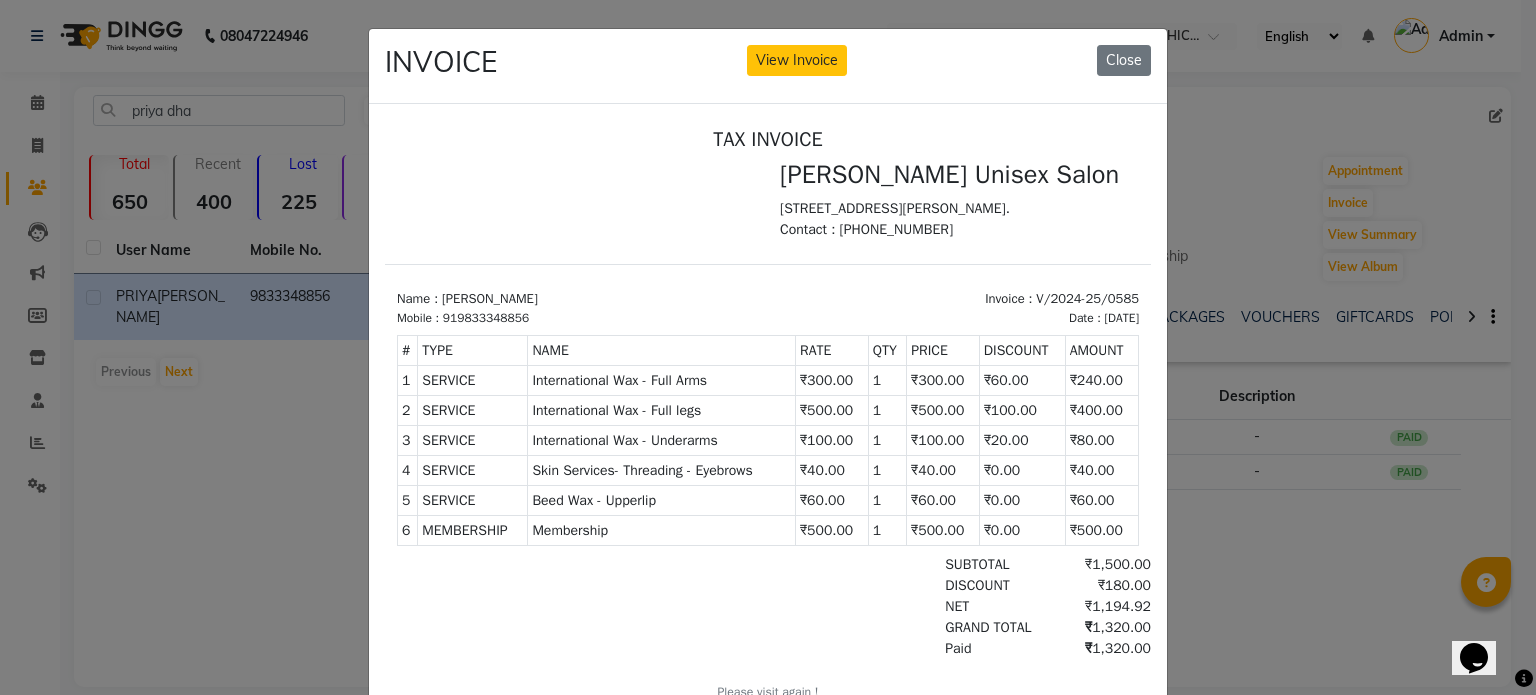 type 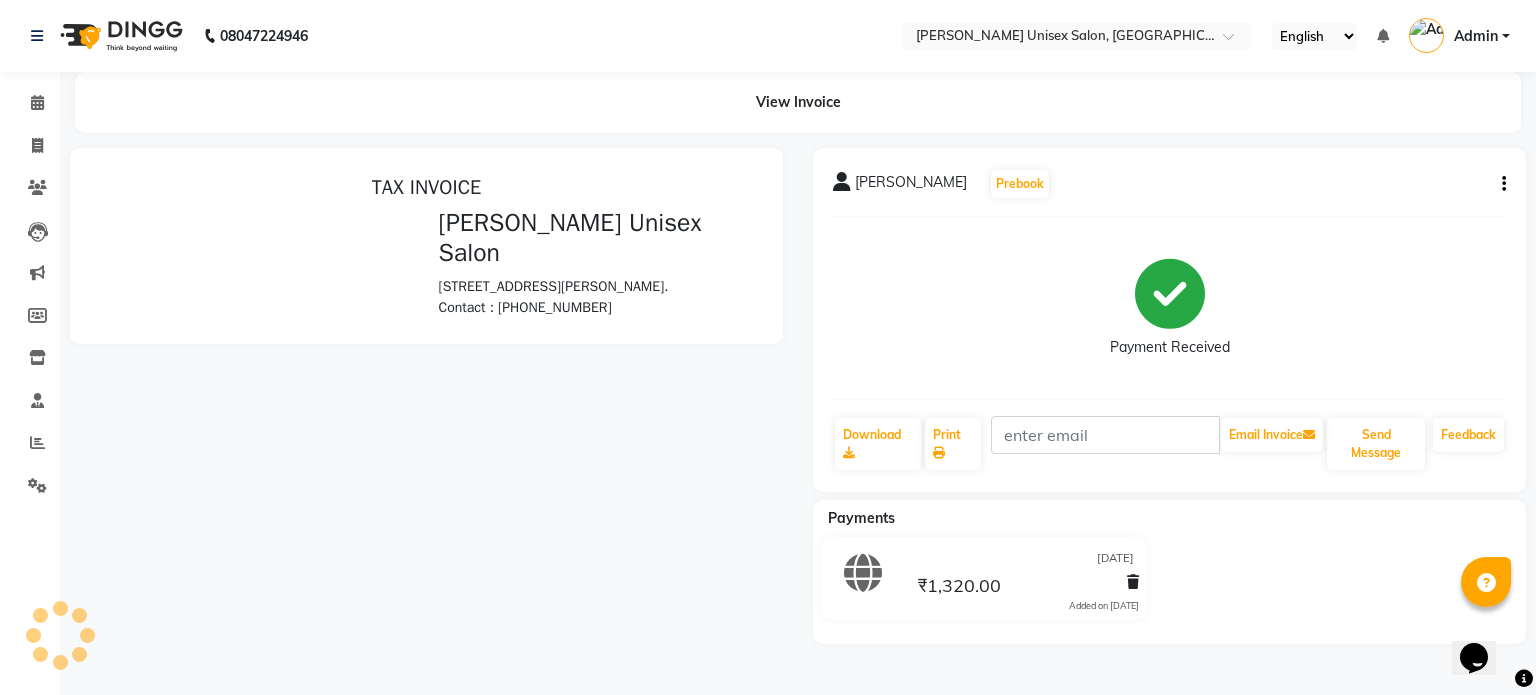 scroll, scrollTop: 0, scrollLeft: 0, axis: both 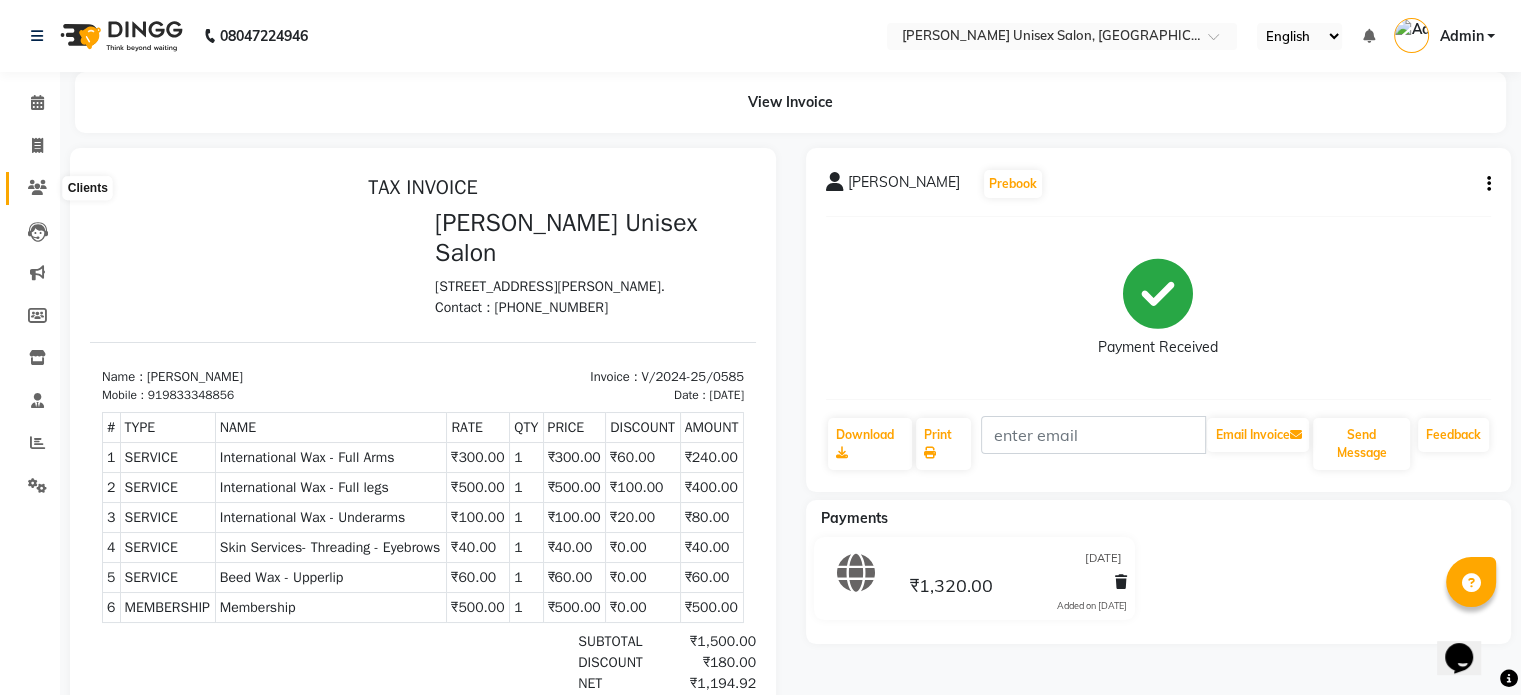 click 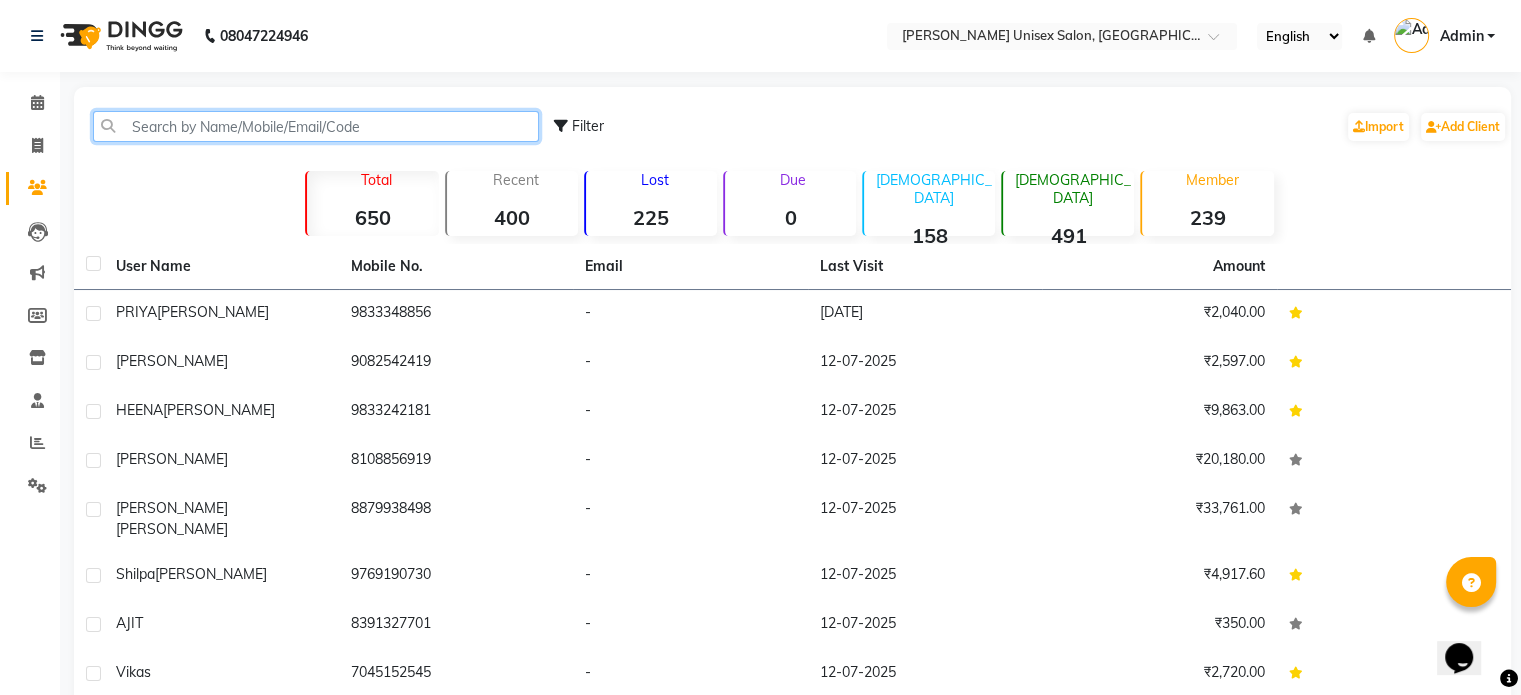 click 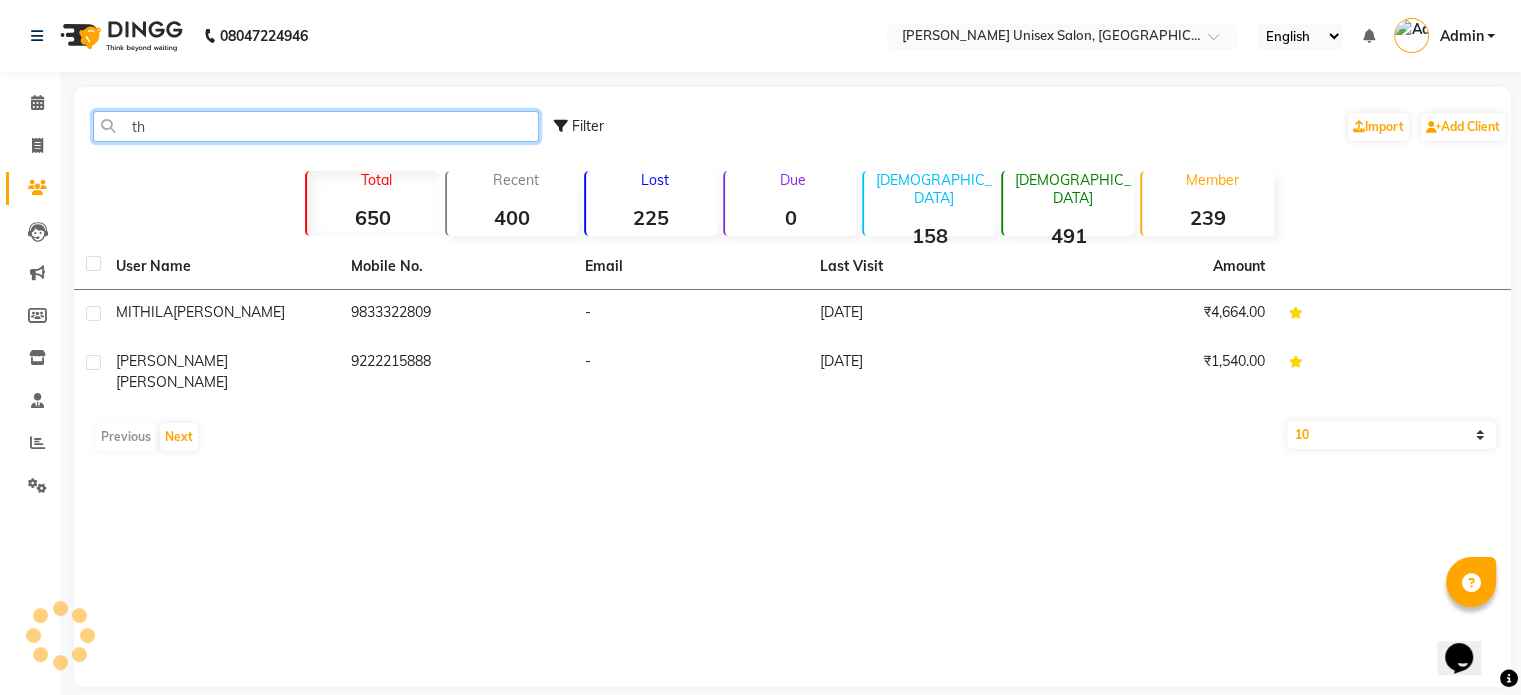 type on "t" 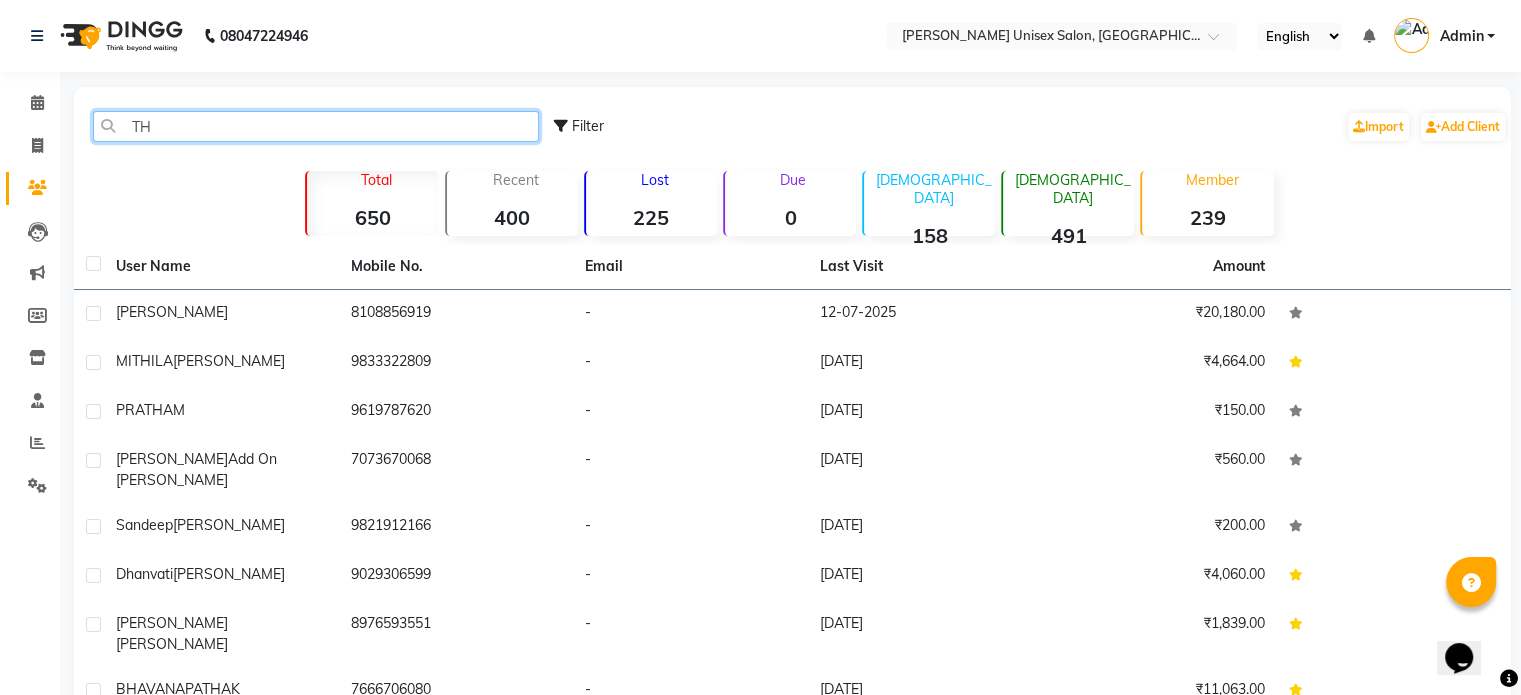 type on "T" 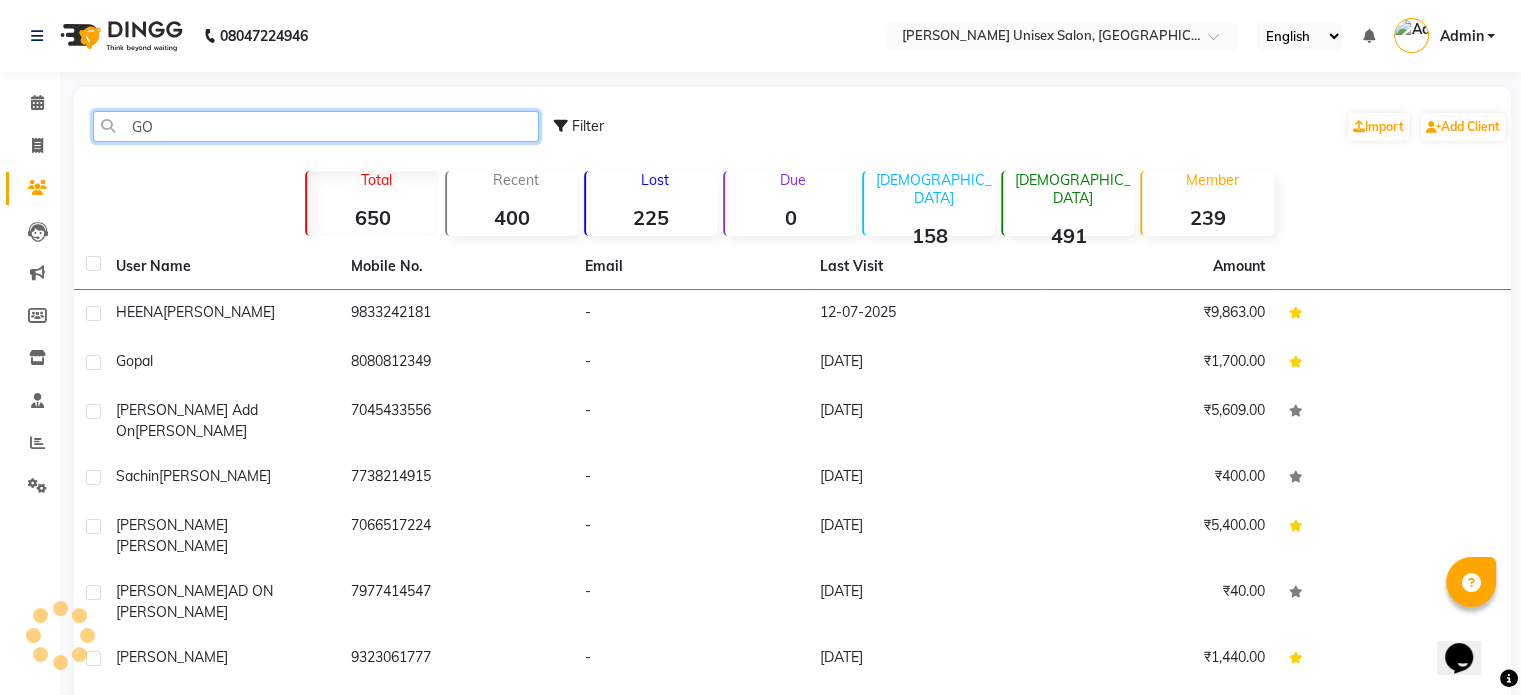 type on "G" 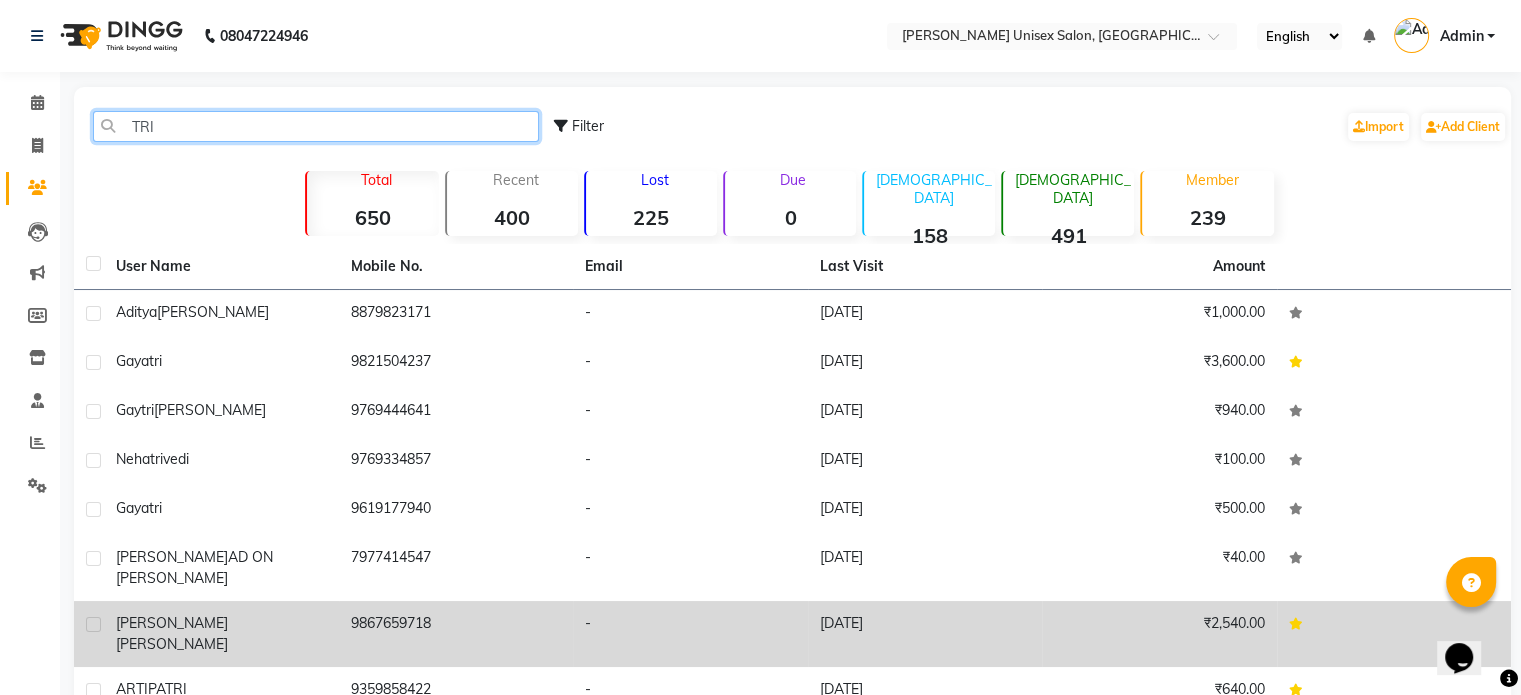 type on "TRI" 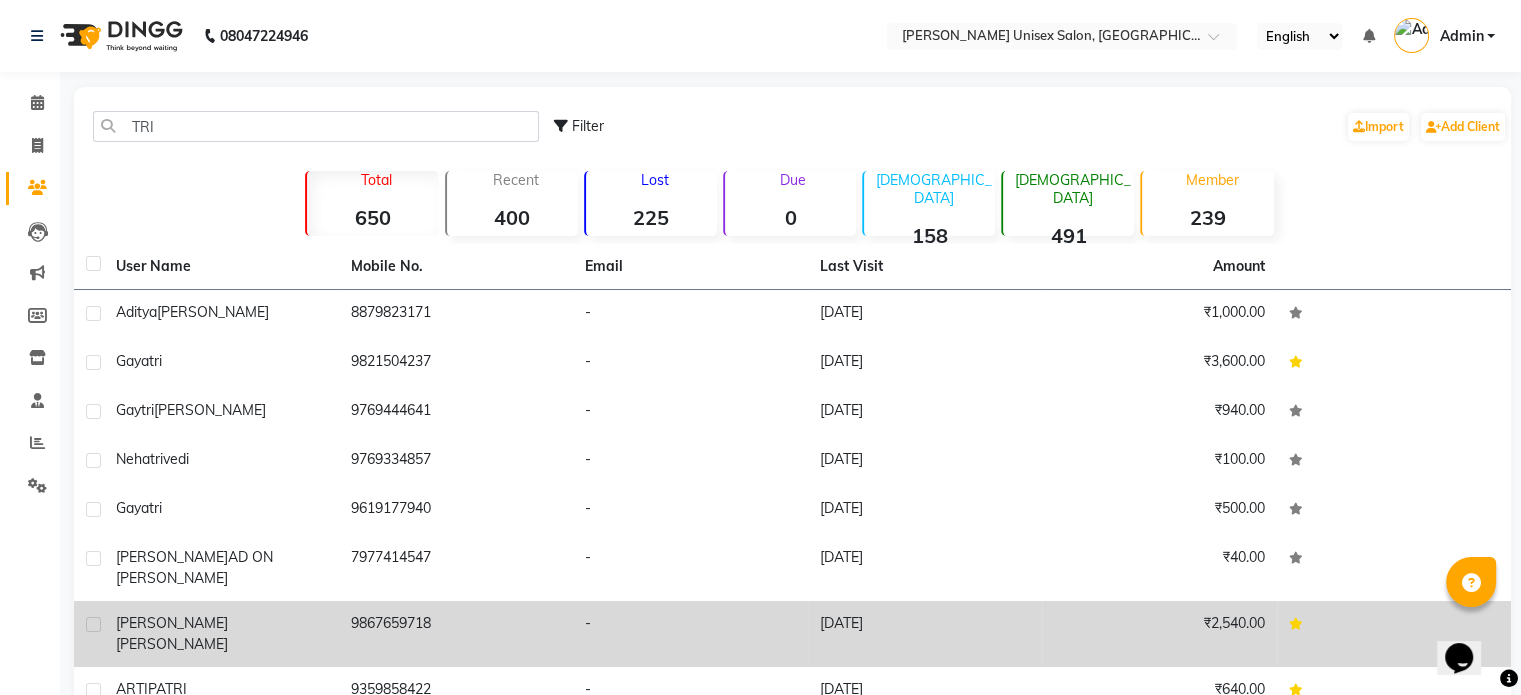 click on "GOHIL" 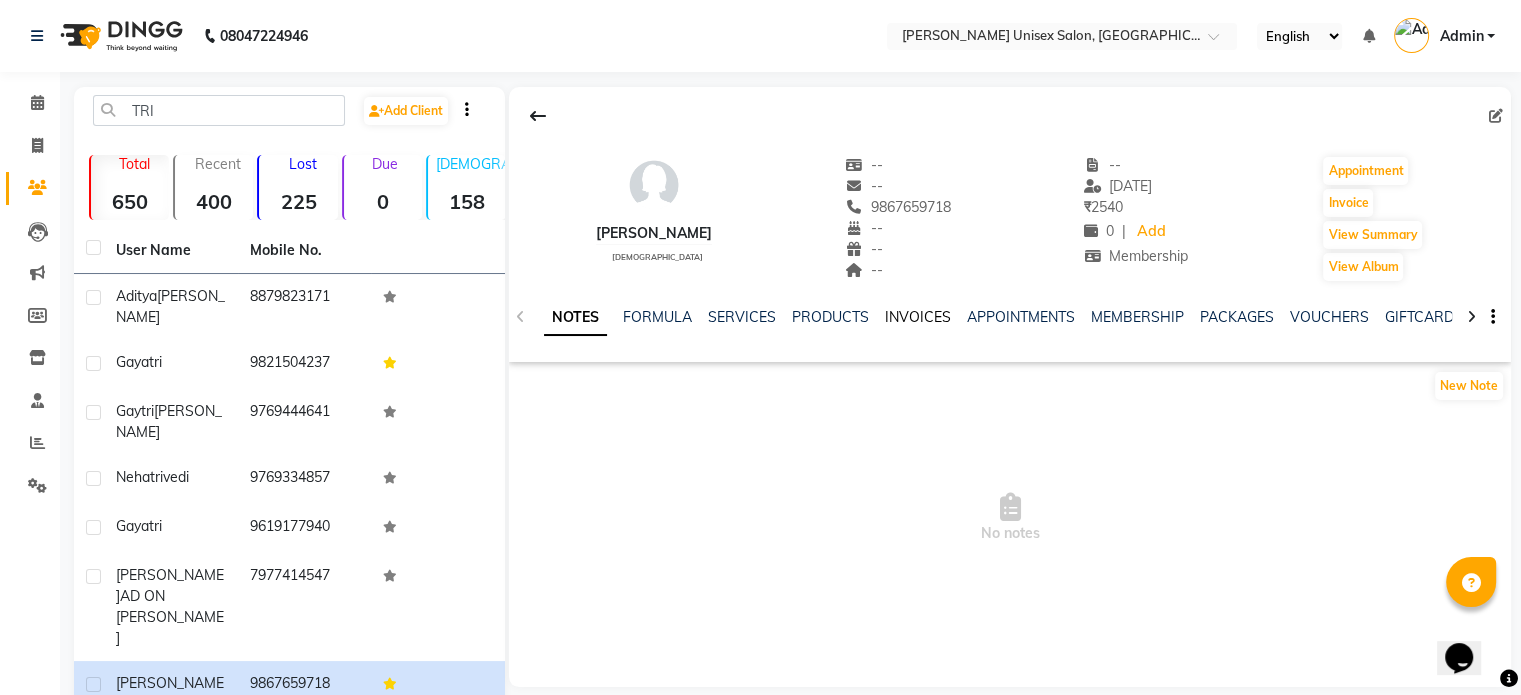 click on "INVOICES" 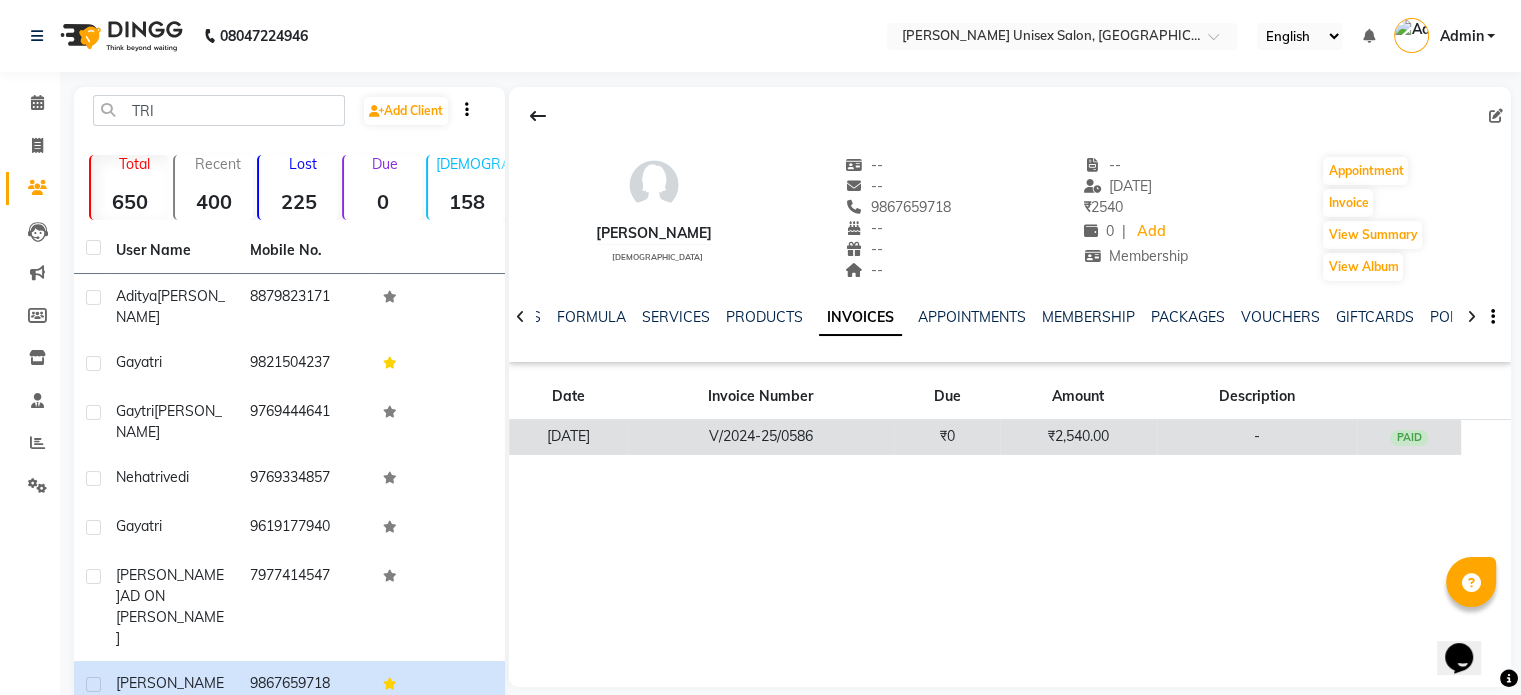 click on "V/2024-25/0586" 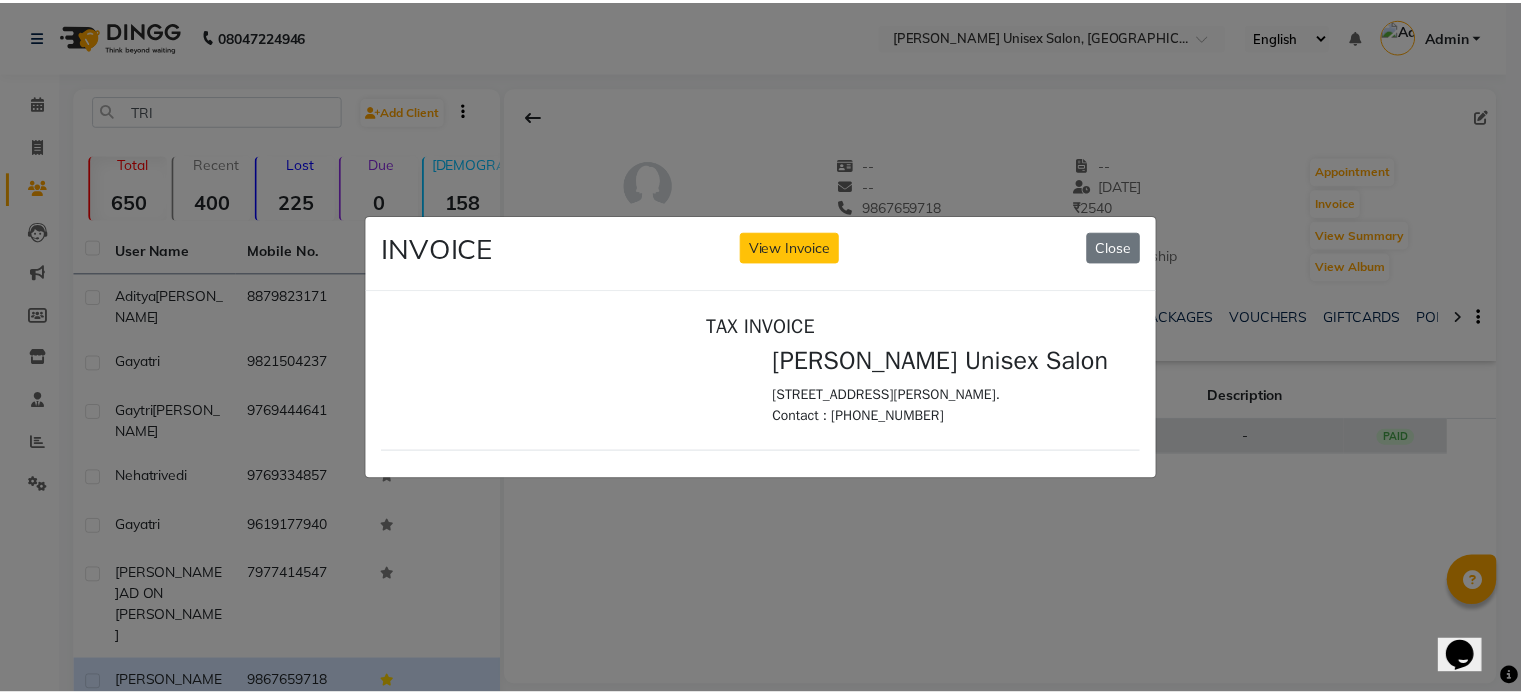 scroll, scrollTop: 0, scrollLeft: 0, axis: both 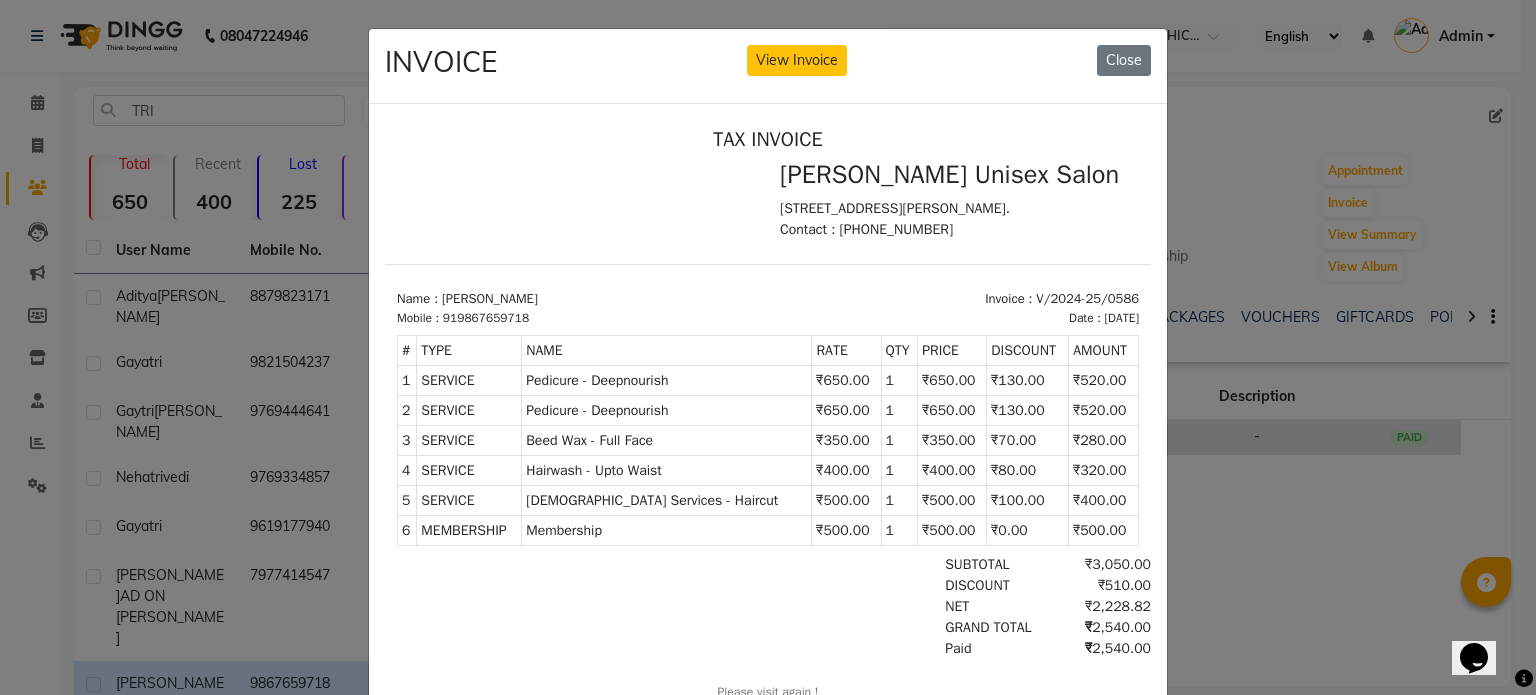 type 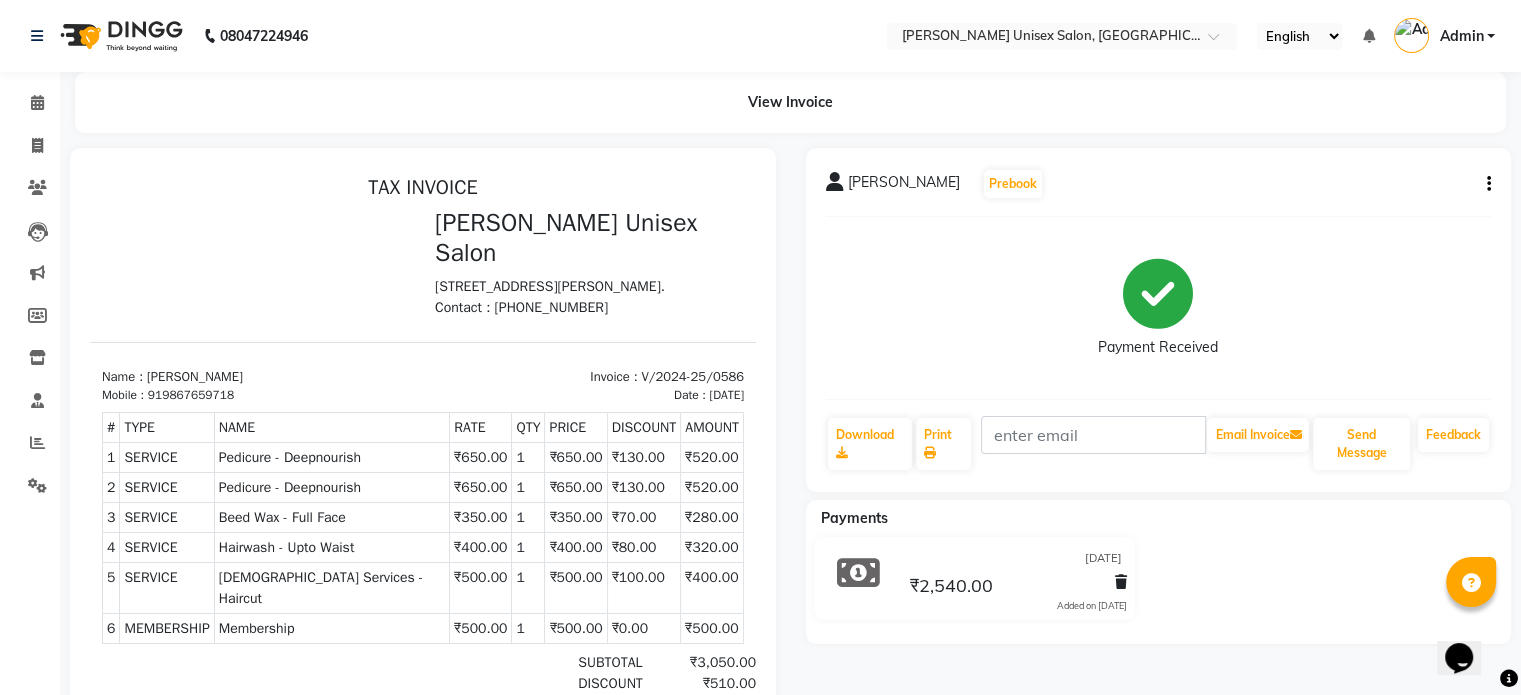scroll, scrollTop: 0, scrollLeft: 0, axis: both 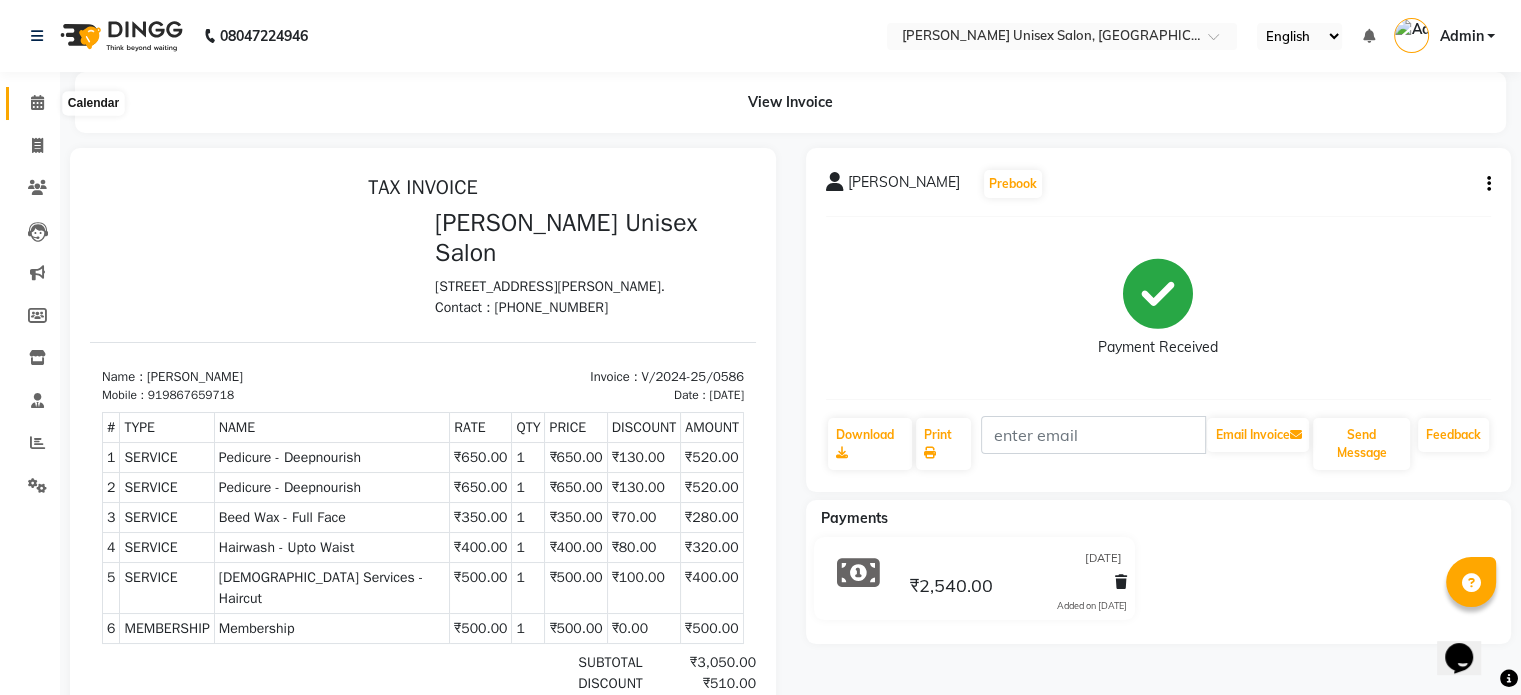click 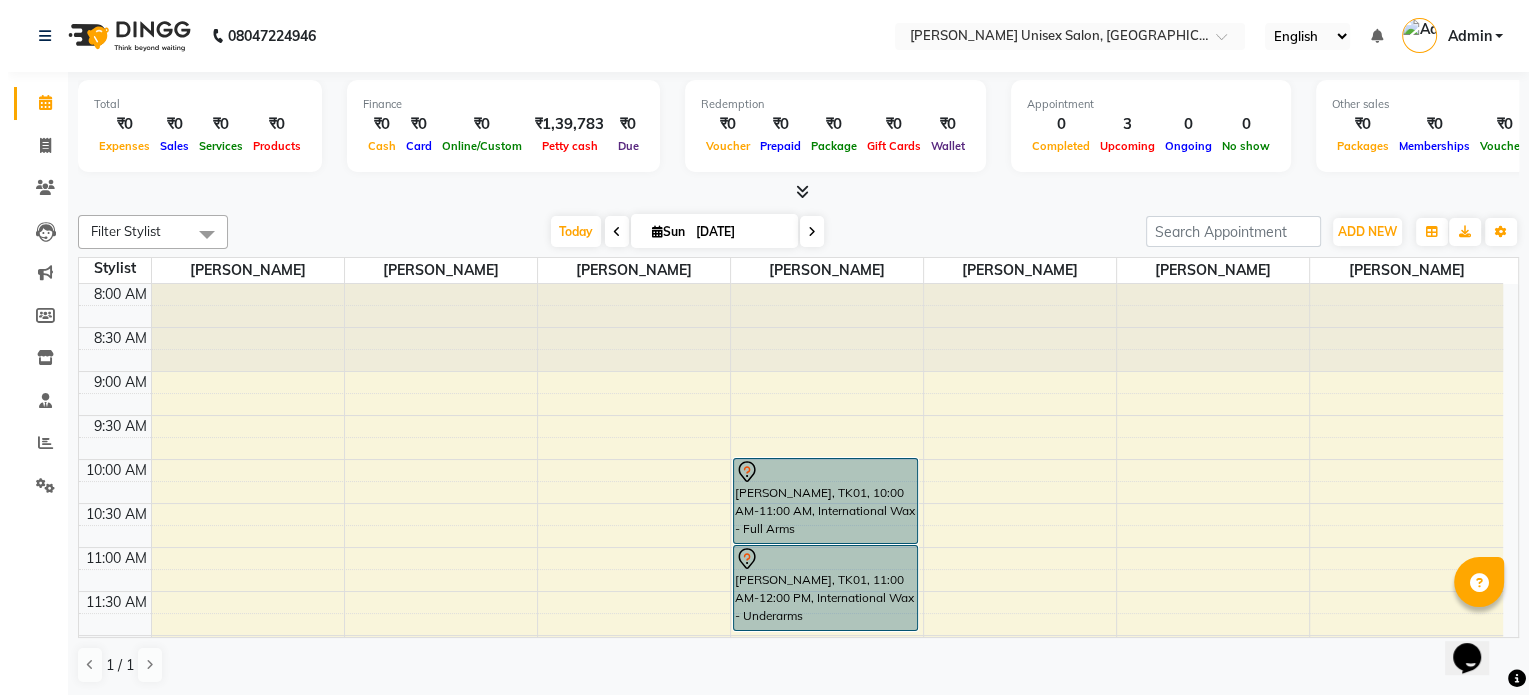 scroll, scrollTop: 350, scrollLeft: 0, axis: vertical 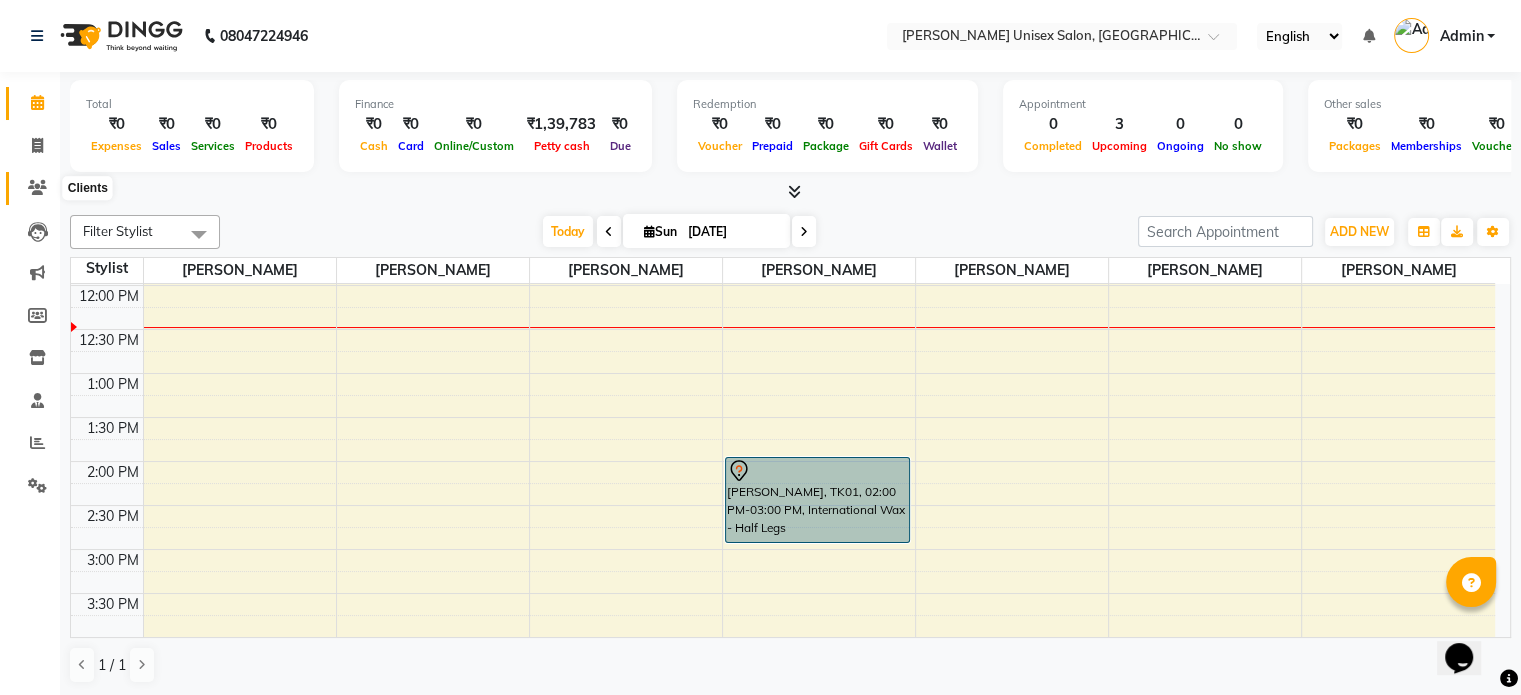 click 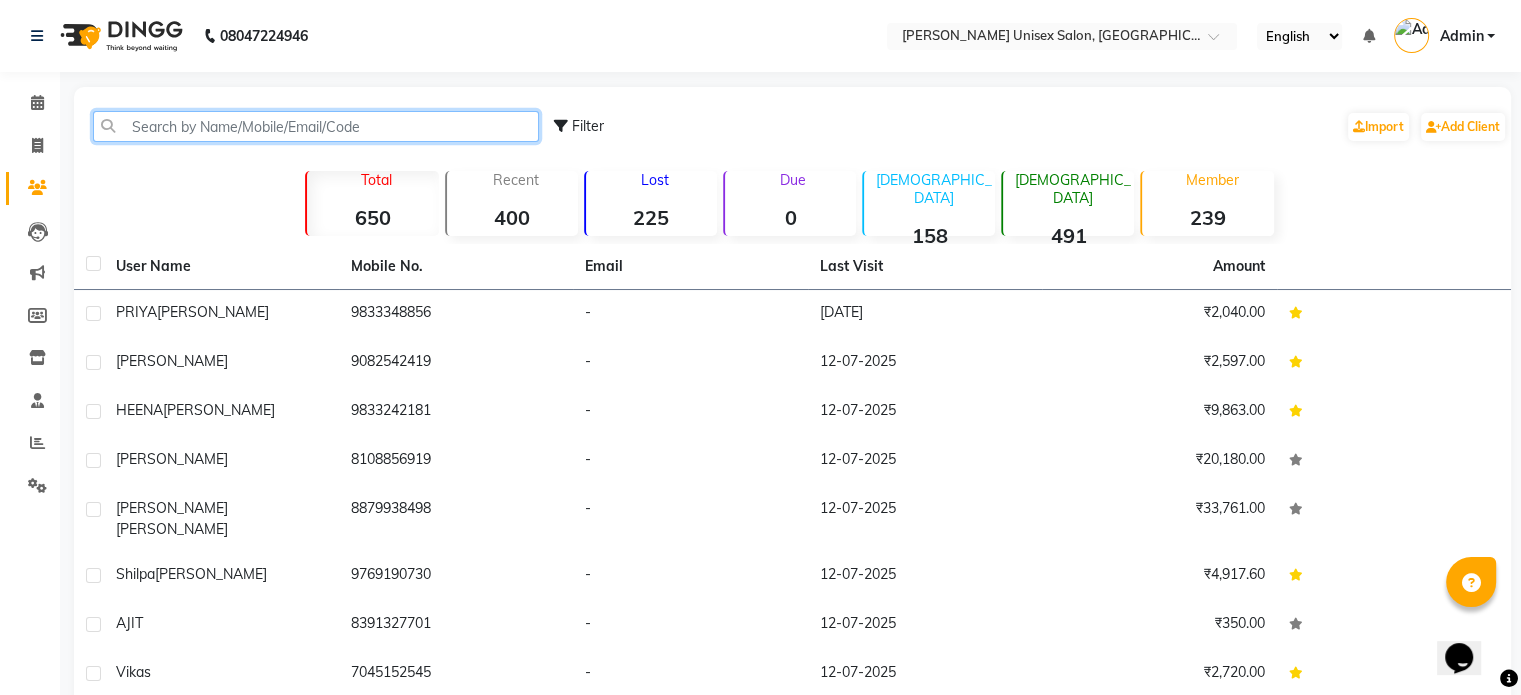 click 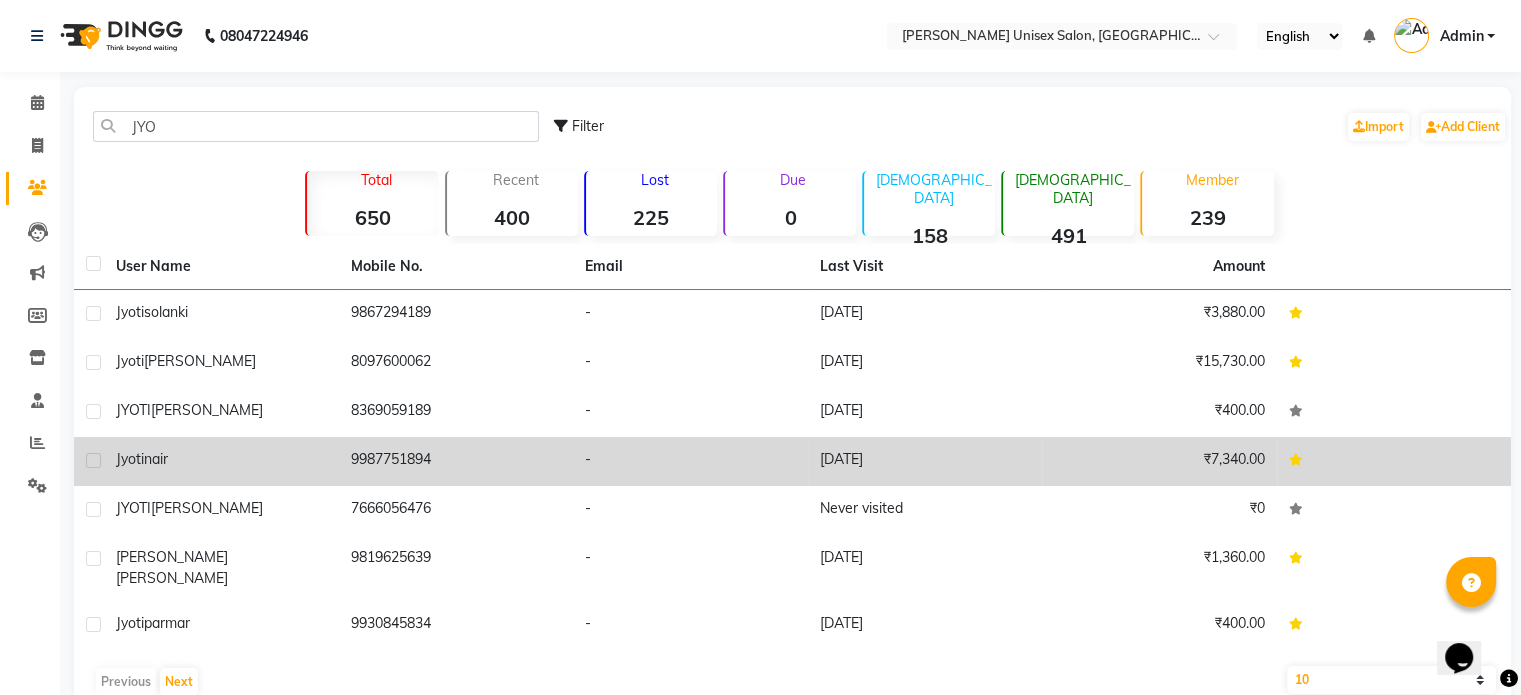 click on "jyoti  nair" 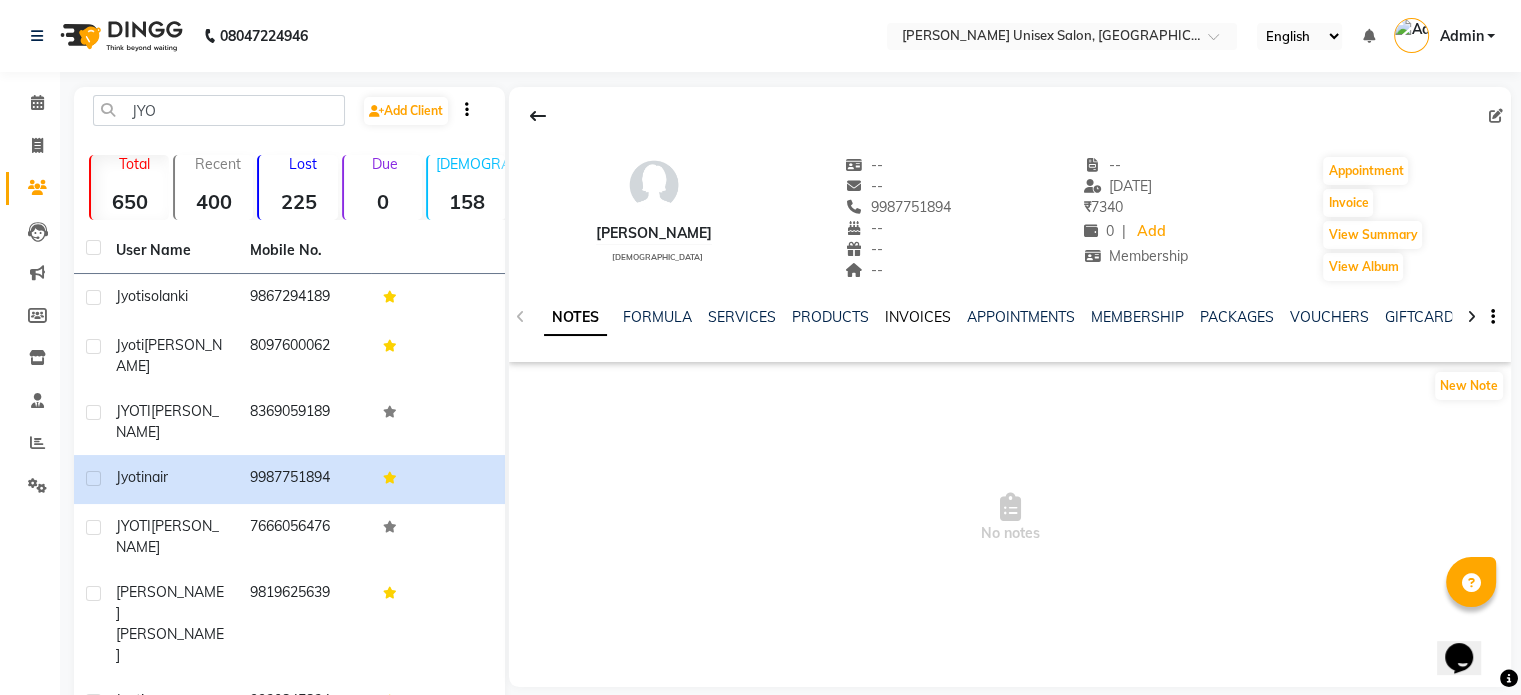 click on "INVOICES" 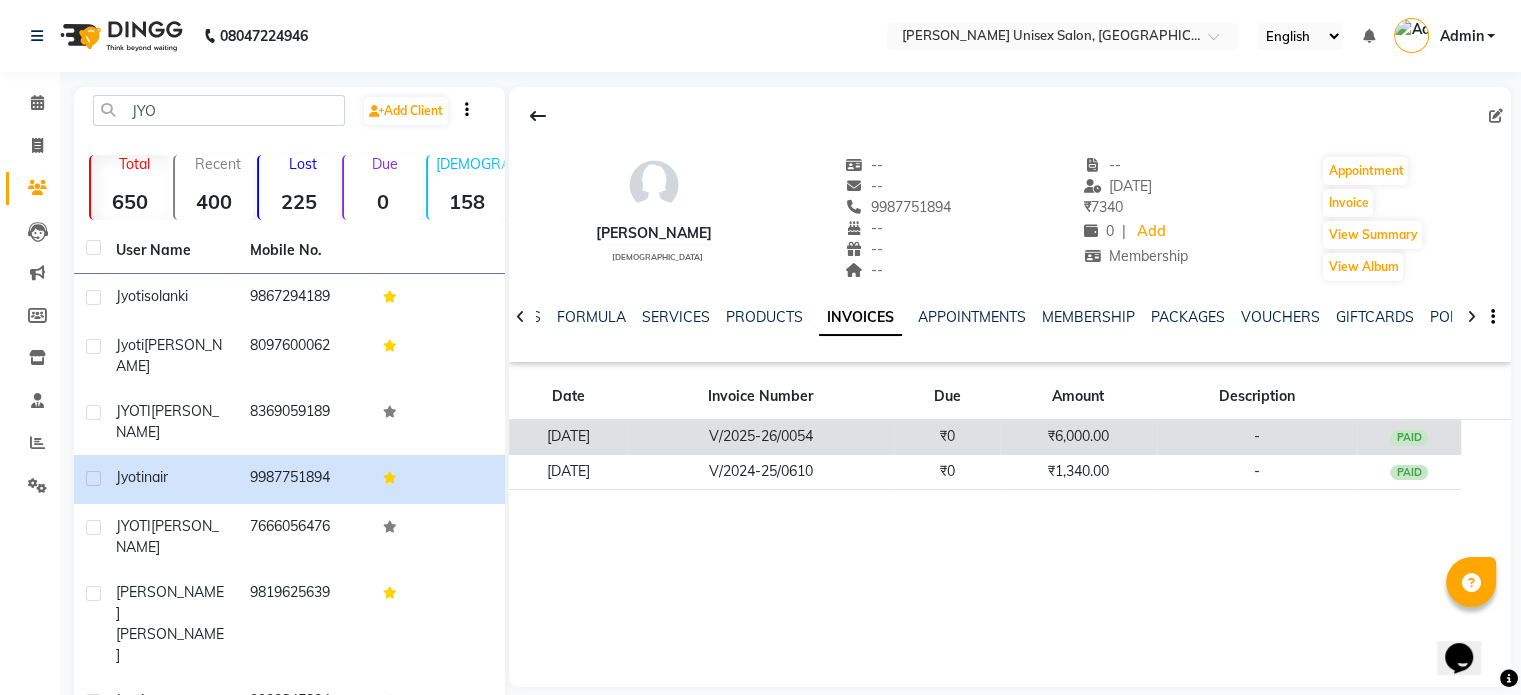 click on "V/2025-26/0054" 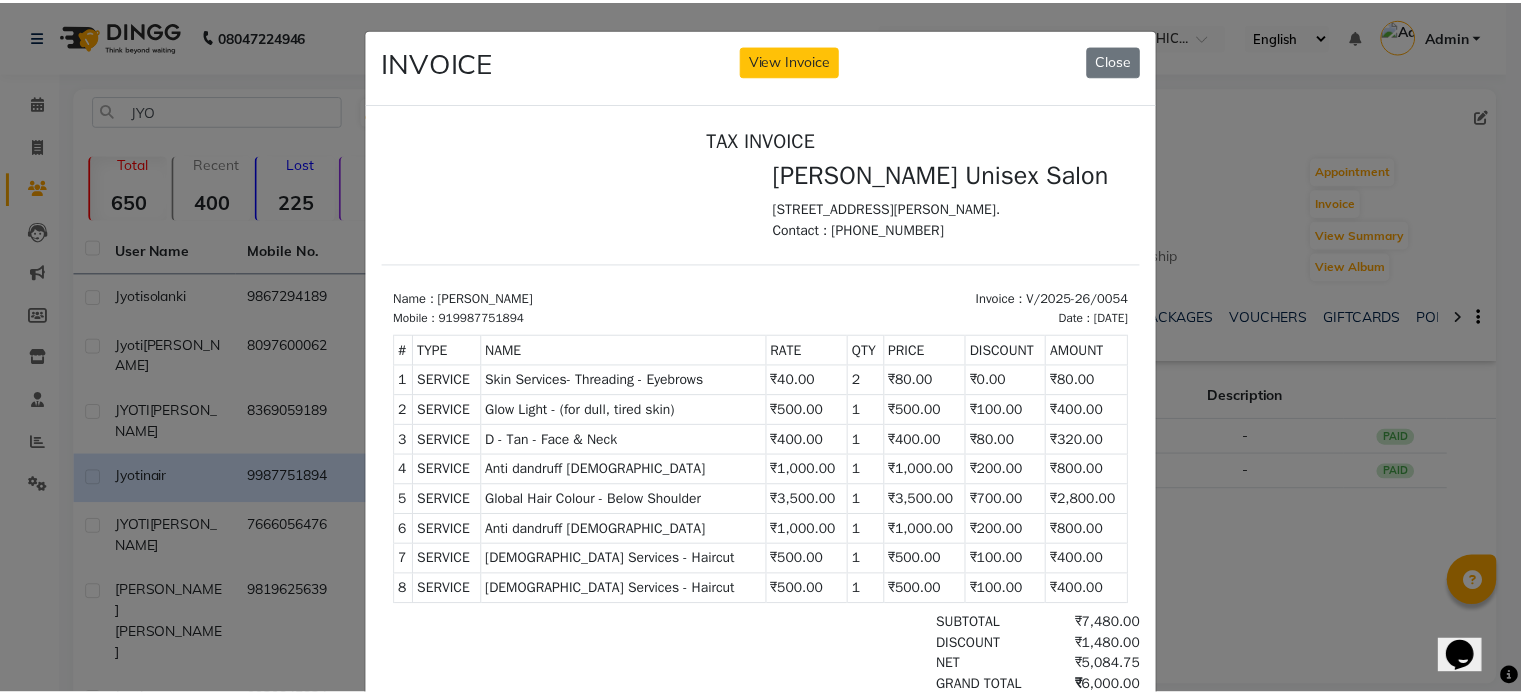 scroll, scrollTop: 16, scrollLeft: 0, axis: vertical 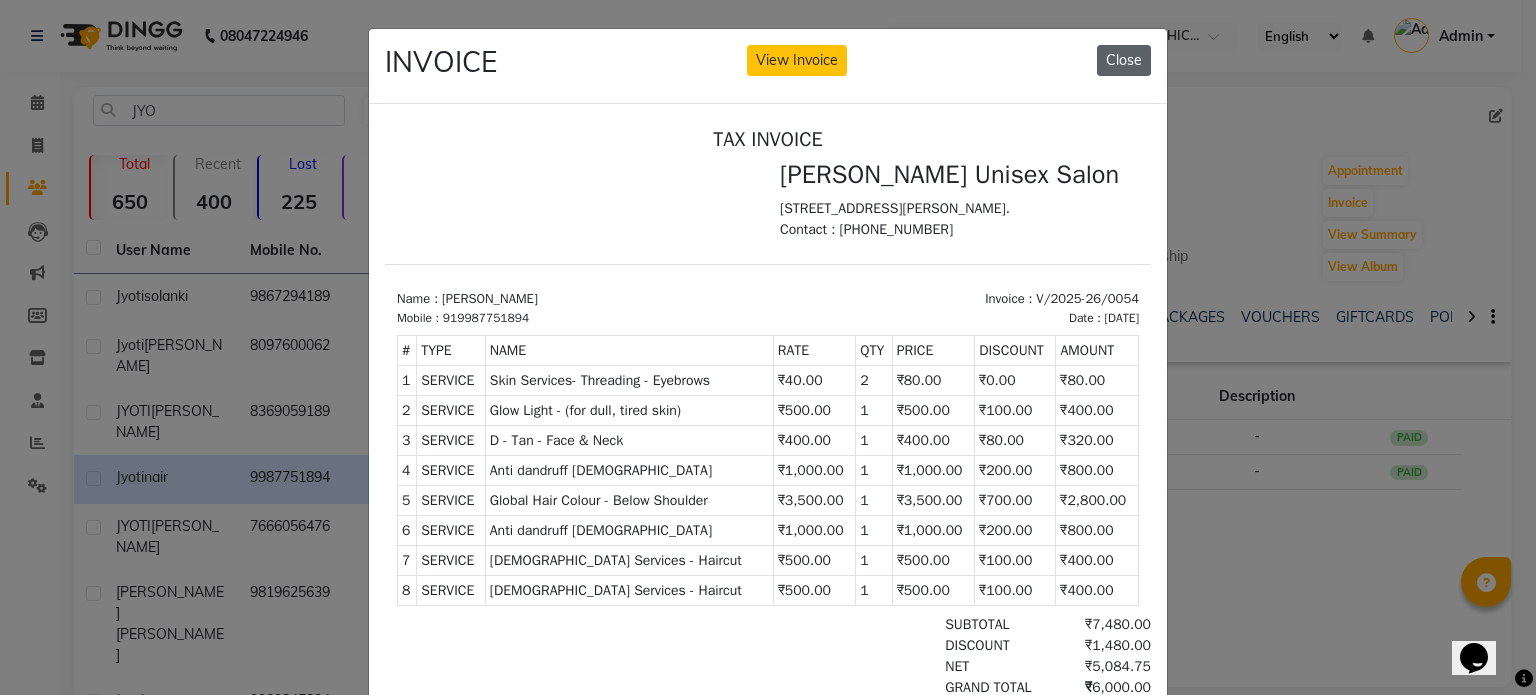 click on "Close" 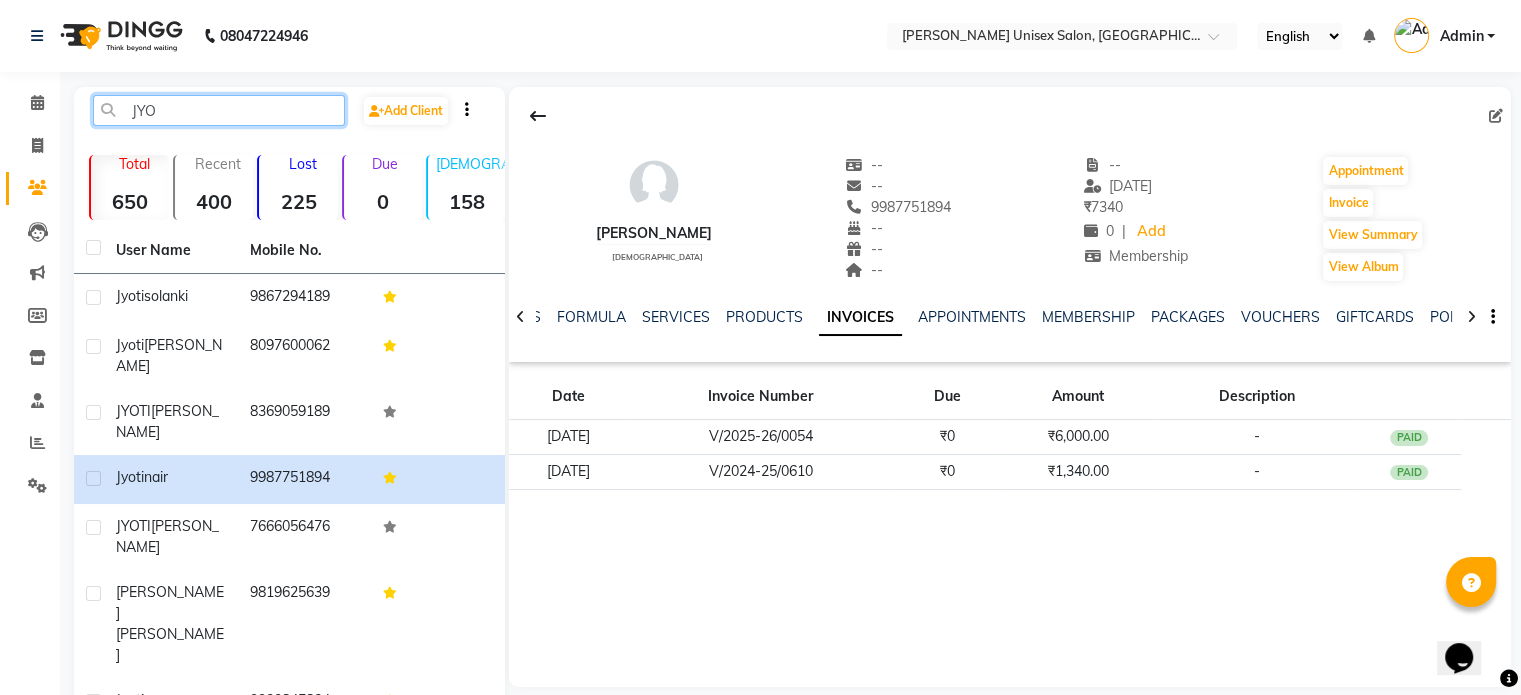 click on "JYO" 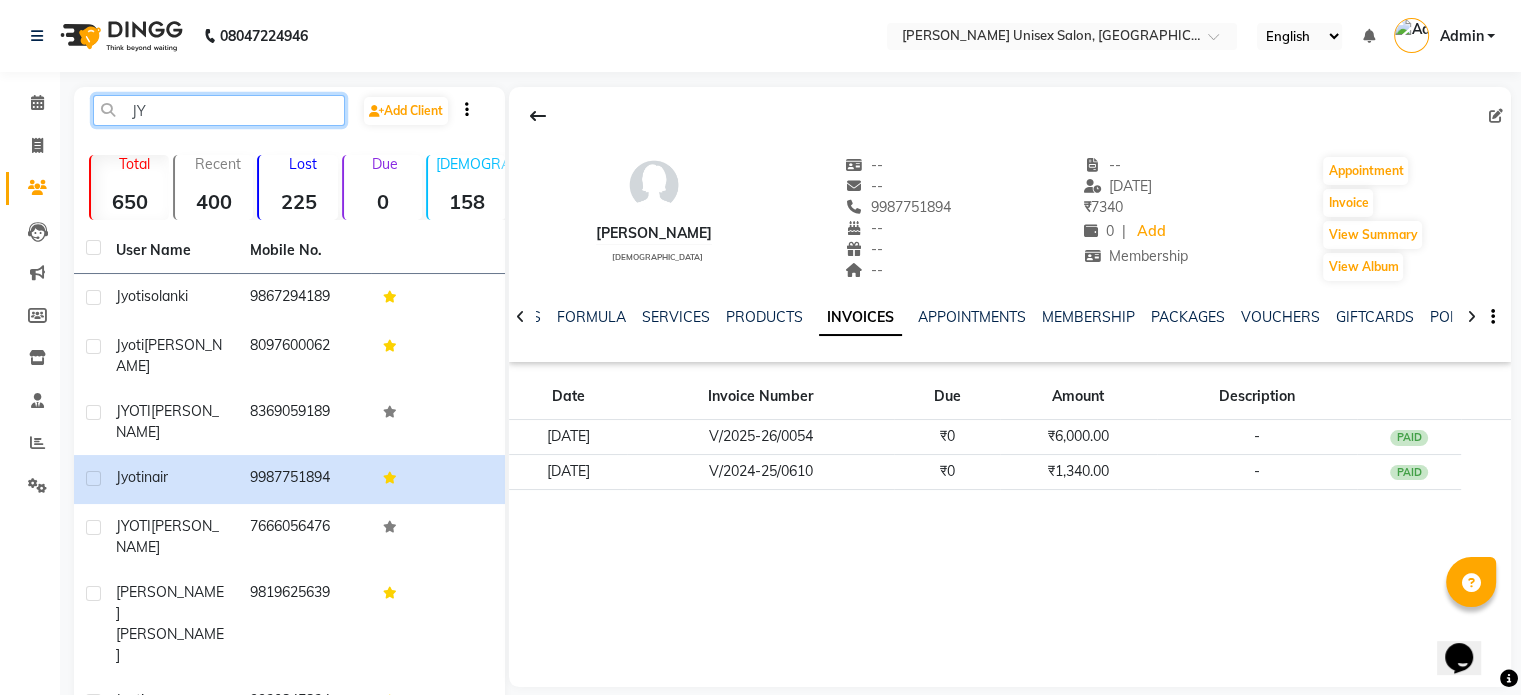 type on "J" 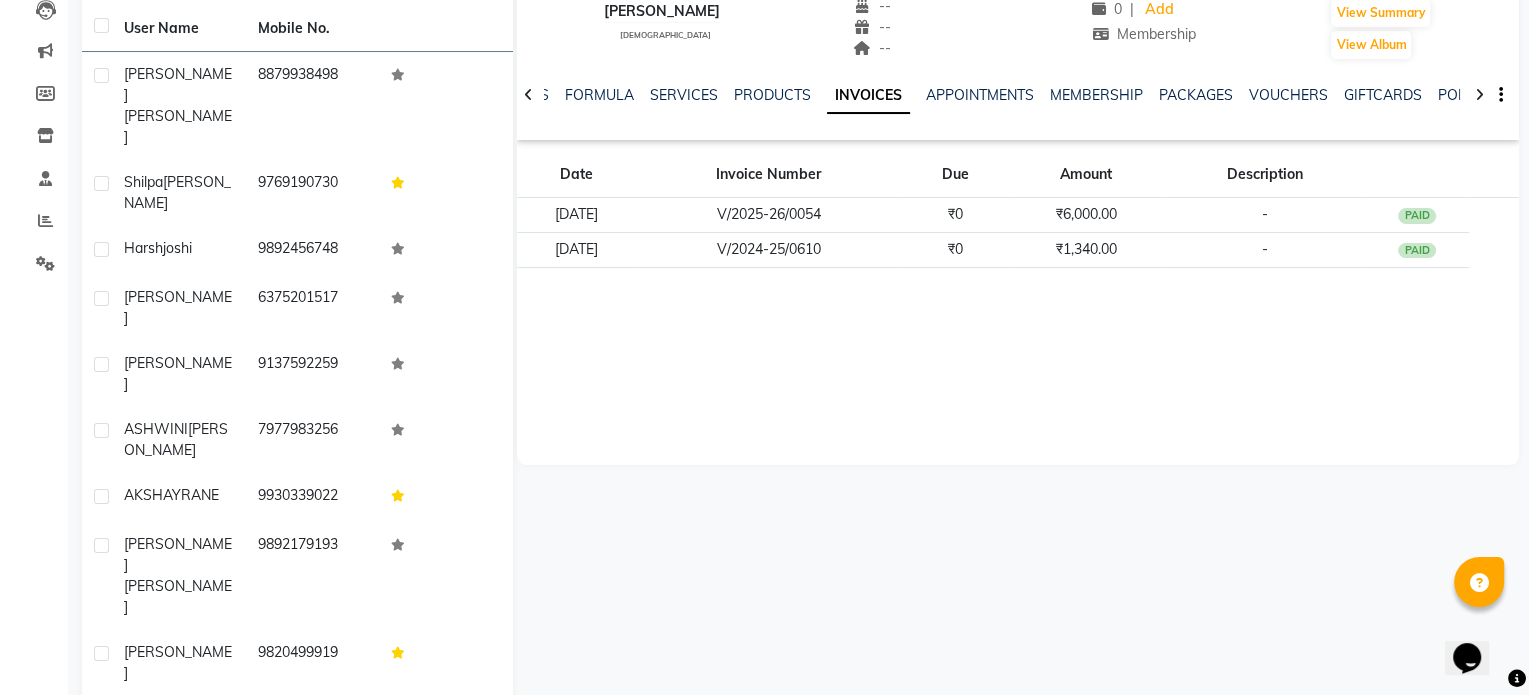 scroll, scrollTop: 0, scrollLeft: 0, axis: both 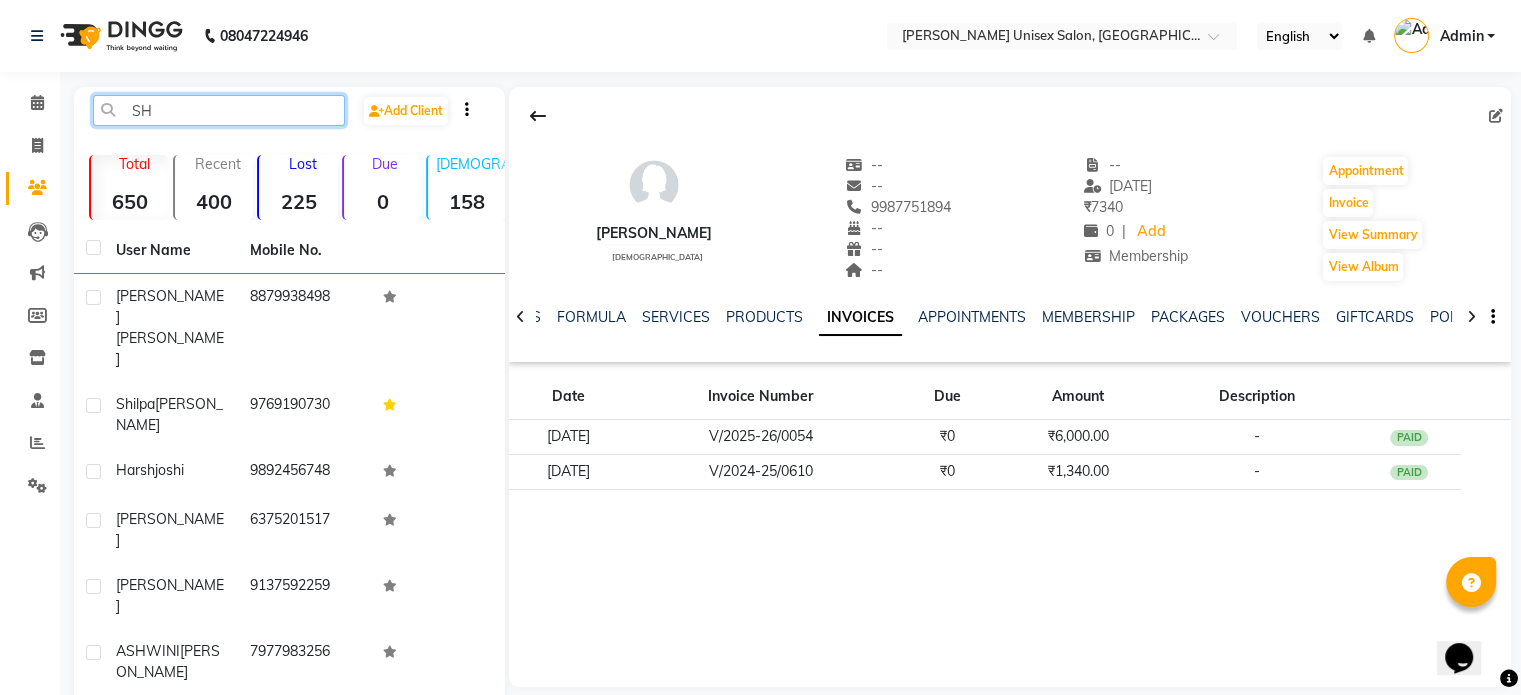 click on "SH" 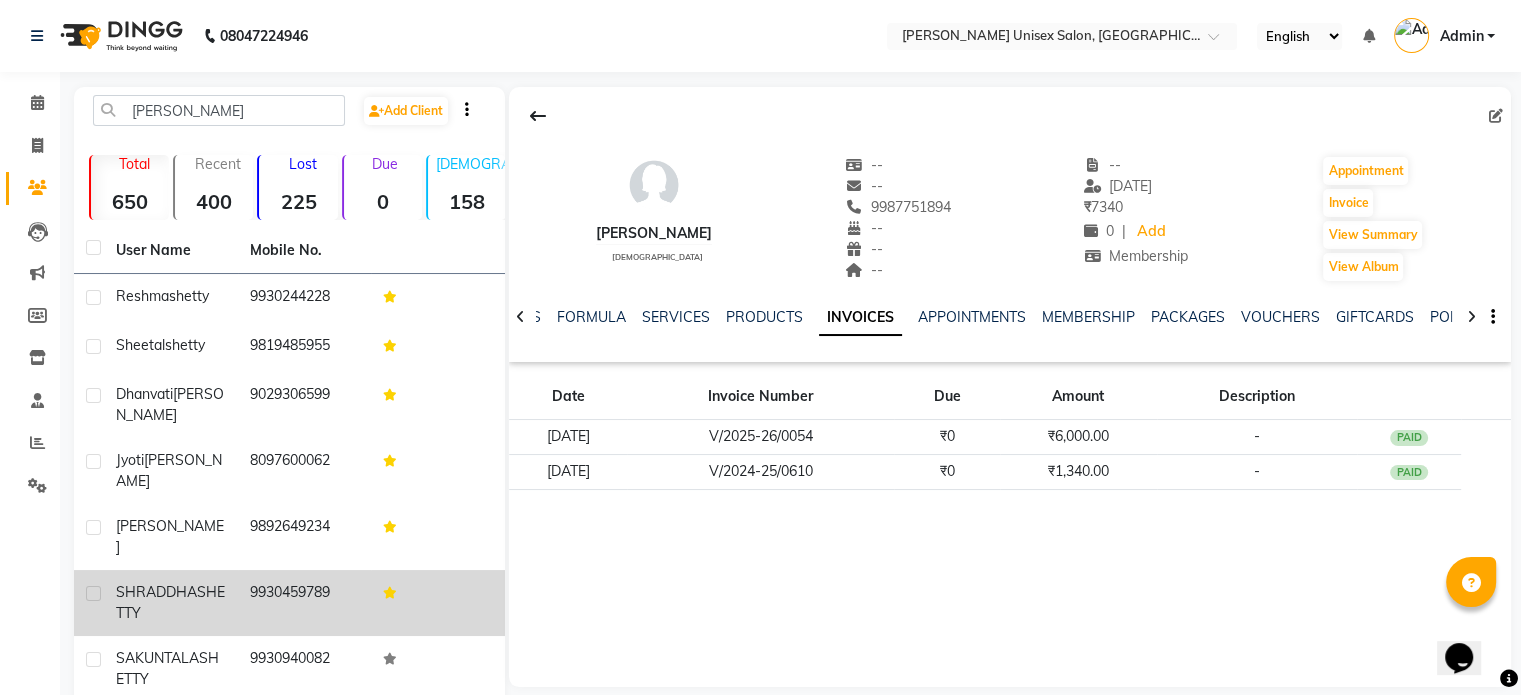 click on "SHRADDHA" 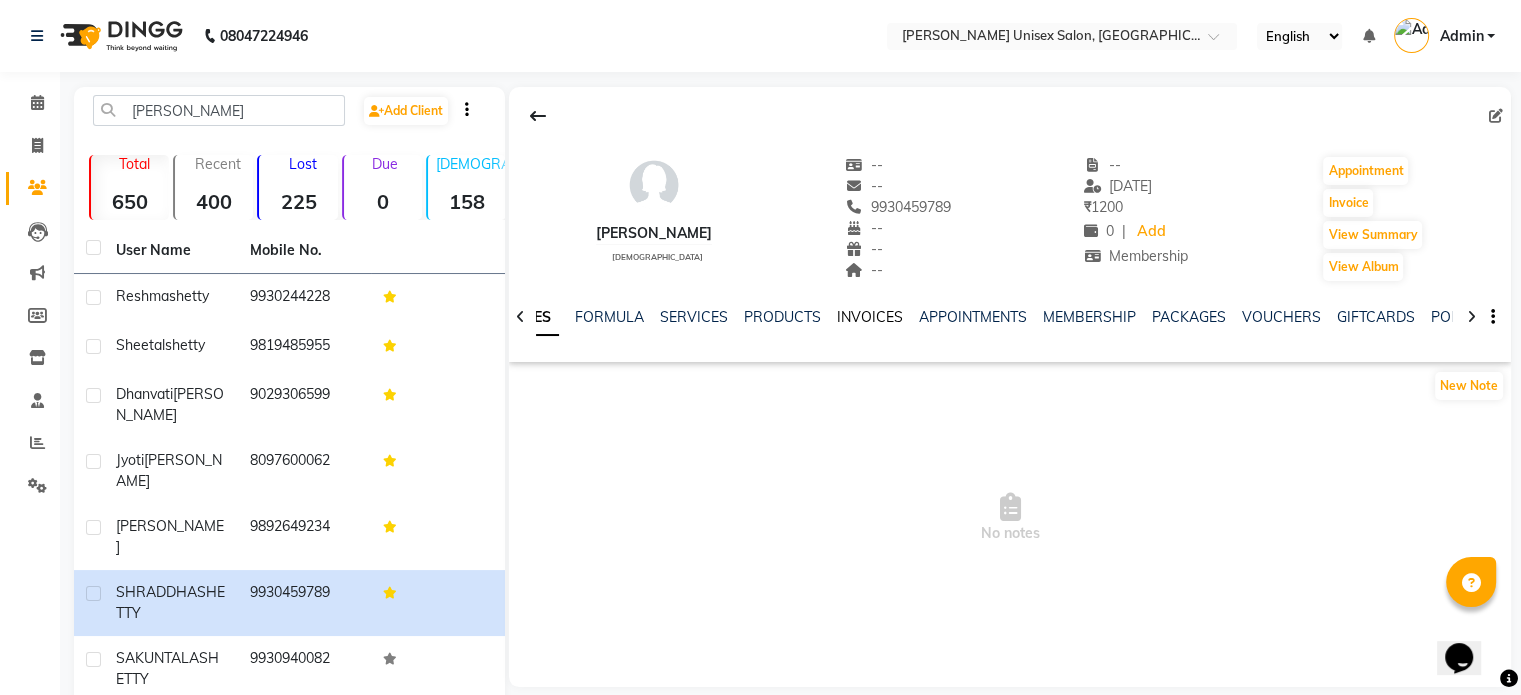 click on "INVOICES" 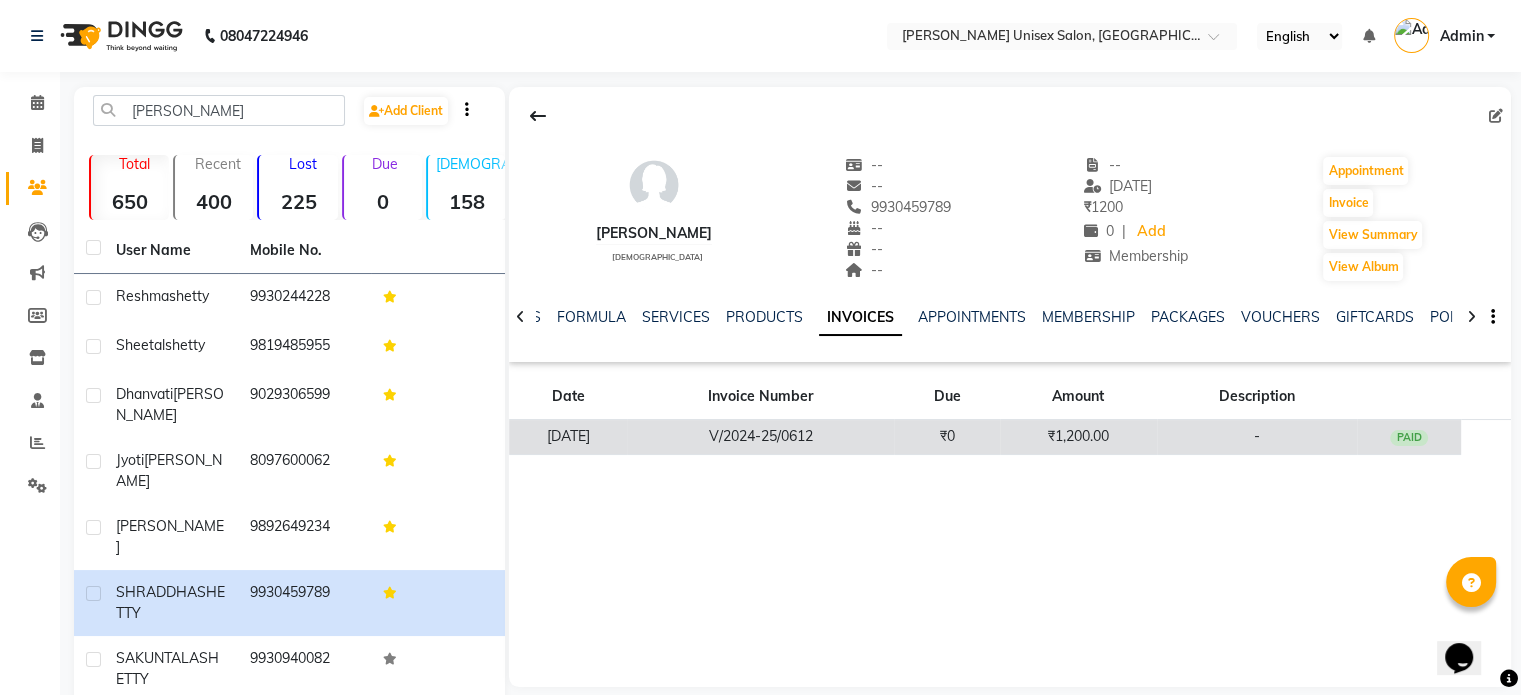 click on "V/2024-25/0612" 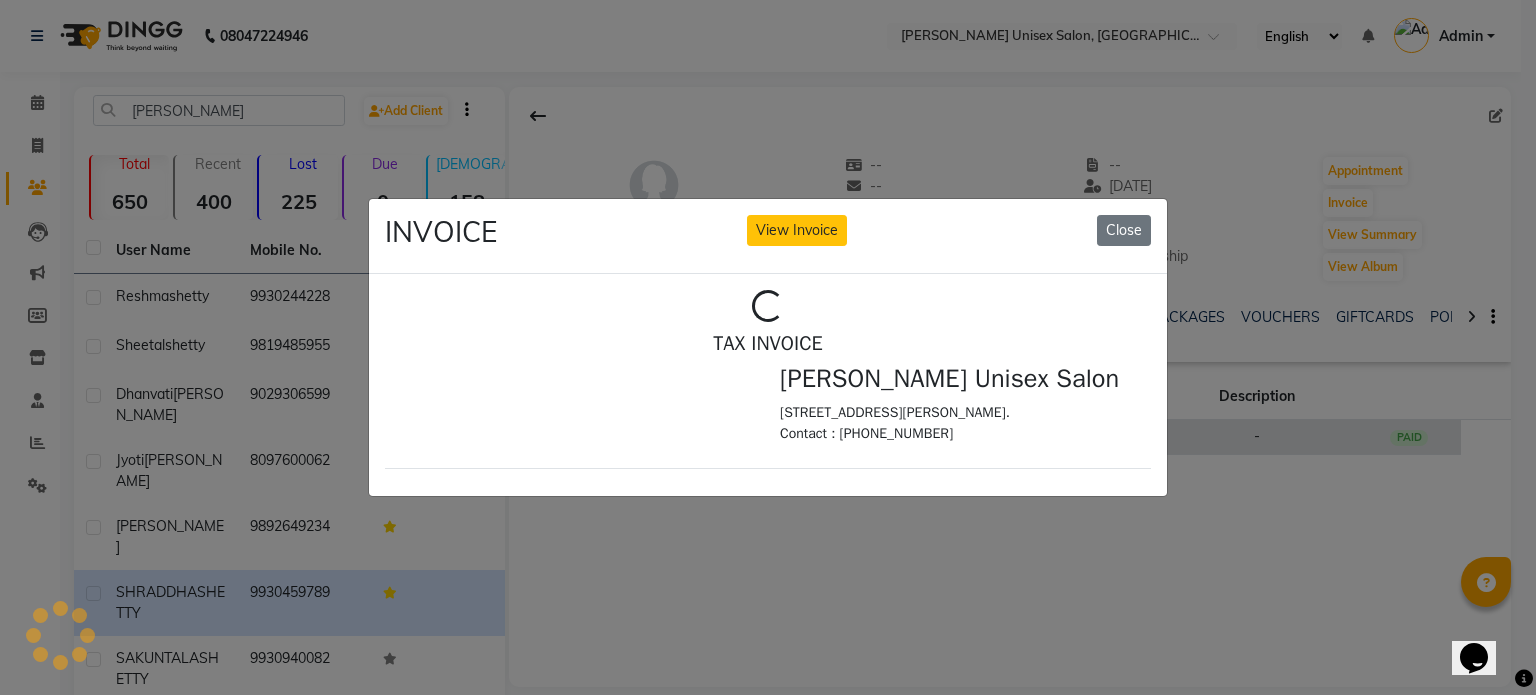 scroll, scrollTop: 0, scrollLeft: 0, axis: both 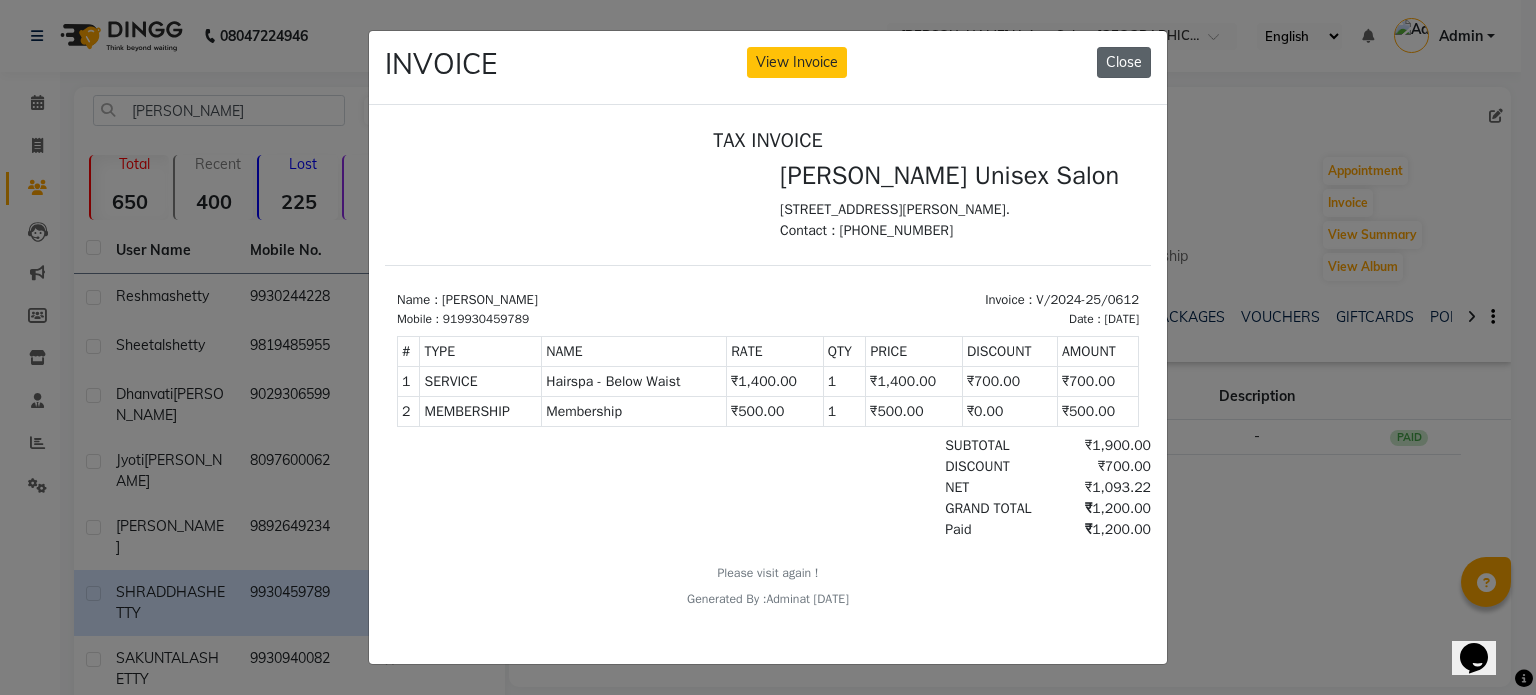 click on "Close" 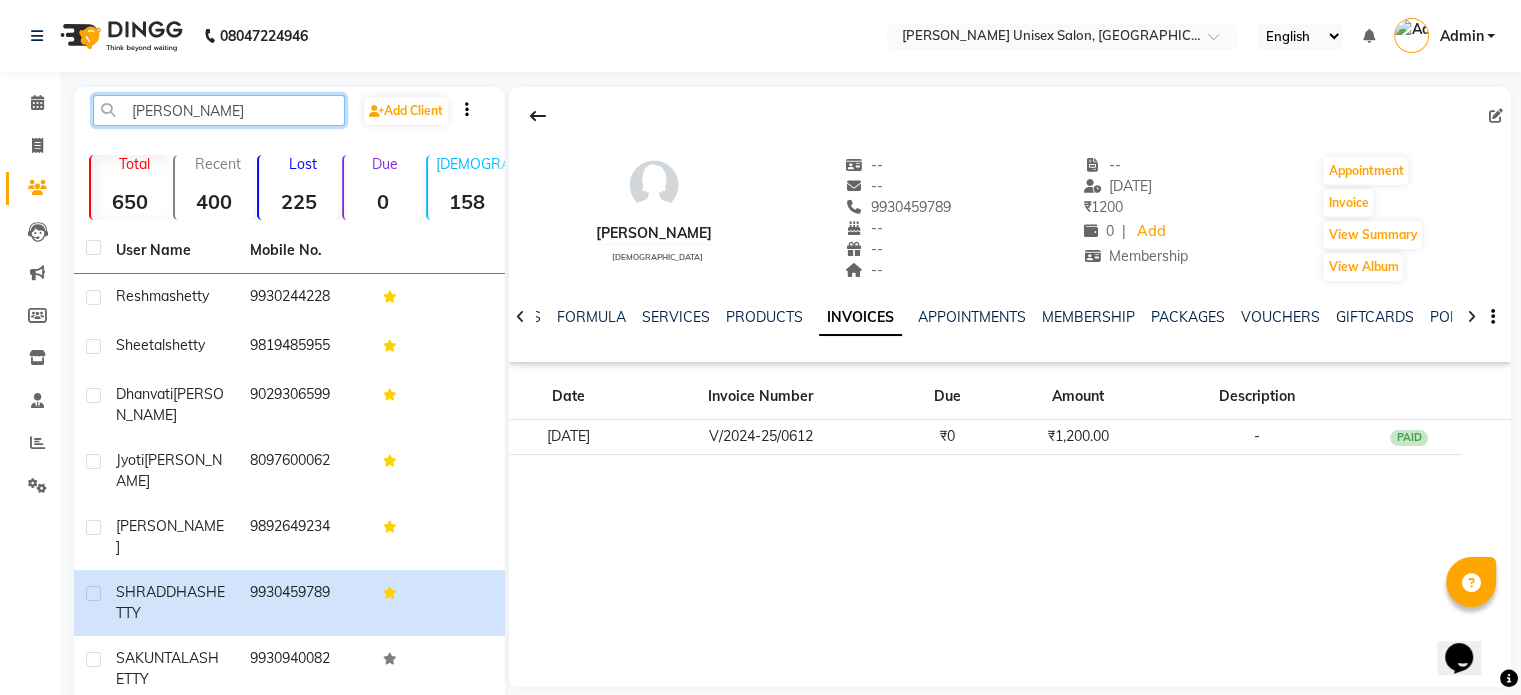 click on "SHET" 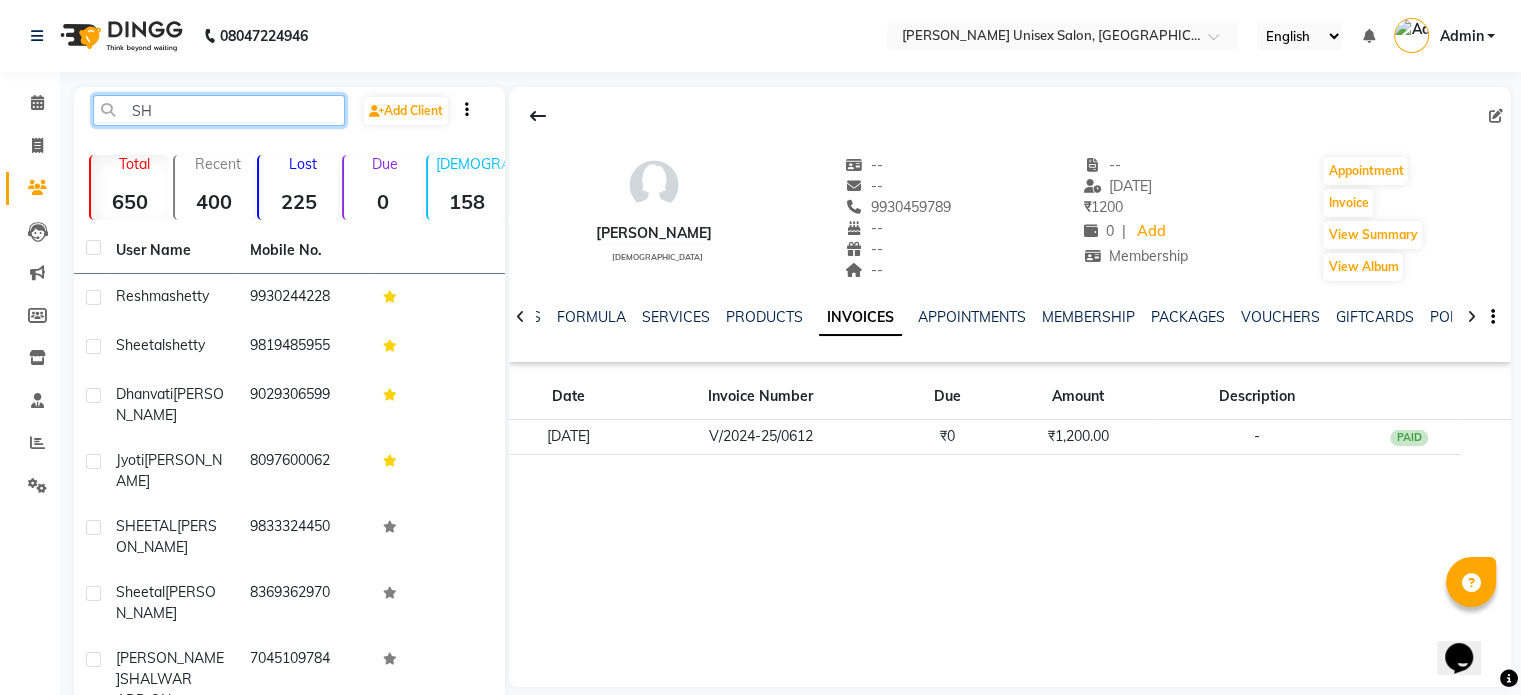 type on "S" 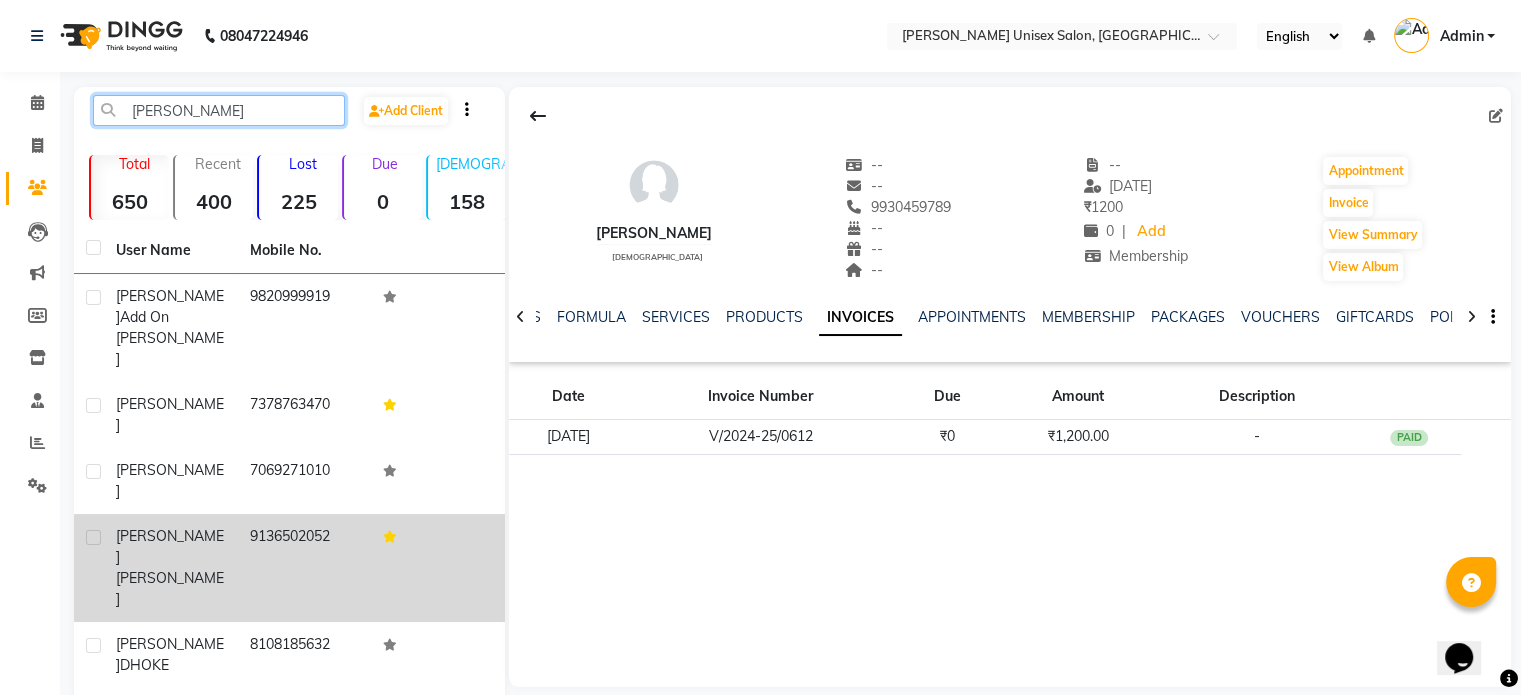 type on "PRAN" 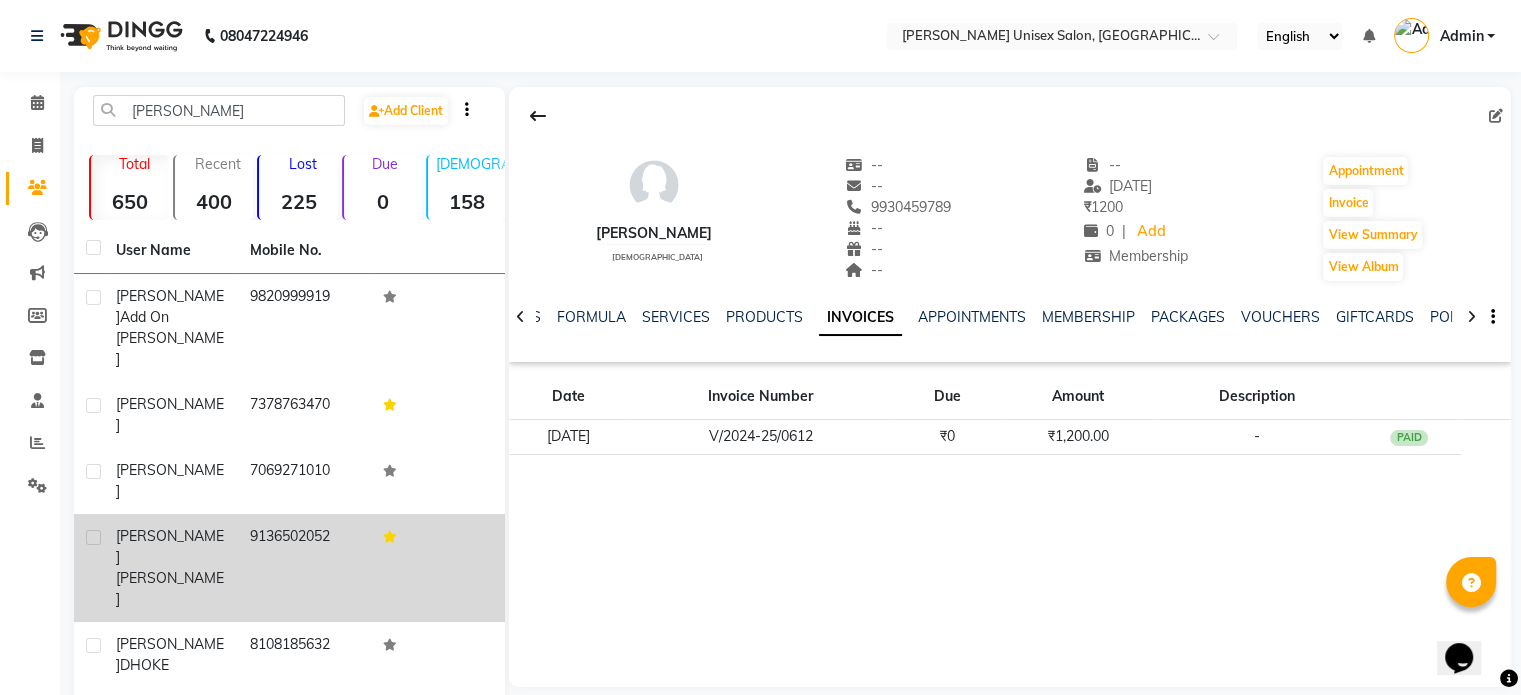 click on "9136502052" 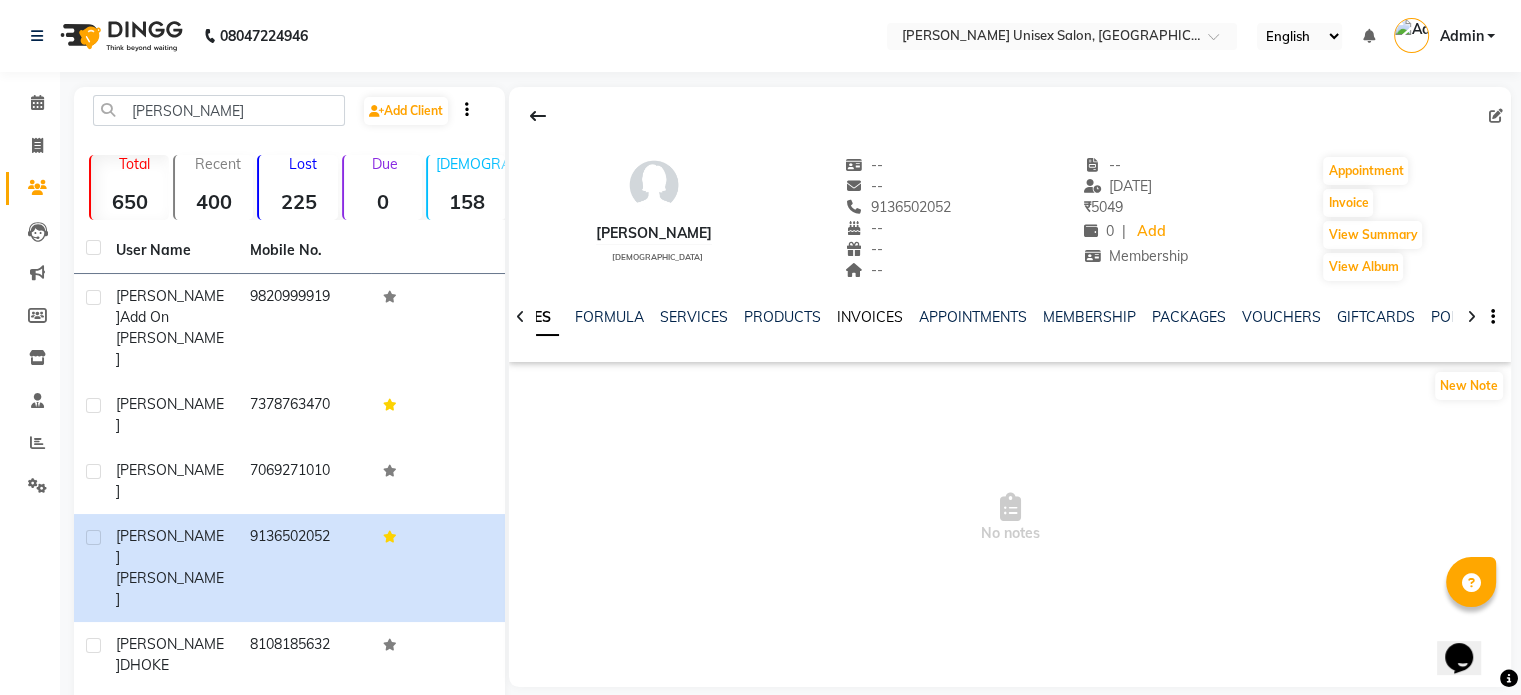 click on "INVOICES" 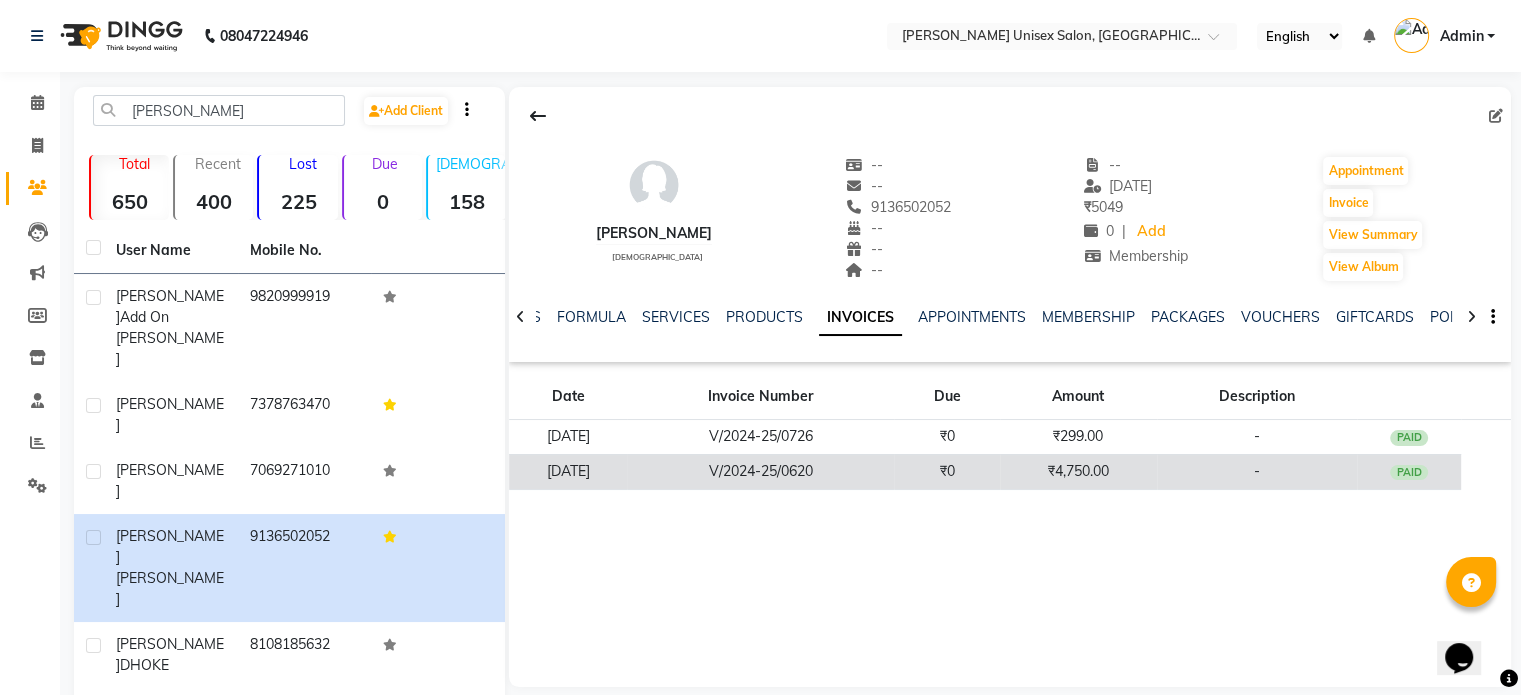 click on "V/2024-25/0620" 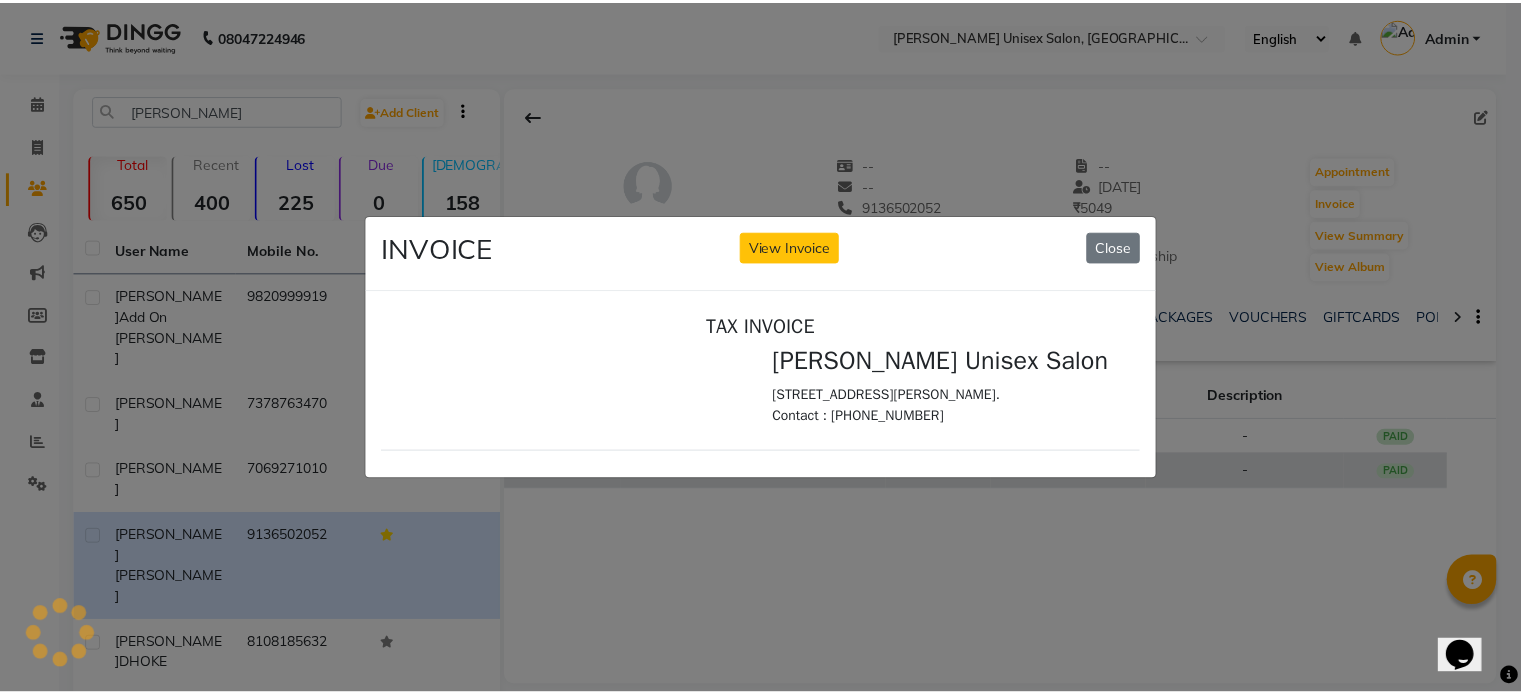 scroll, scrollTop: 0, scrollLeft: 0, axis: both 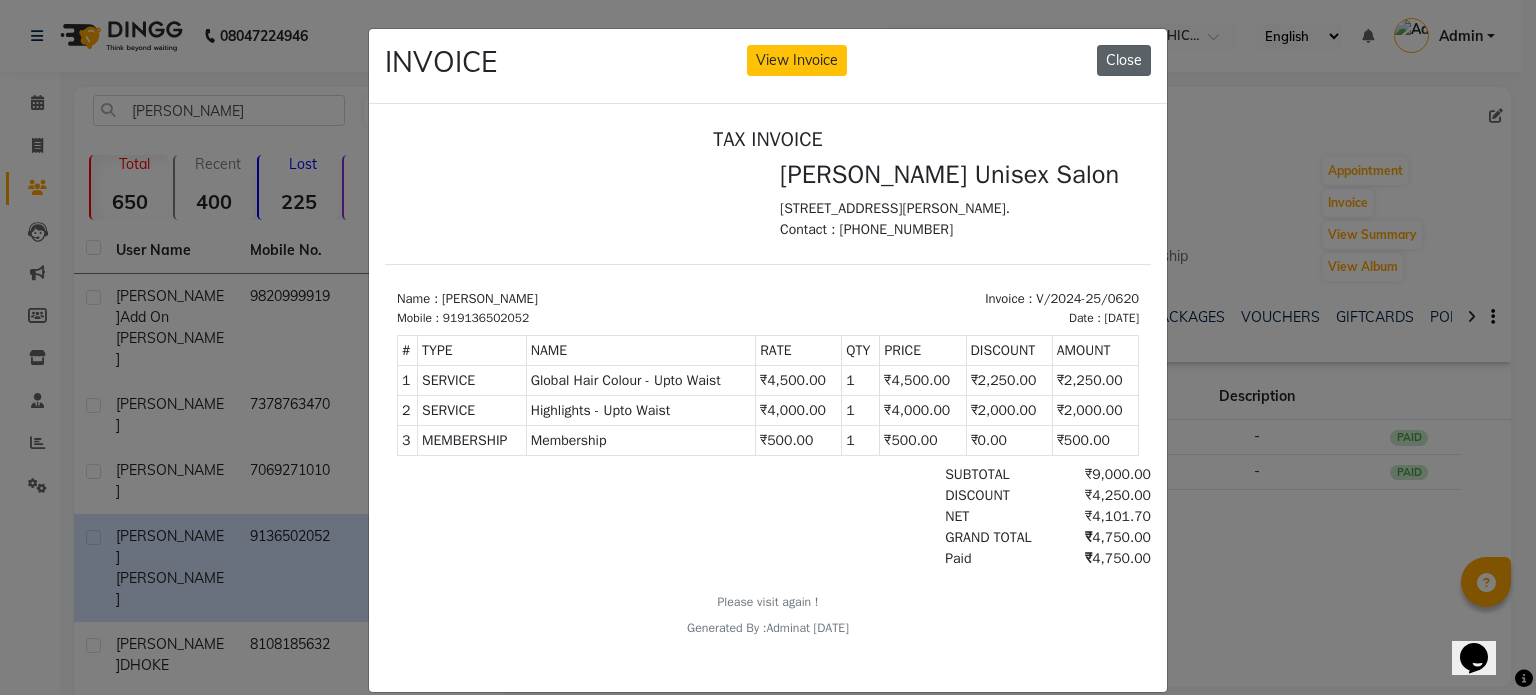 click on "Close" 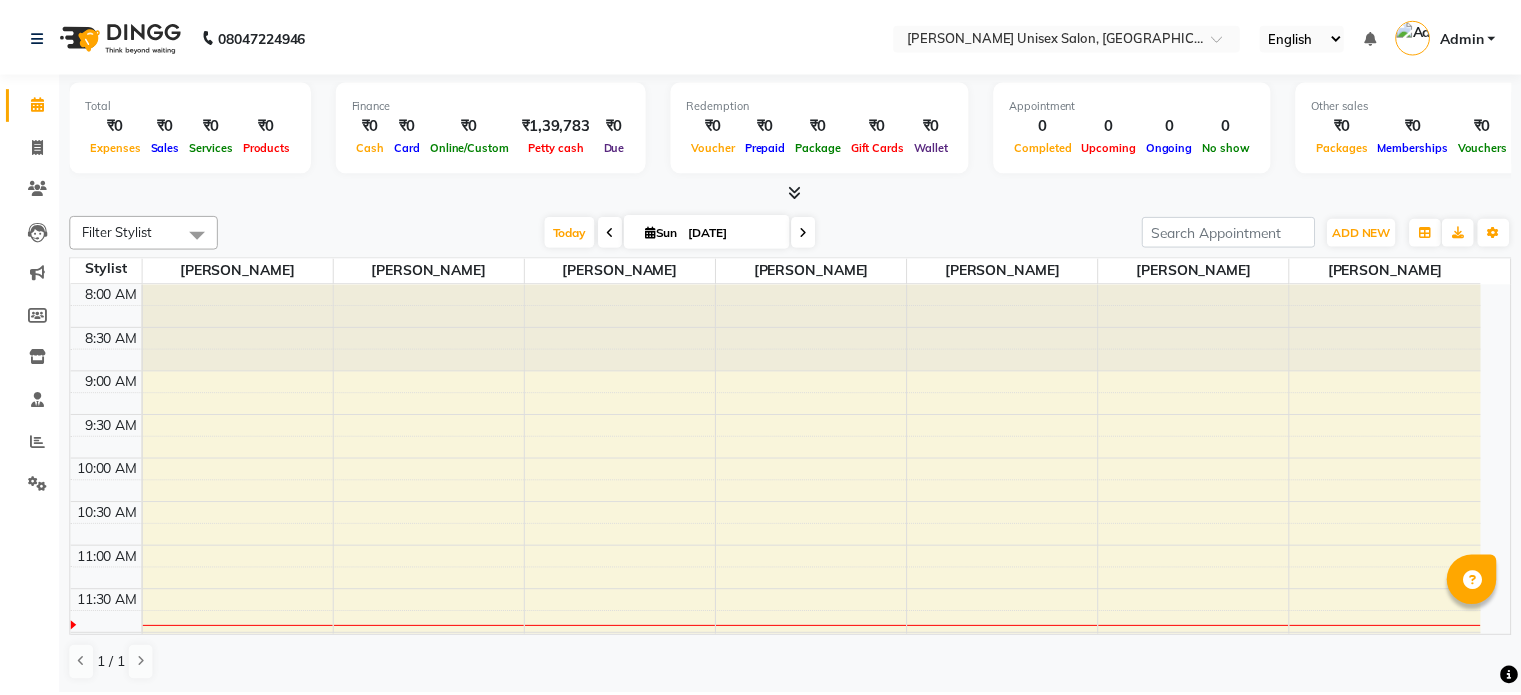 scroll, scrollTop: 0, scrollLeft: 0, axis: both 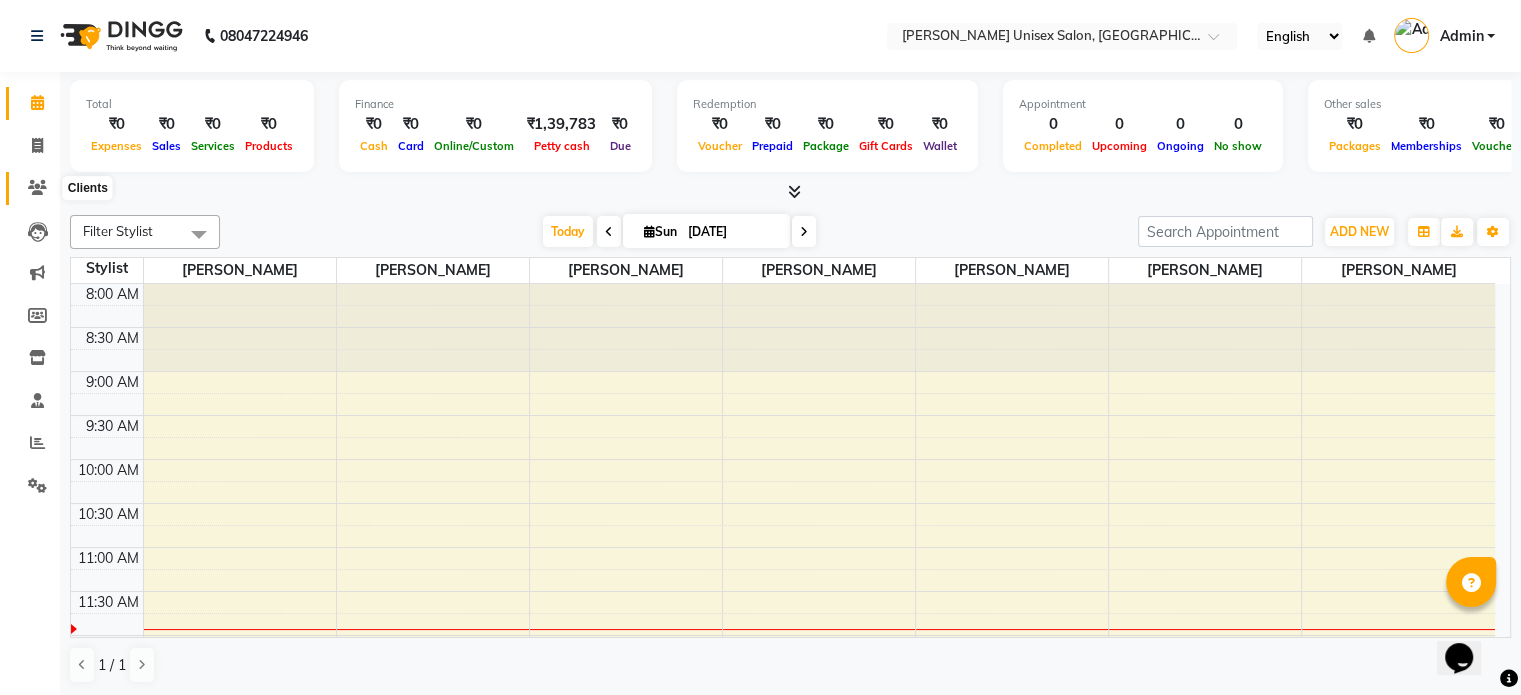 click 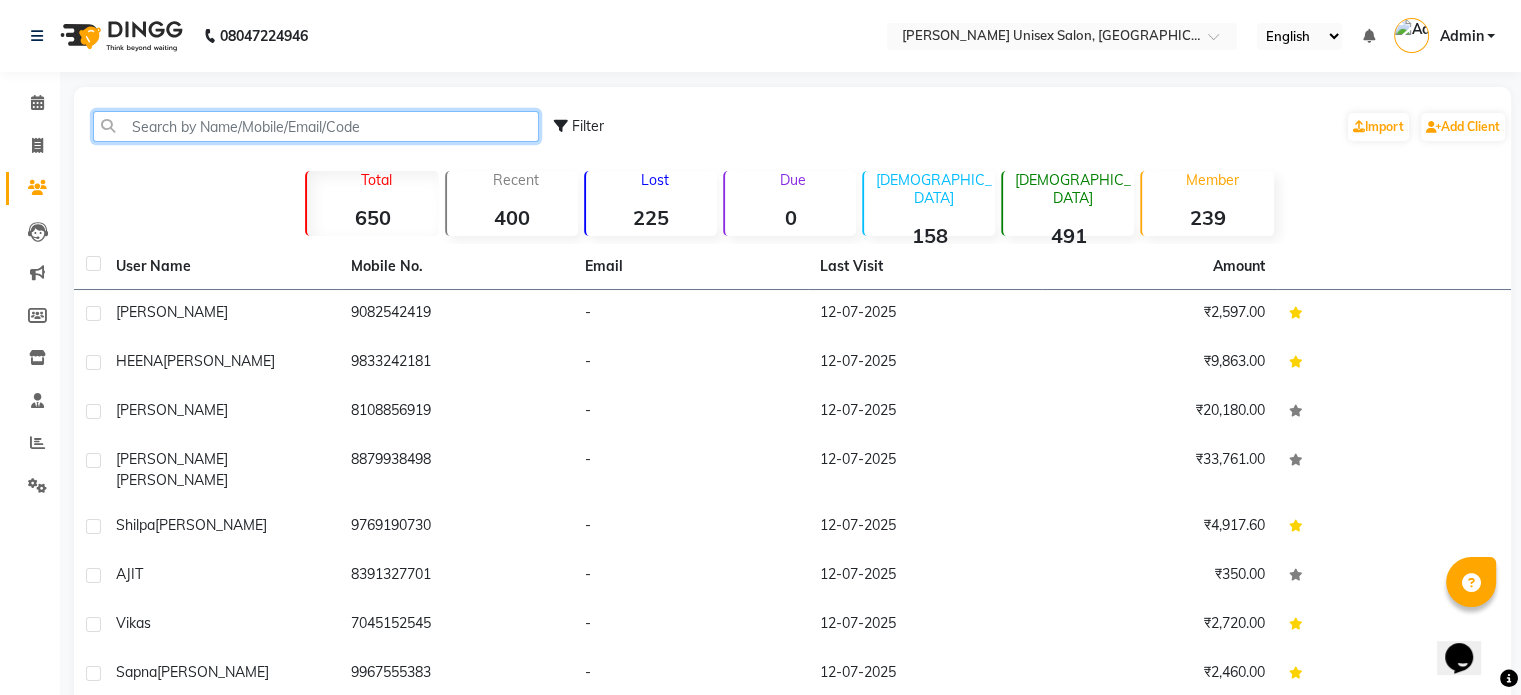click 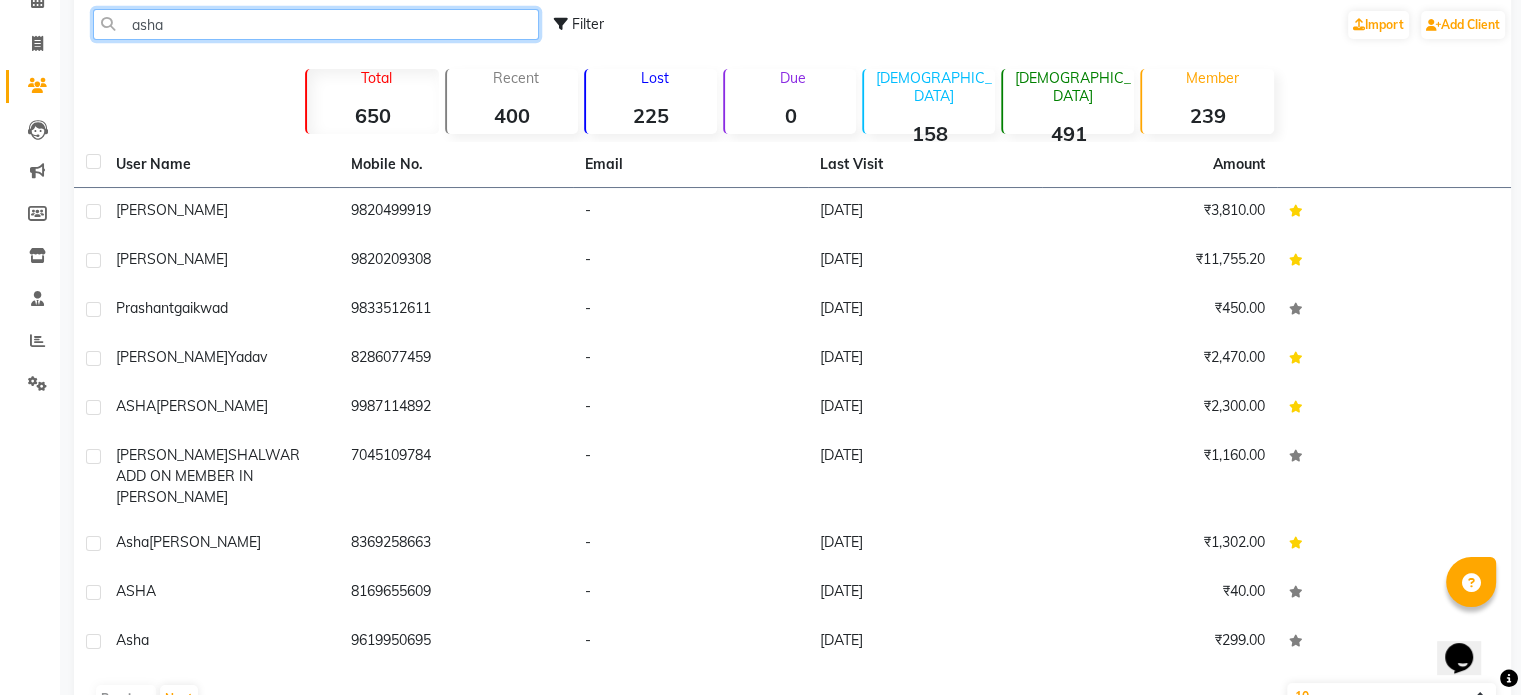 scroll, scrollTop: 79, scrollLeft: 0, axis: vertical 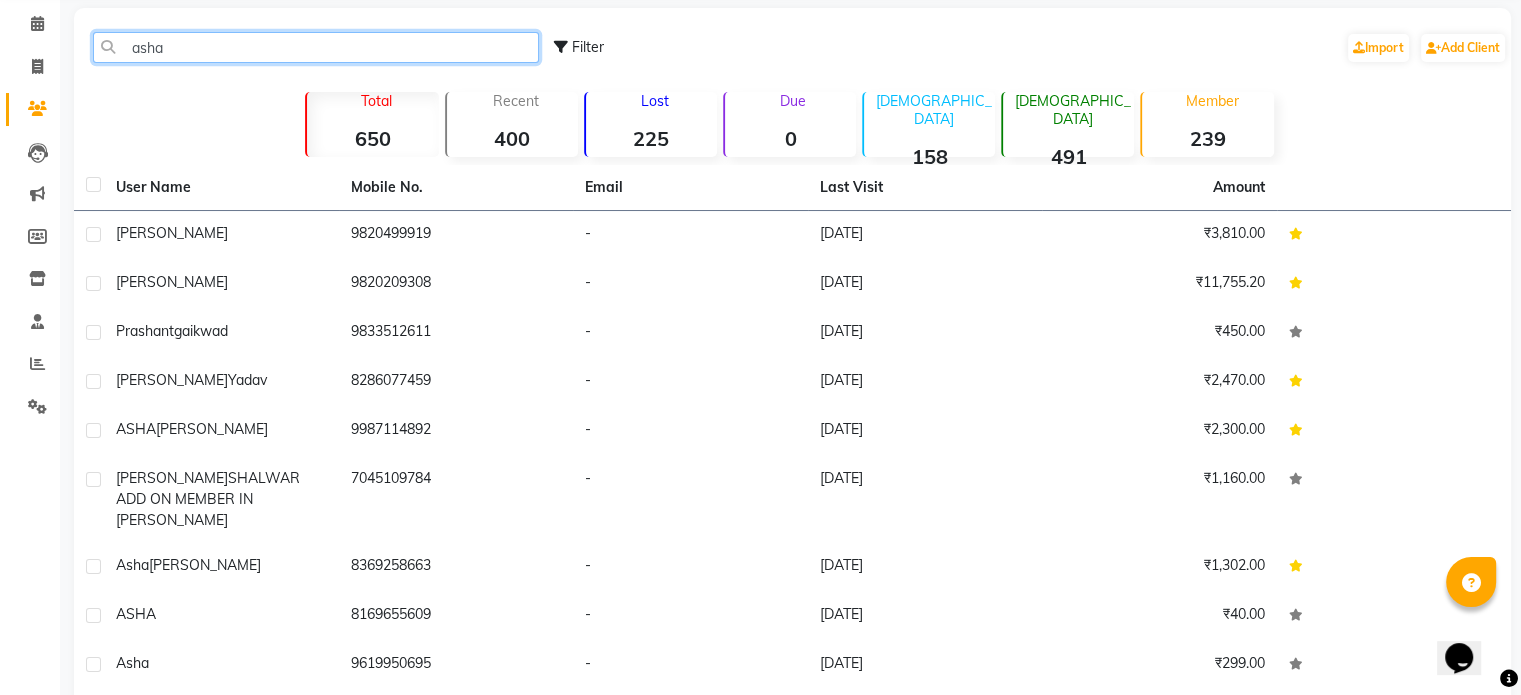 type on "asha" 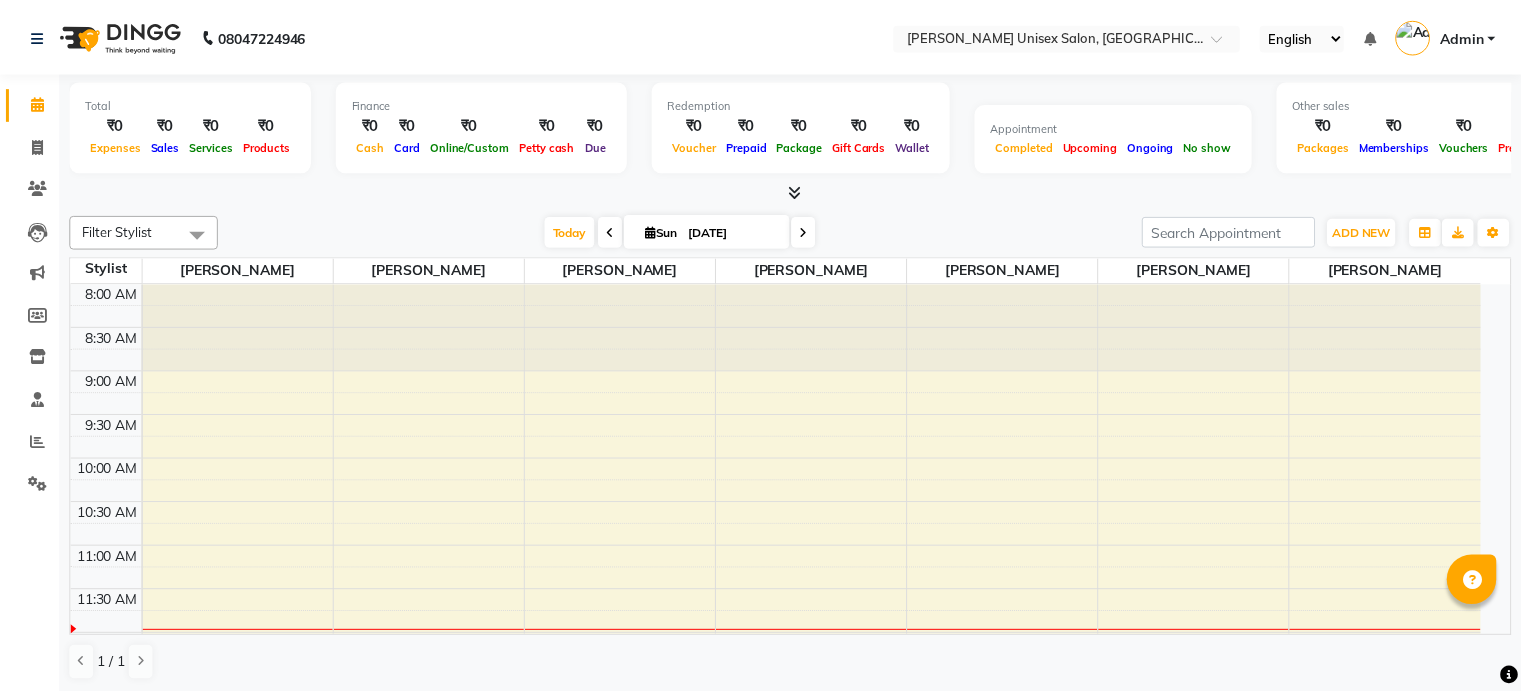 scroll, scrollTop: 0, scrollLeft: 0, axis: both 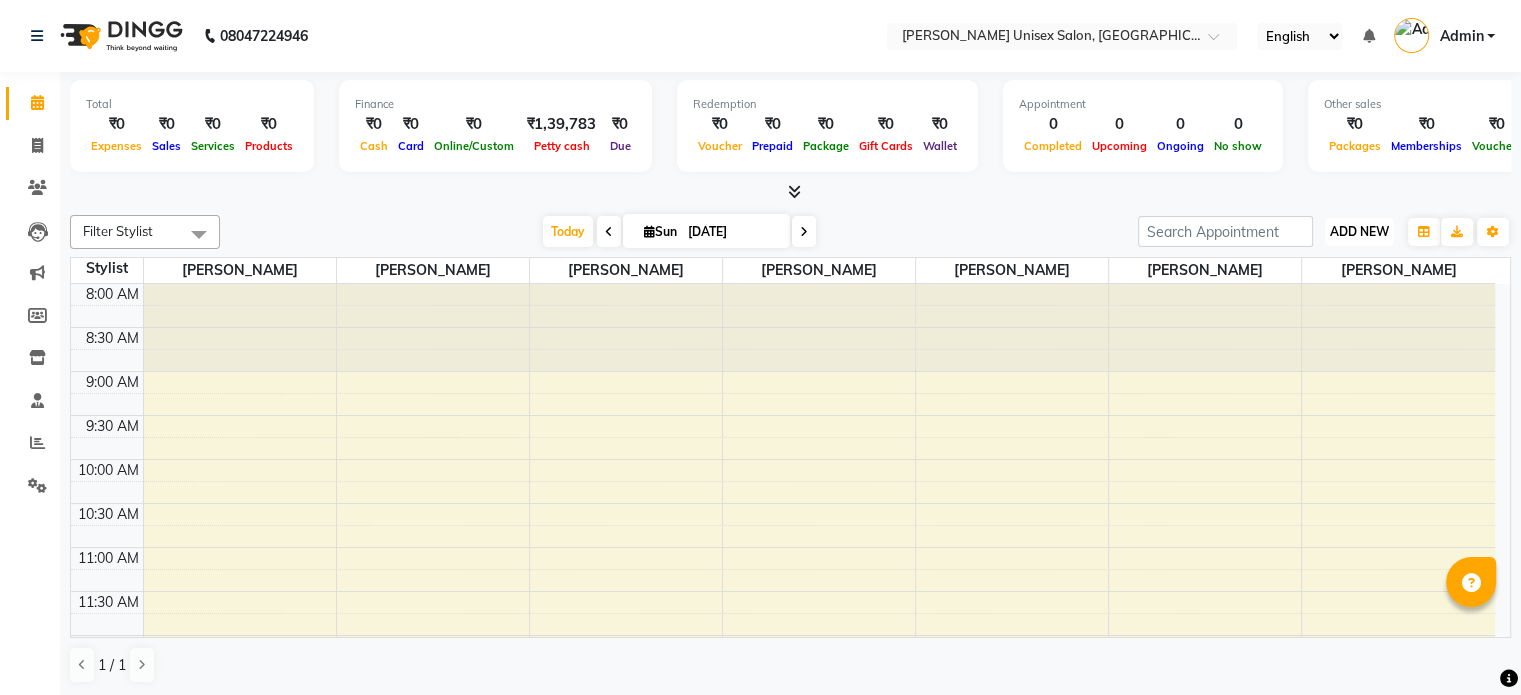 click on "ADD NEW" at bounding box center (1359, 231) 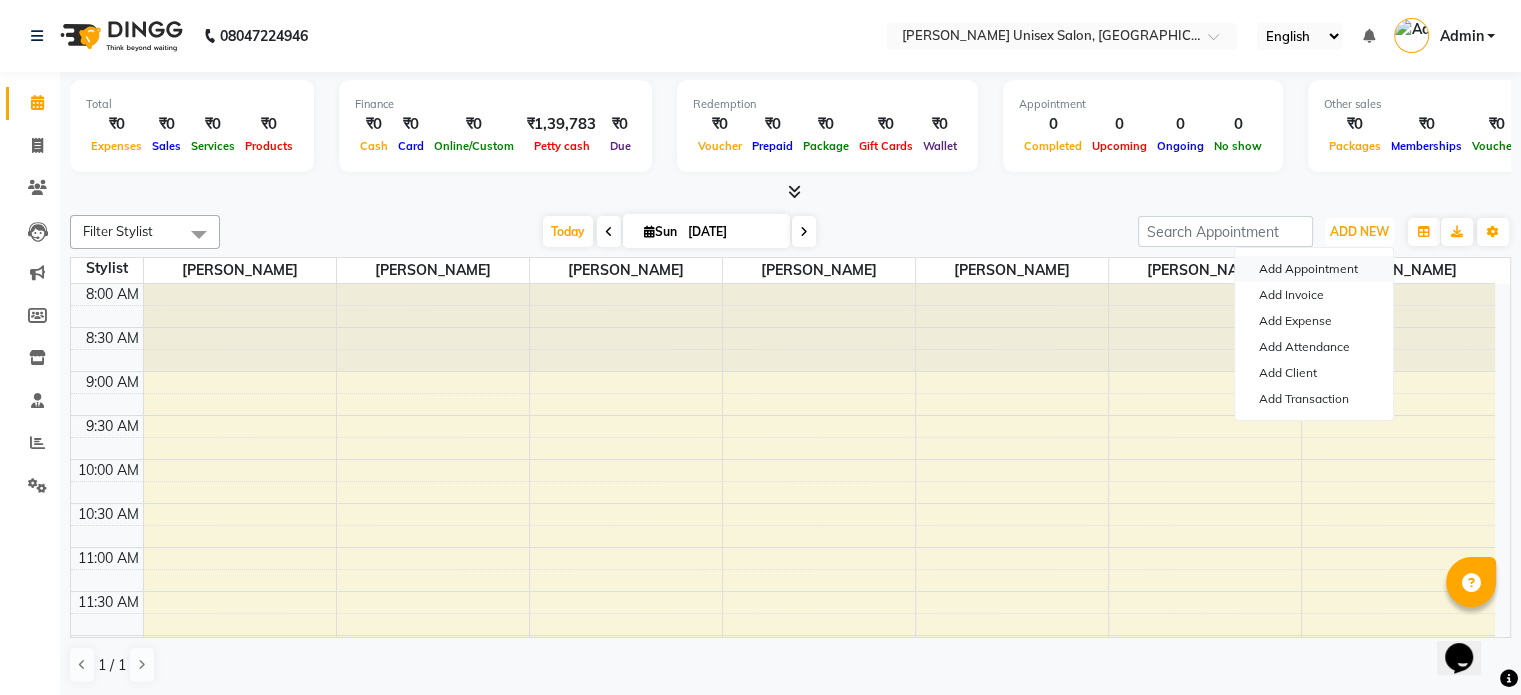 scroll, scrollTop: 0, scrollLeft: 0, axis: both 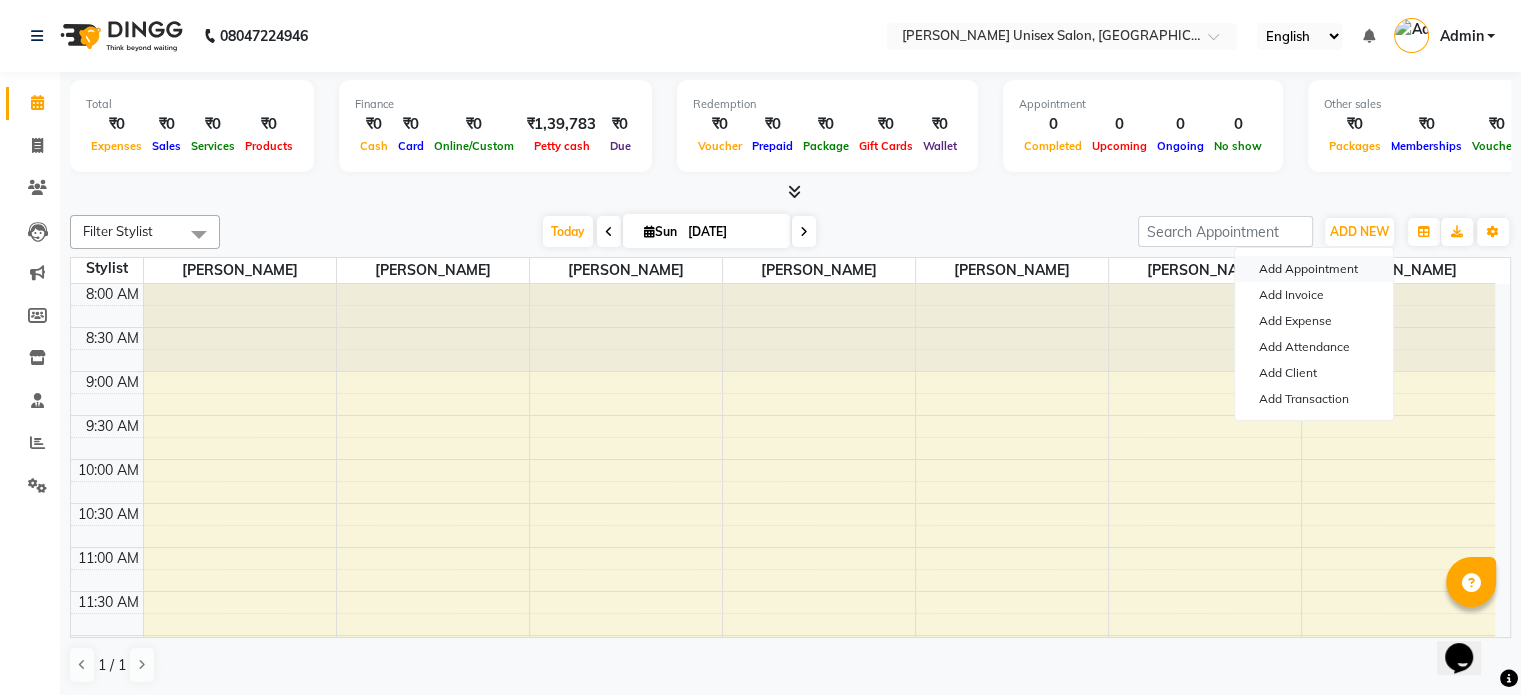 click on "Add Appointment" at bounding box center [1314, 269] 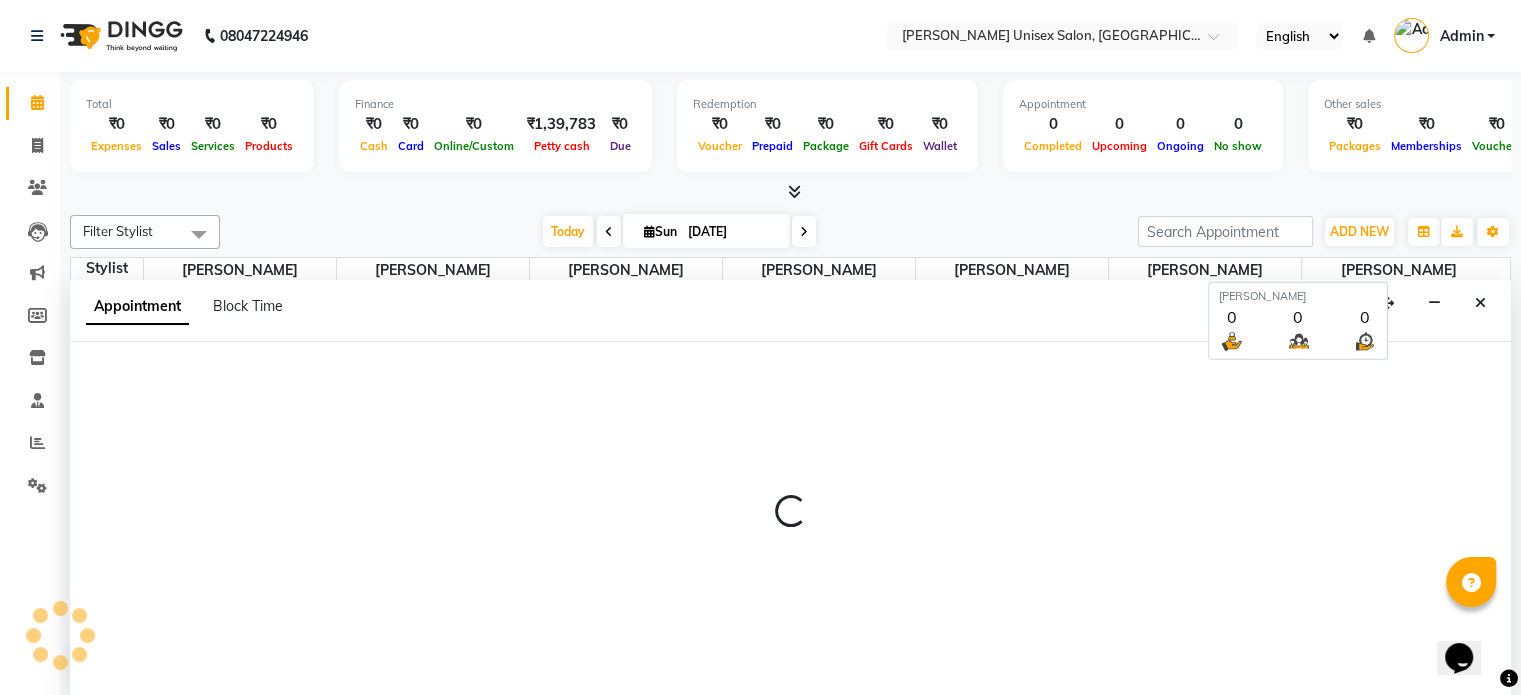 scroll, scrollTop: 0, scrollLeft: 0, axis: both 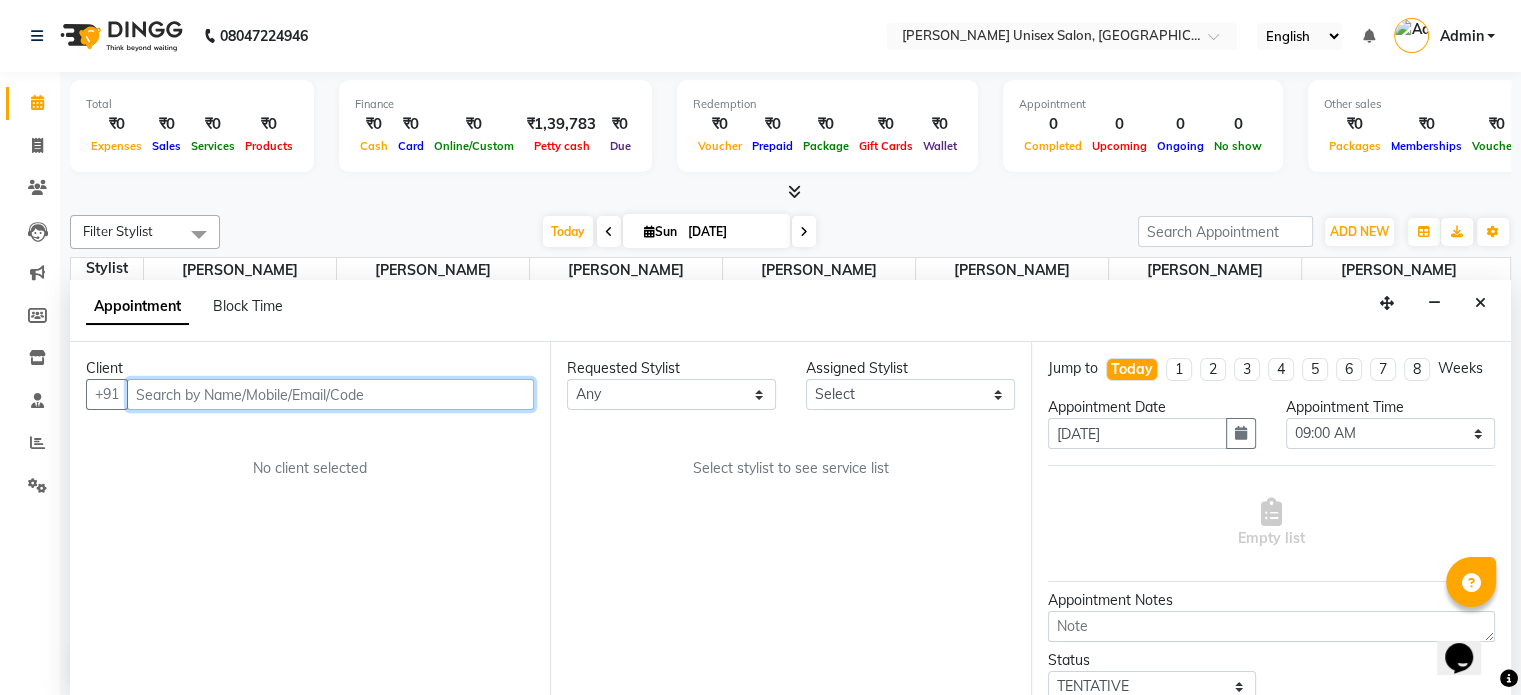 click at bounding box center [330, 394] 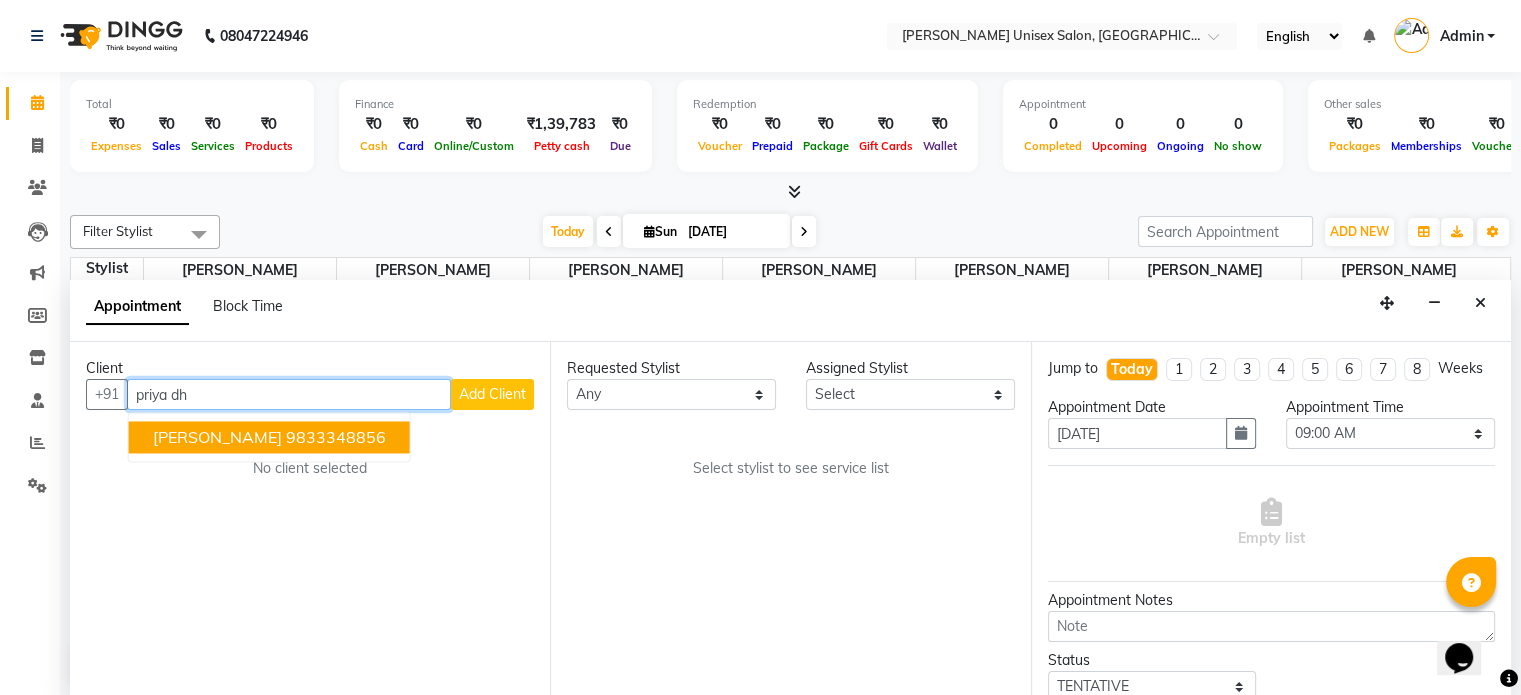 click on "PRIYA DHARIA" at bounding box center [217, 438] 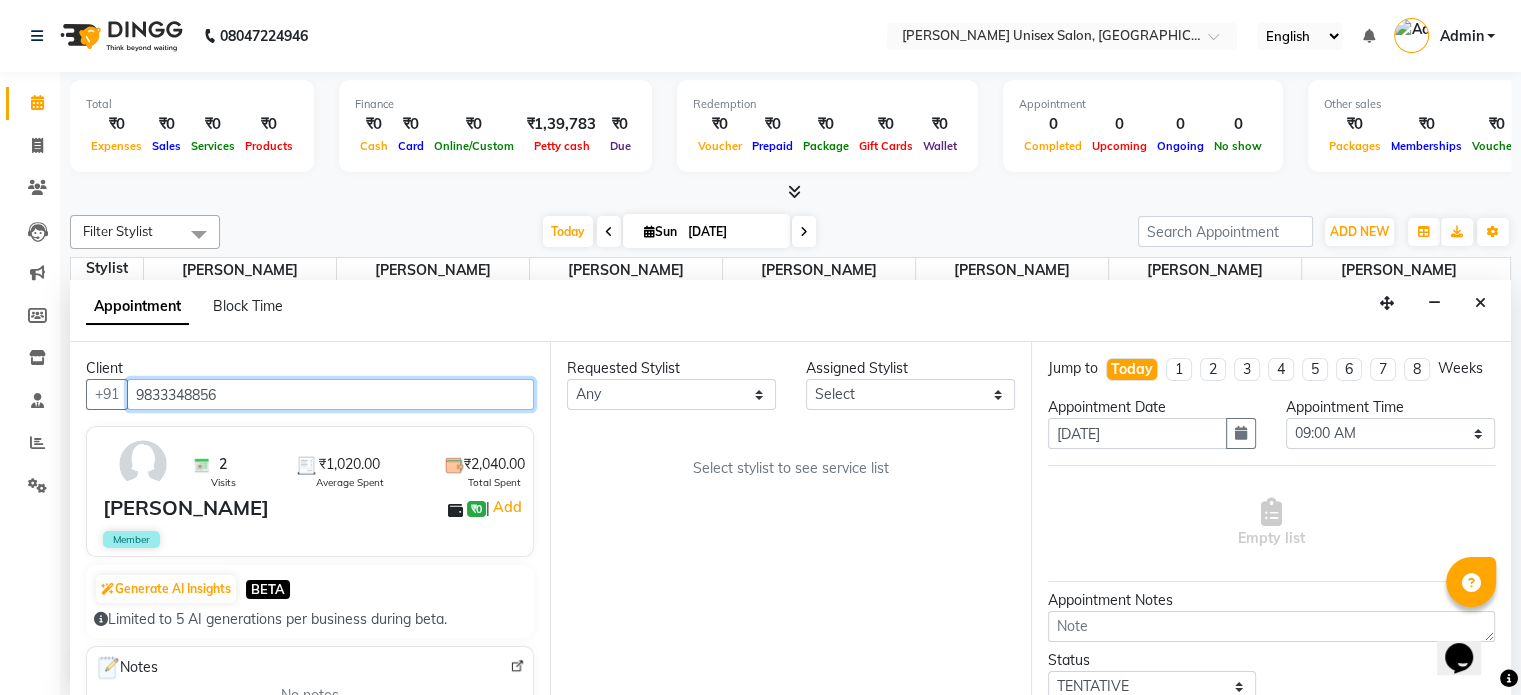 type on "9833348856" 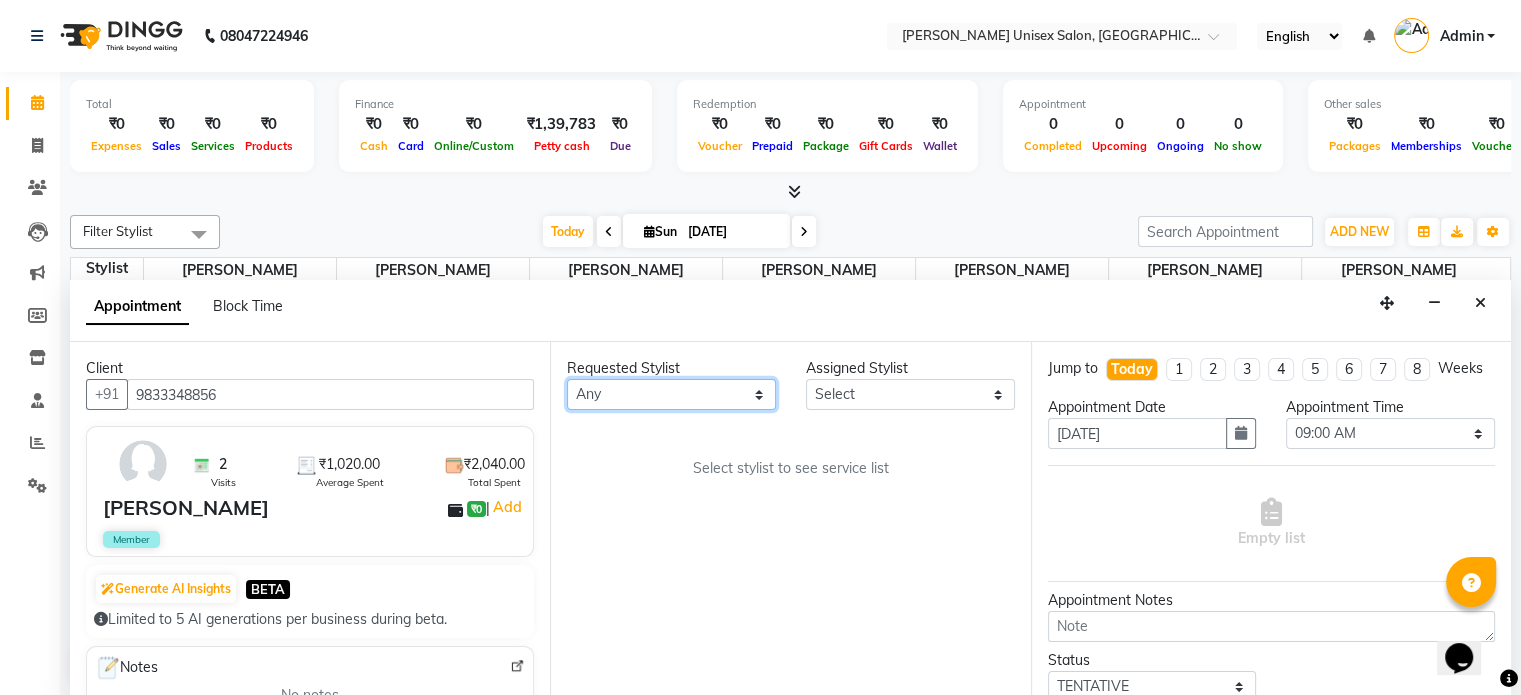 click on "Any Ankita Bagave Kasim salmani Manisha Doshi Pooja Jha RAHUL AHANKARE Rahul Thakur Sanju Sharma" at bounding box center [671, 394] 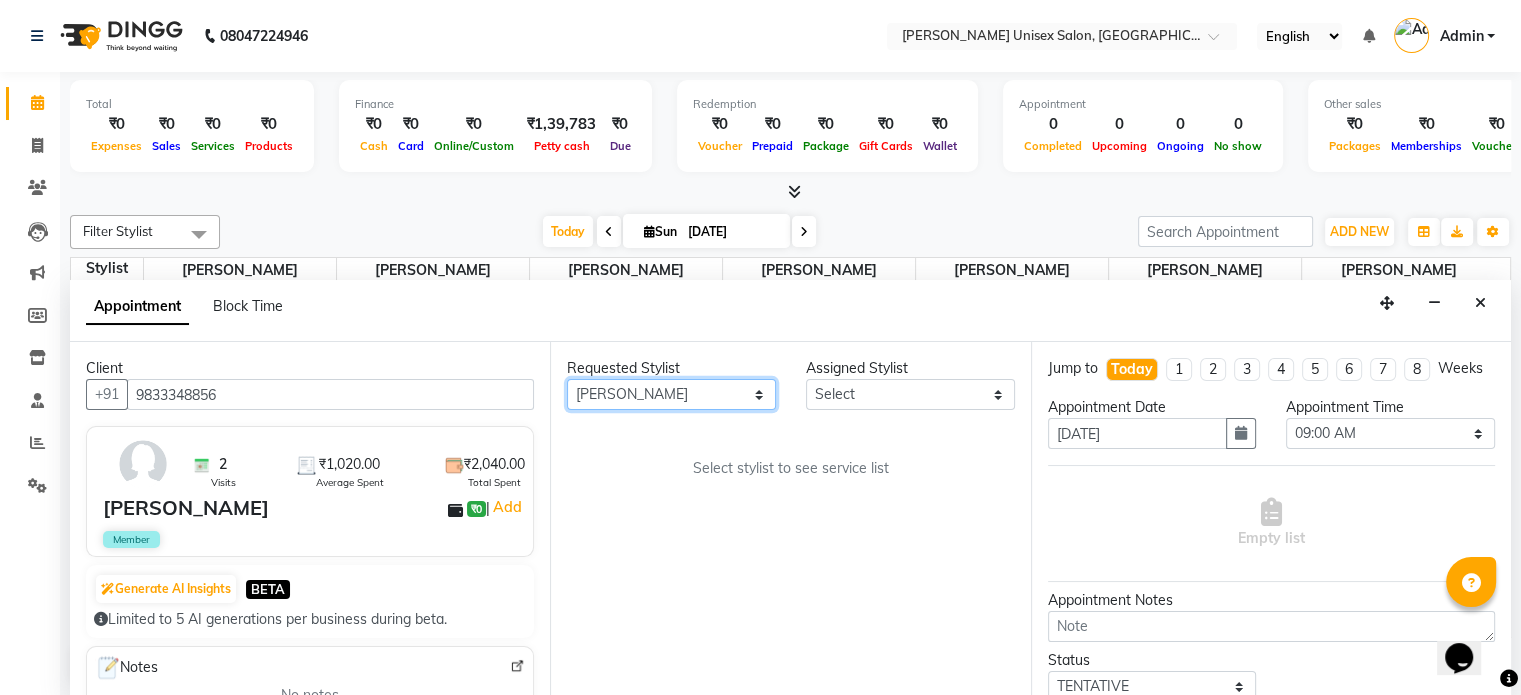 click on "Any Ankita Bagave Kasim salmani Manisha Doshi Pooja Jha RAHUL AHANKARE Rahul Thakur Sanju Sharma" at bounding box center [671, 394] 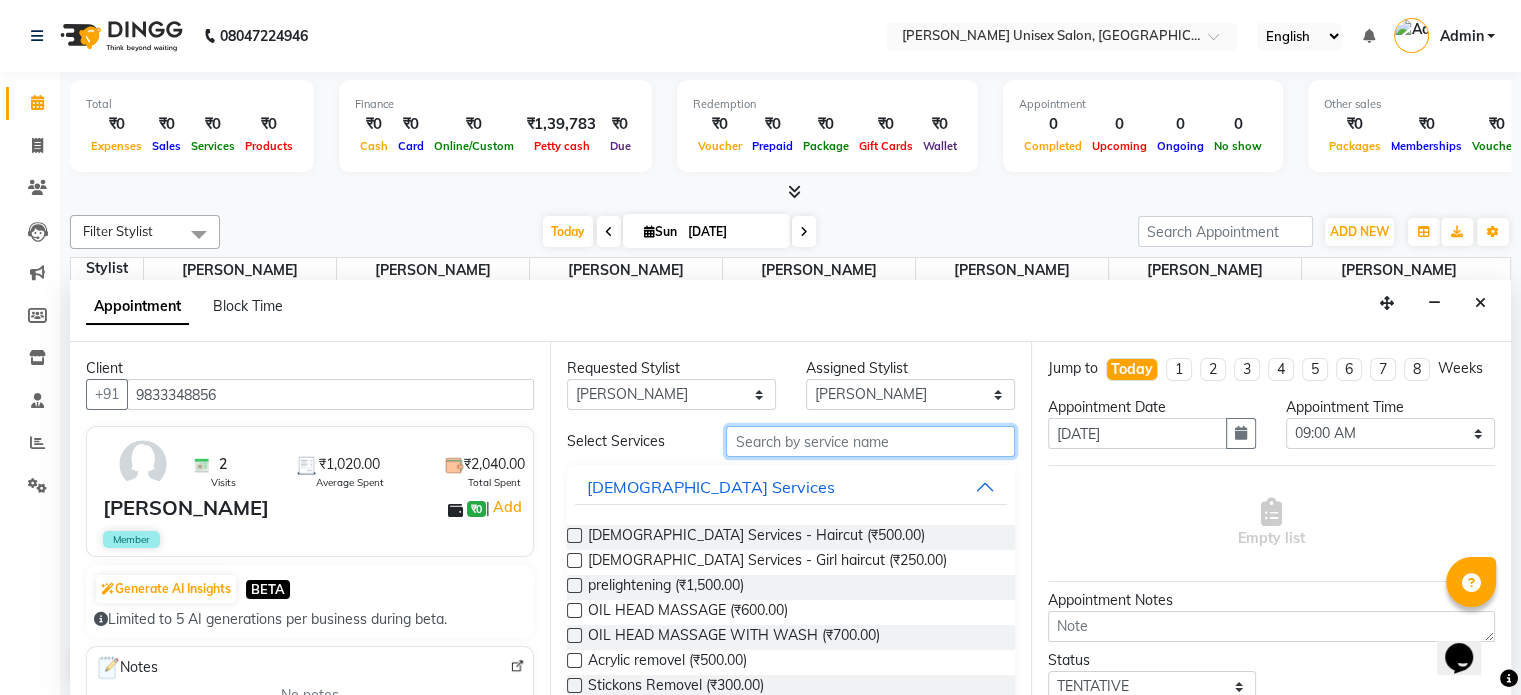 click at bounding box center [870, 441] 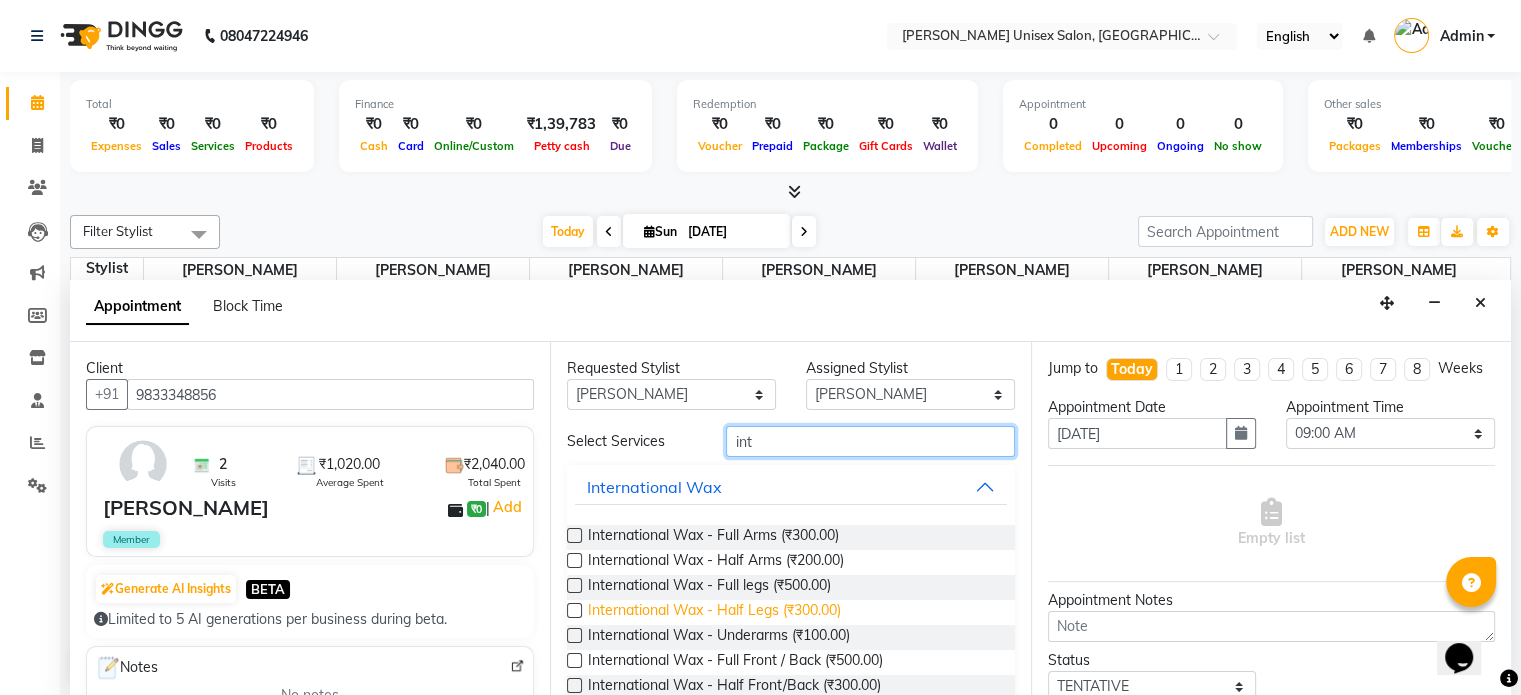 type on "int" 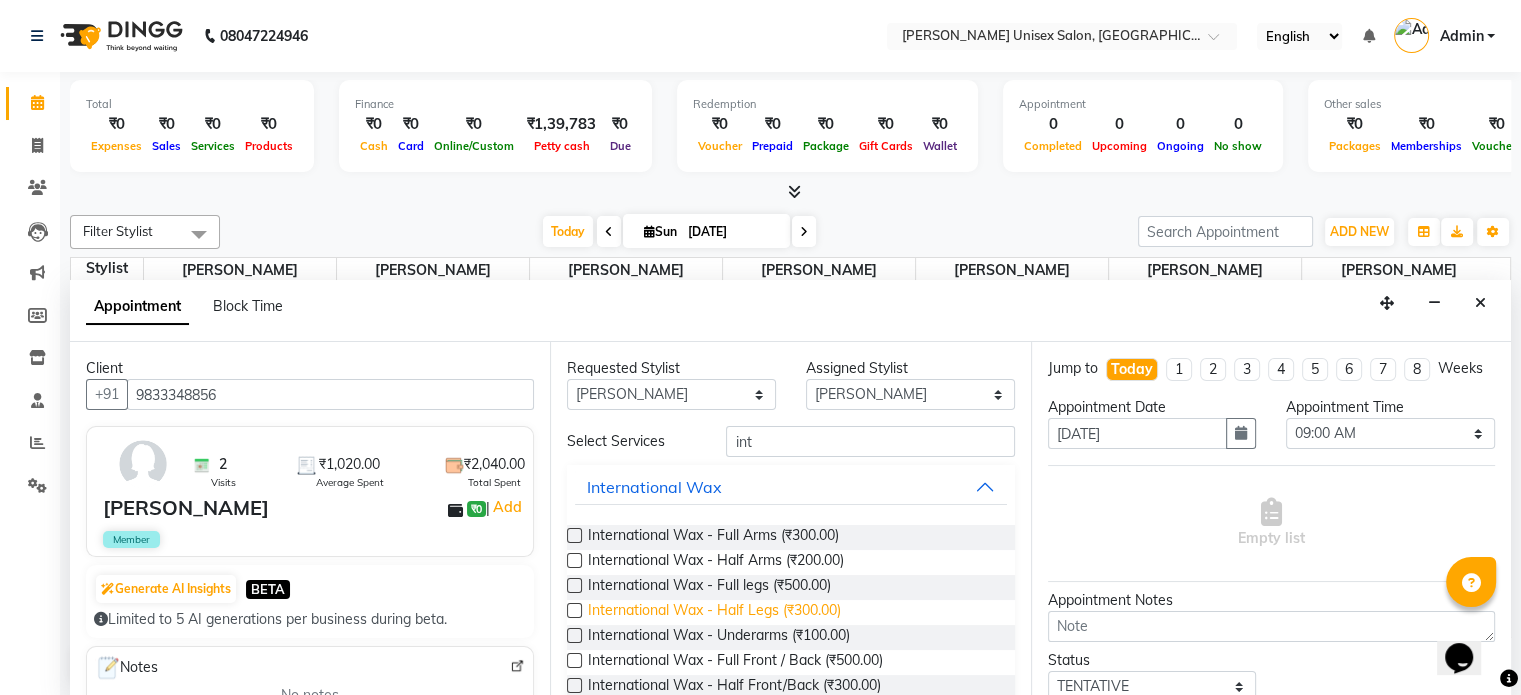 click on "International Wax - Half Legs (₹300.00)" at bounding box center [714, 612] 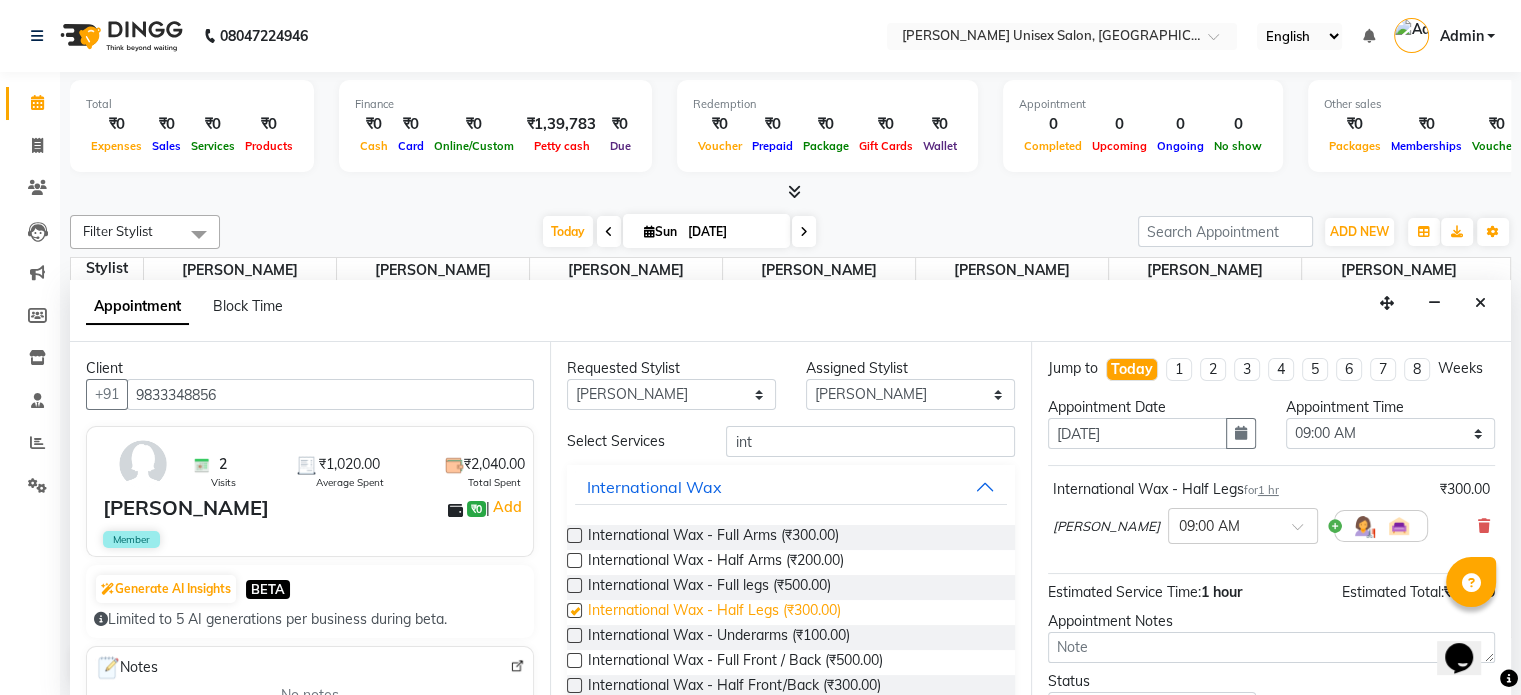 checkbox on "false" 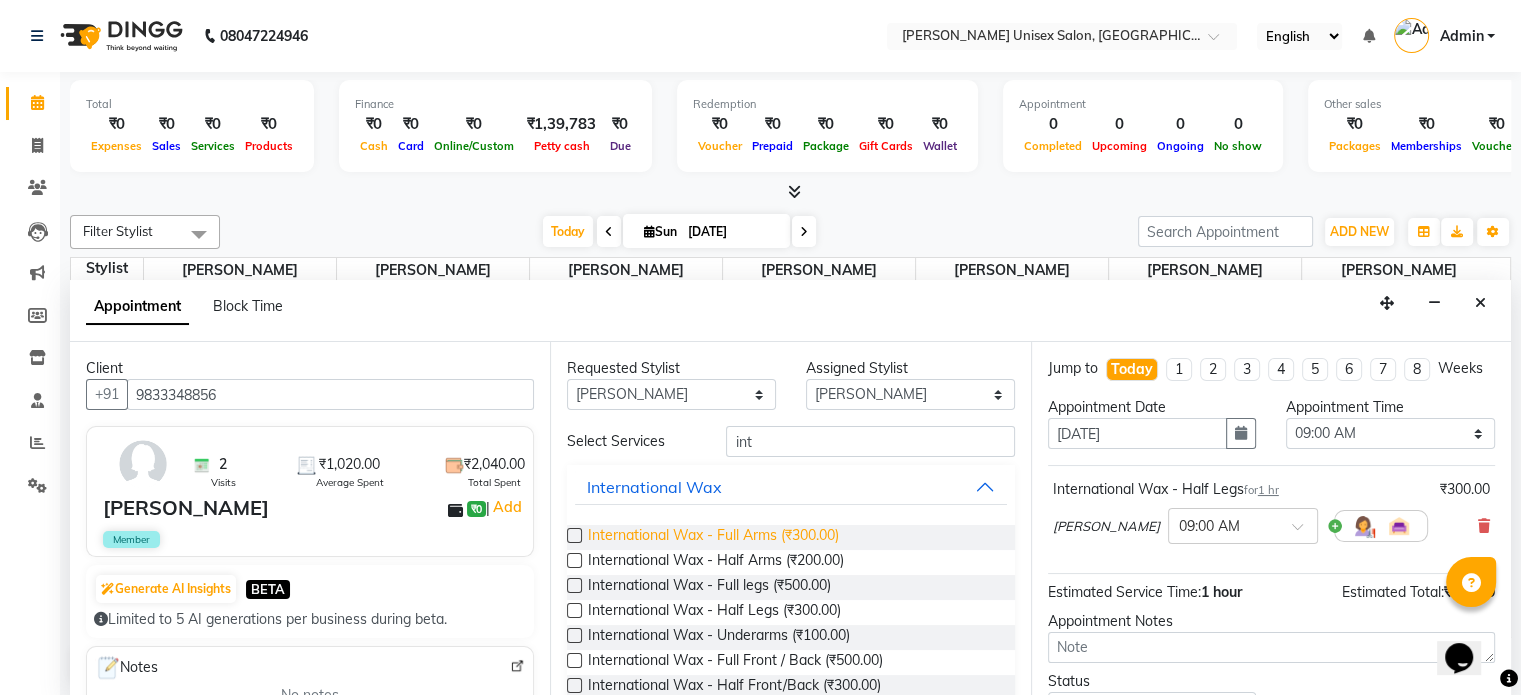 click on "International Wax - Full Arms (₹300.00)" at bounding box center [713, 537] 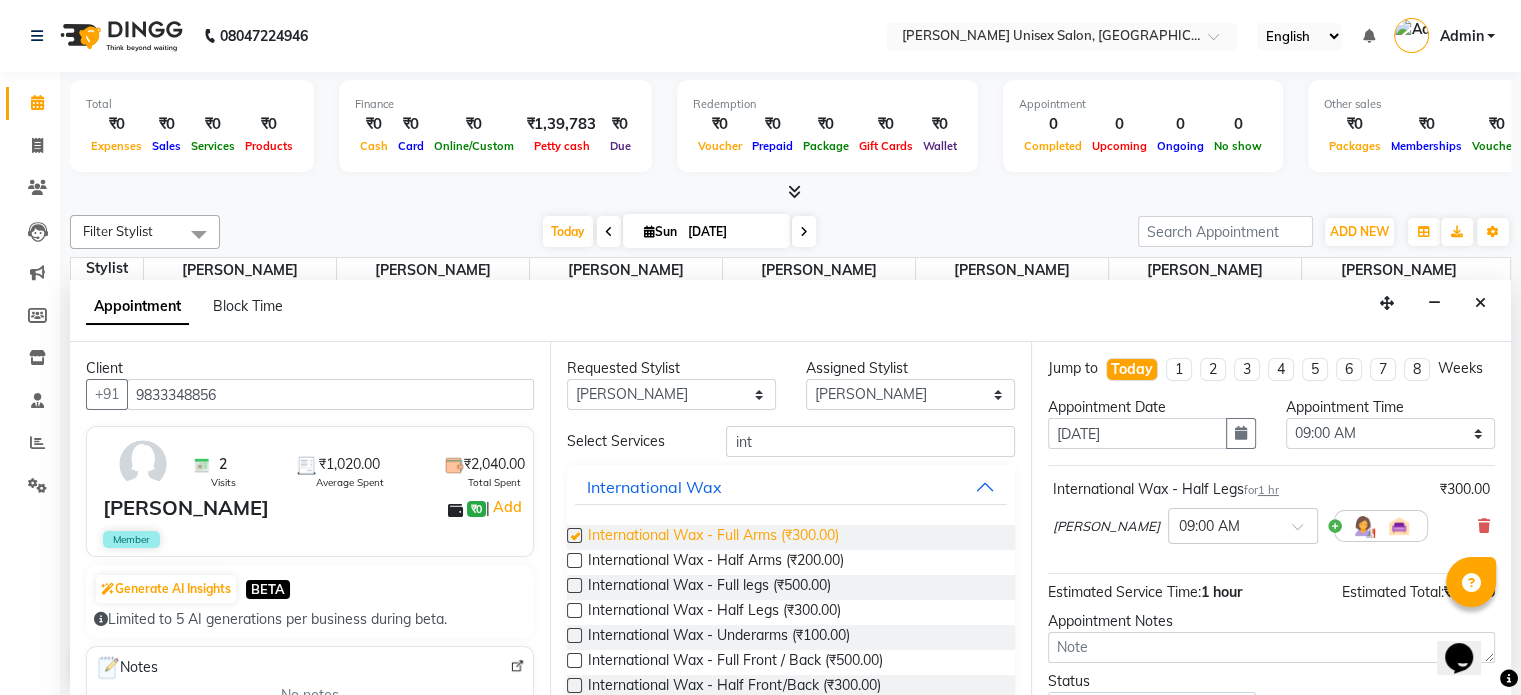 checkbox on "false" 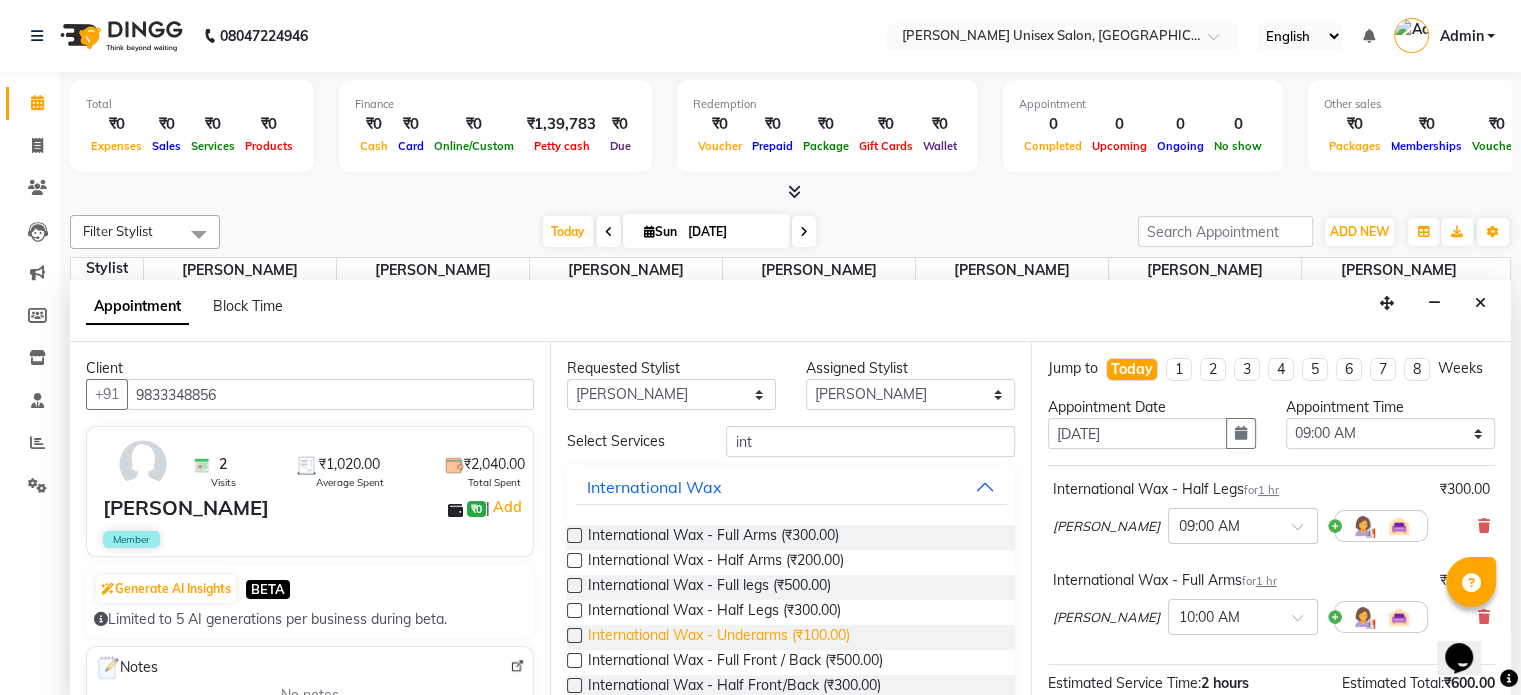 scroll, scrollTop: 27, scrollLeft: 0, axis: vertical 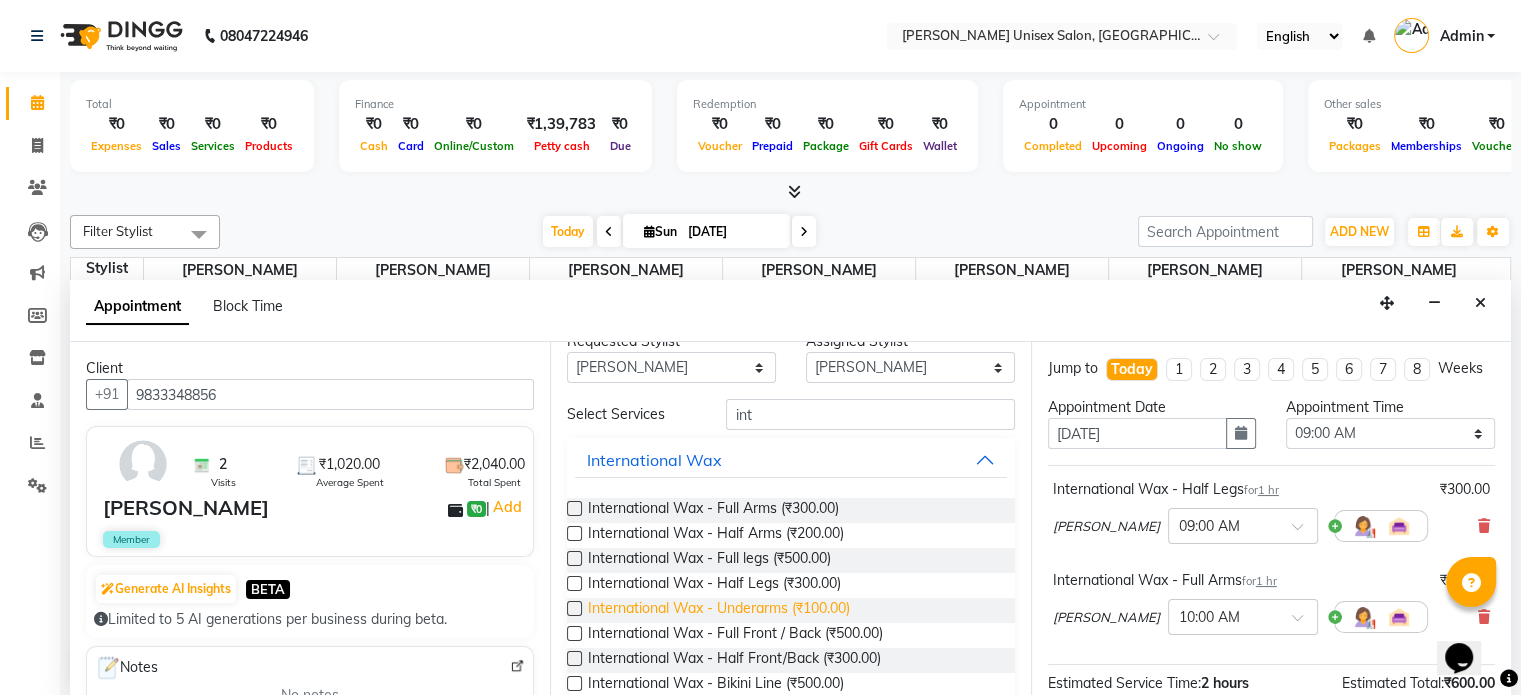 click on "International Wax - Underarms (₹100.00)" at bounding box center (719, 610) 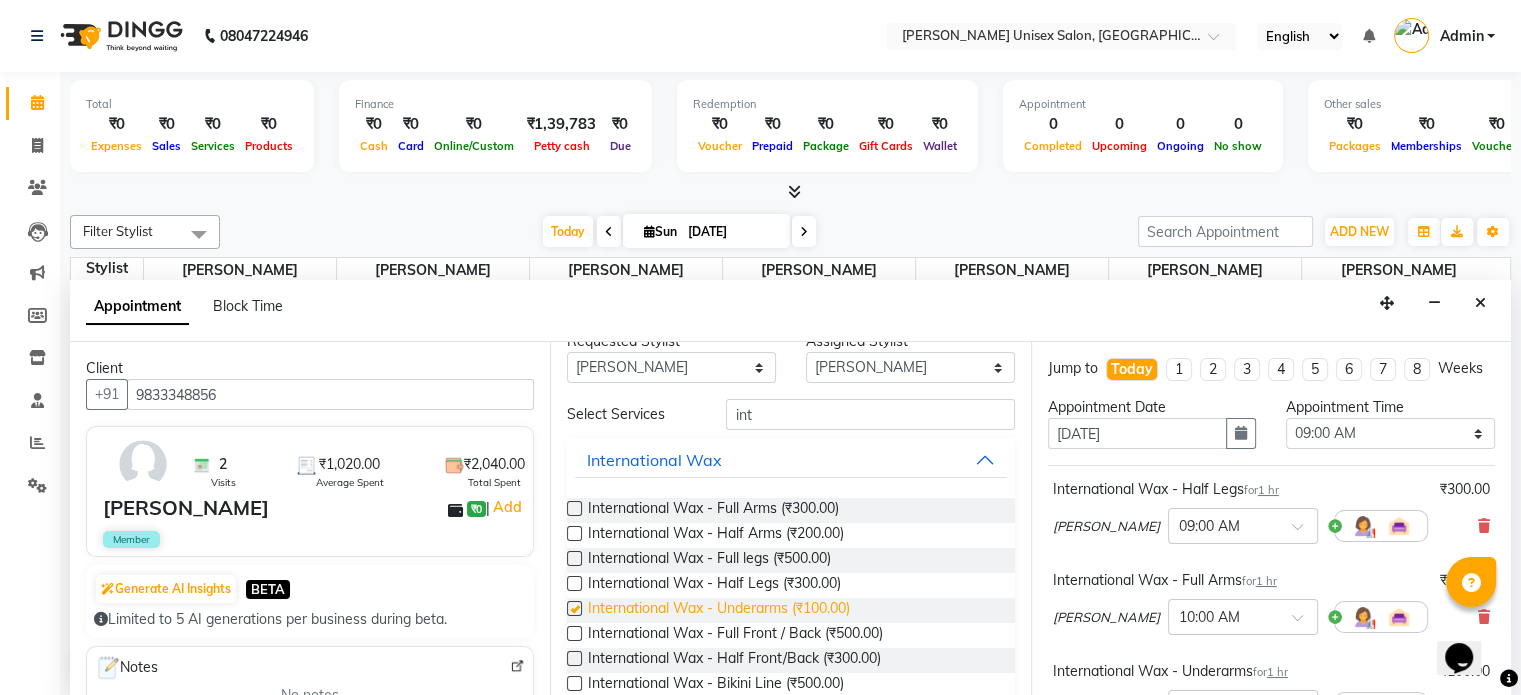 checkbox on "false" 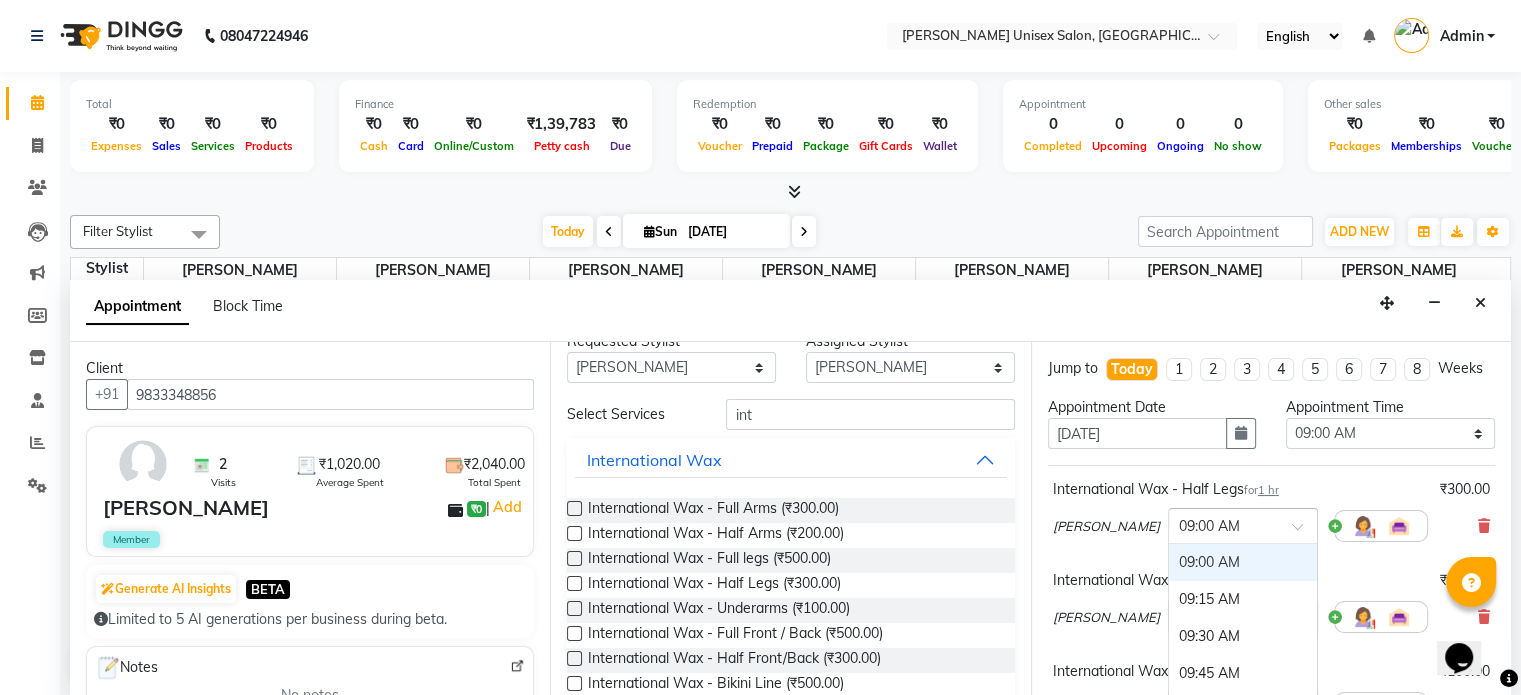 click at bounding box center [1223, 524] 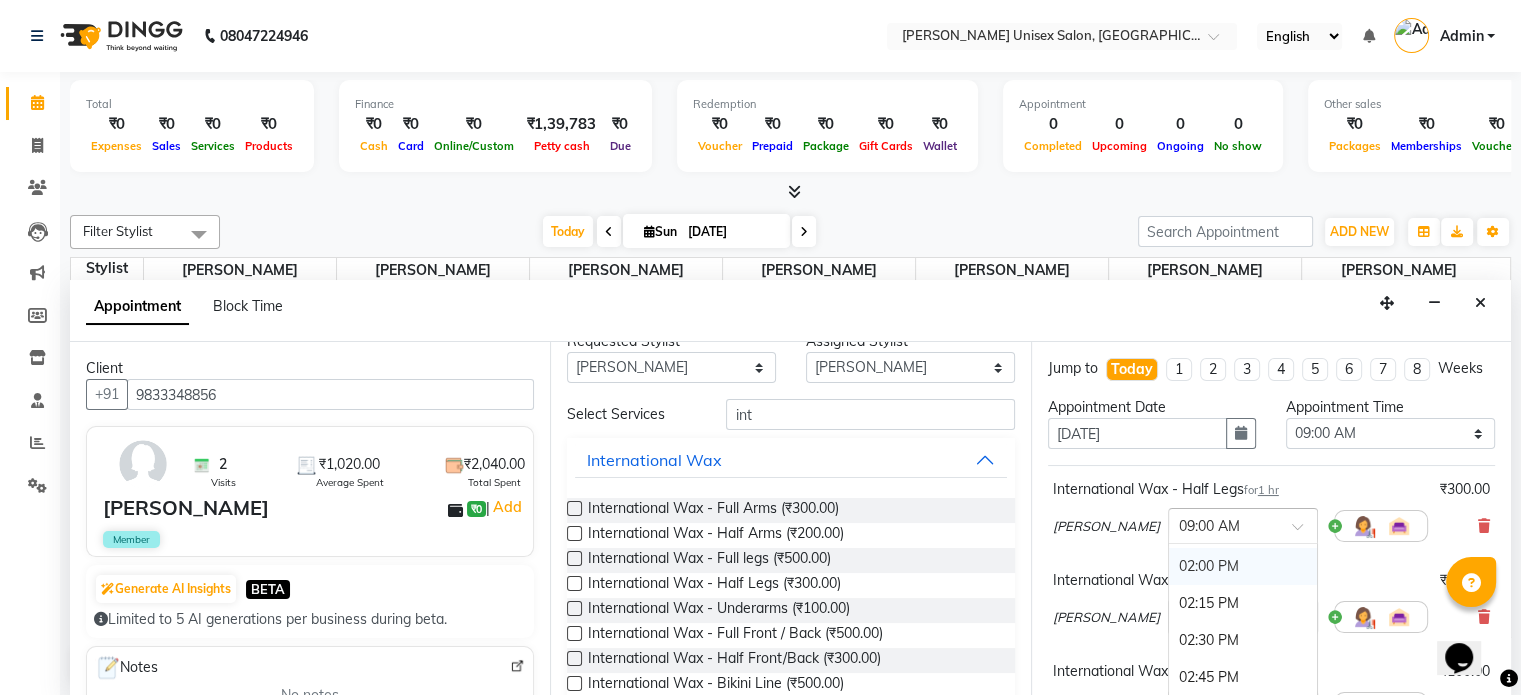 scroll, scrollTop: 731, scrollLeft: 0, axis: vertical 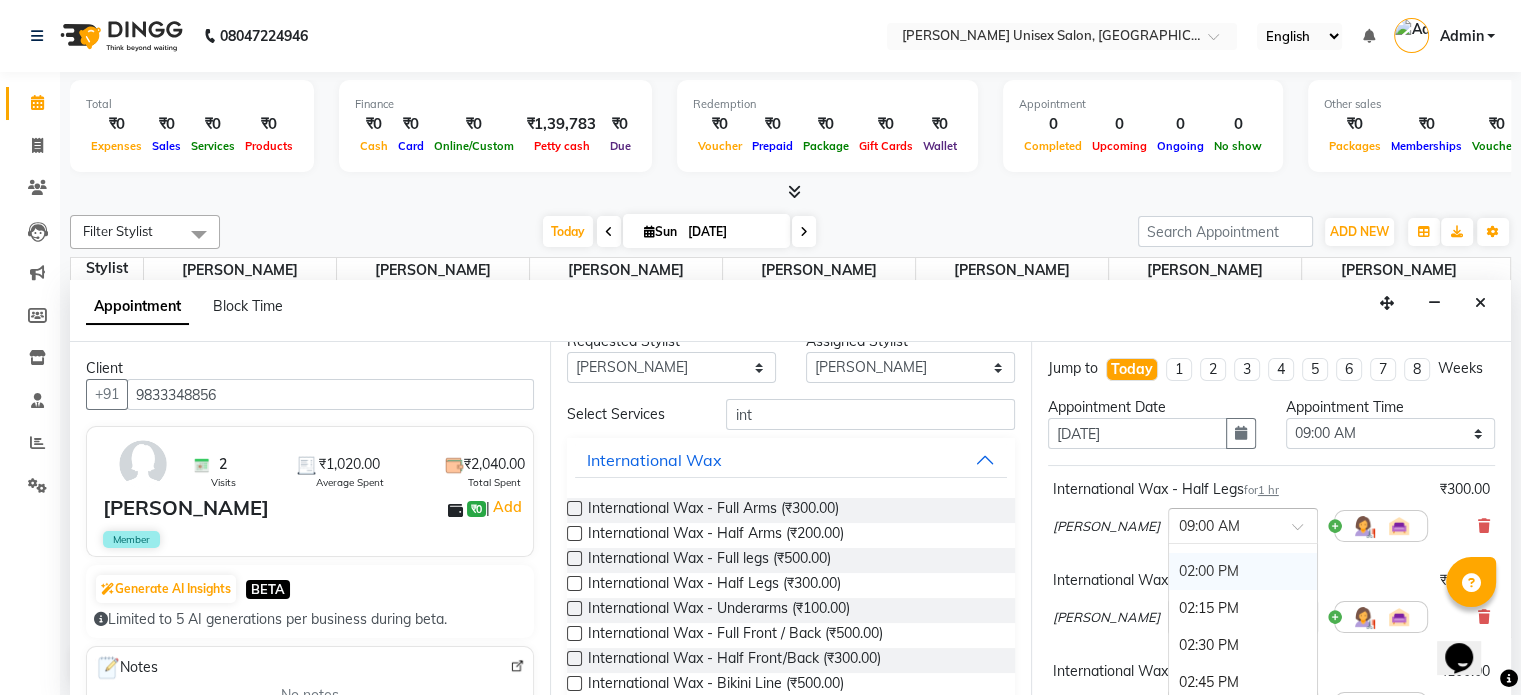 click on "02:00 PM" at bounding box center [1243, 571] 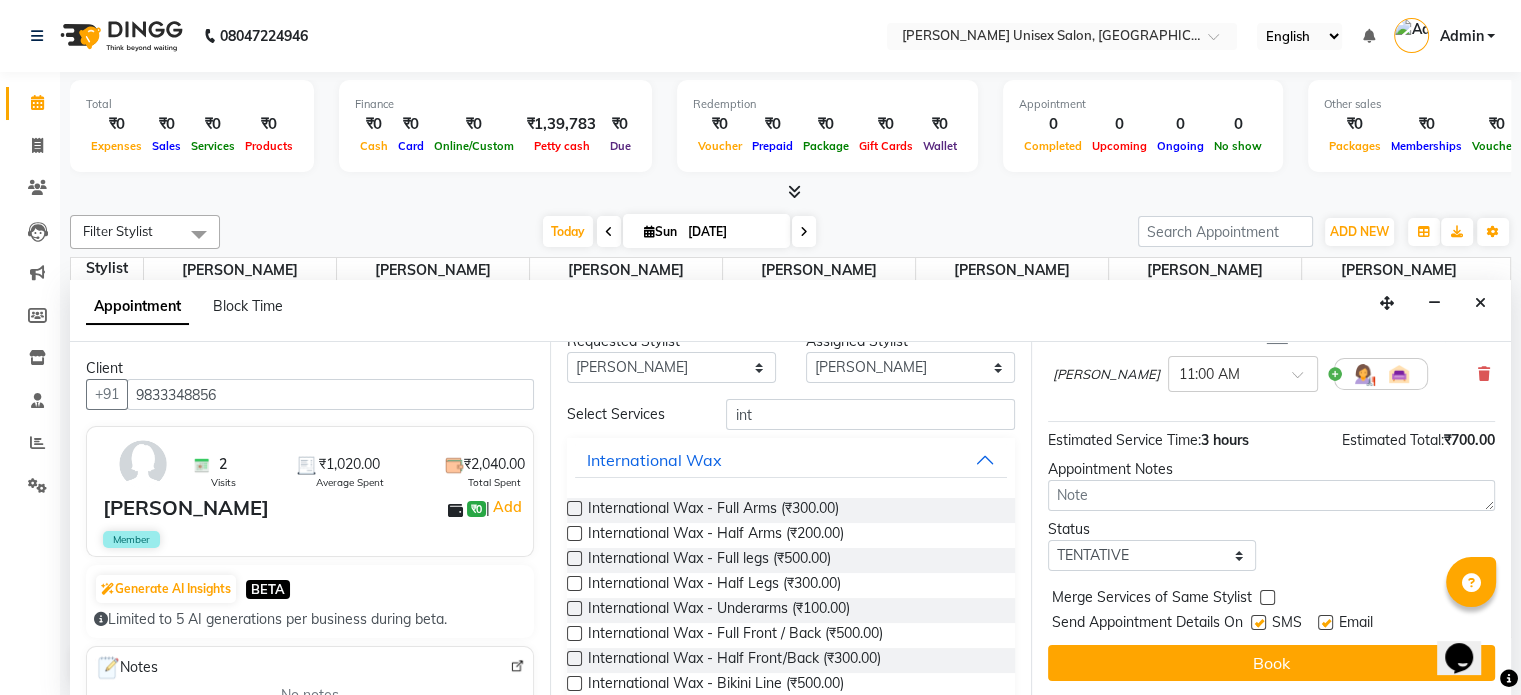 scroll, scrollTop: 352, scrollLeft: 0, axis: vertical 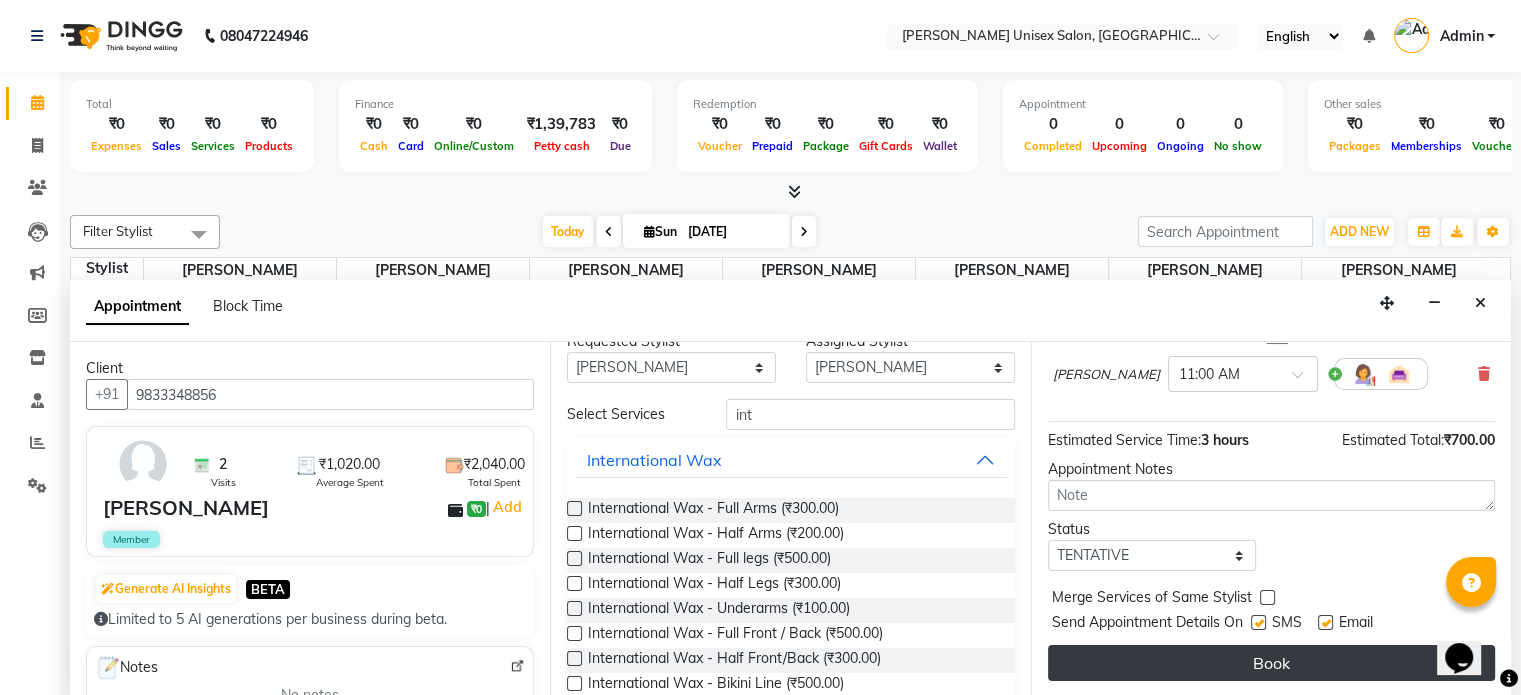 click on "Book" at bounding box center (1271, 663) 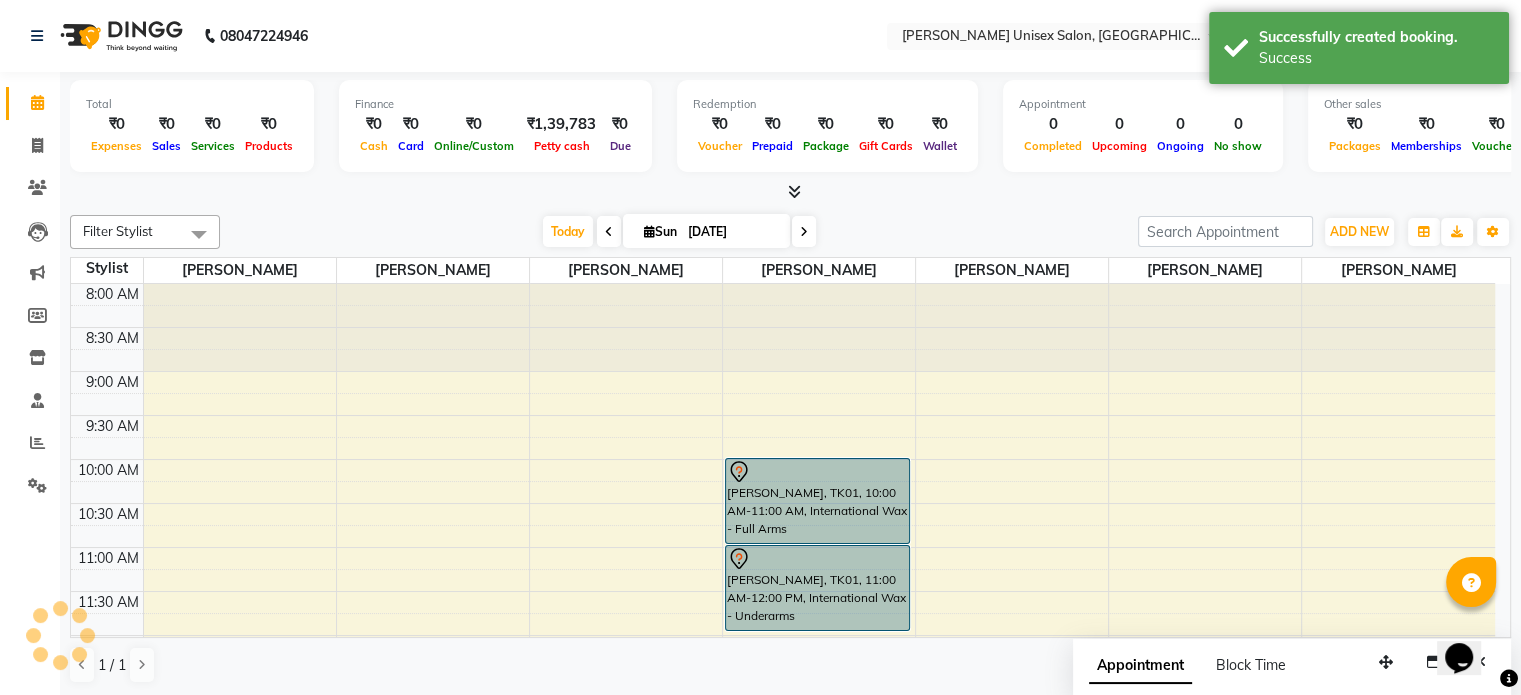 scroll, scrollTop: 0, scrollLeft: 0, axis: both 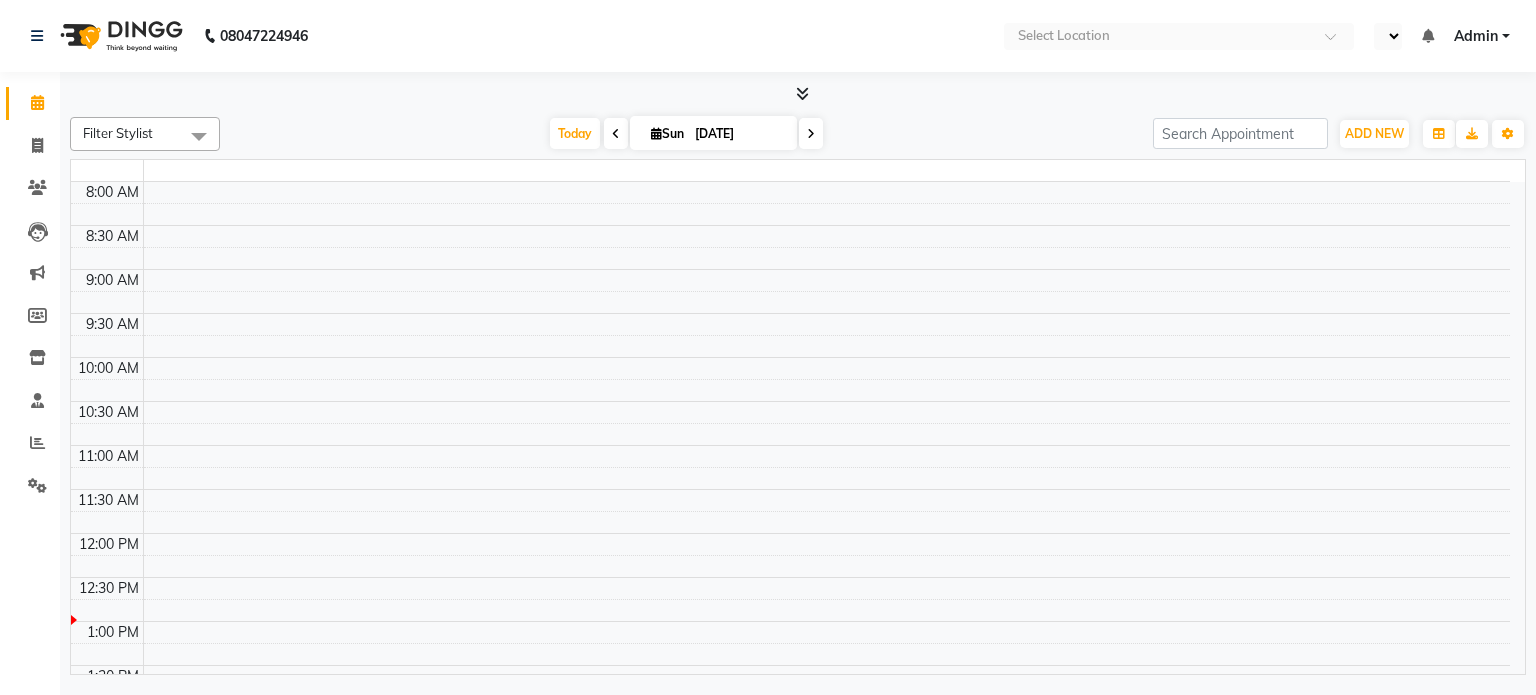 select on "en" 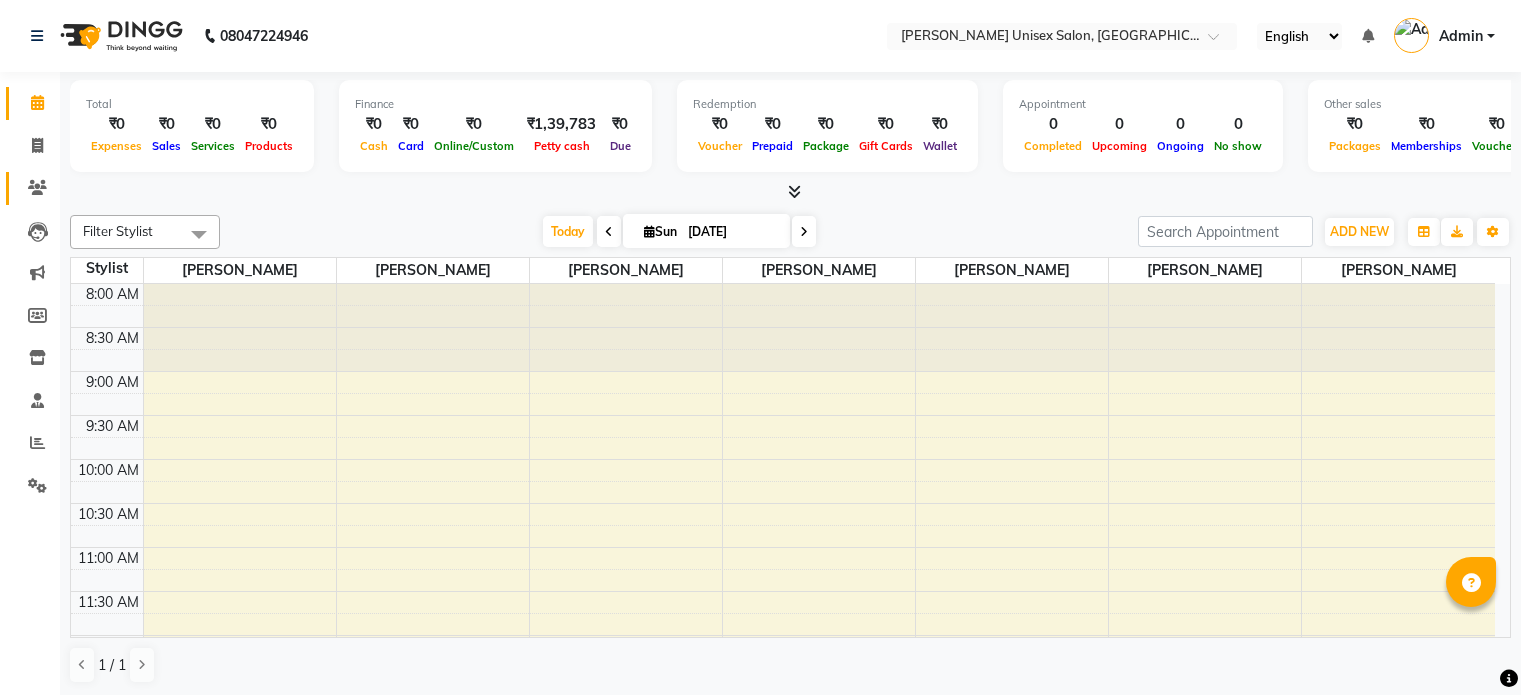 scroll, scrollTop: 0, scrollLeft: 0, axis: both 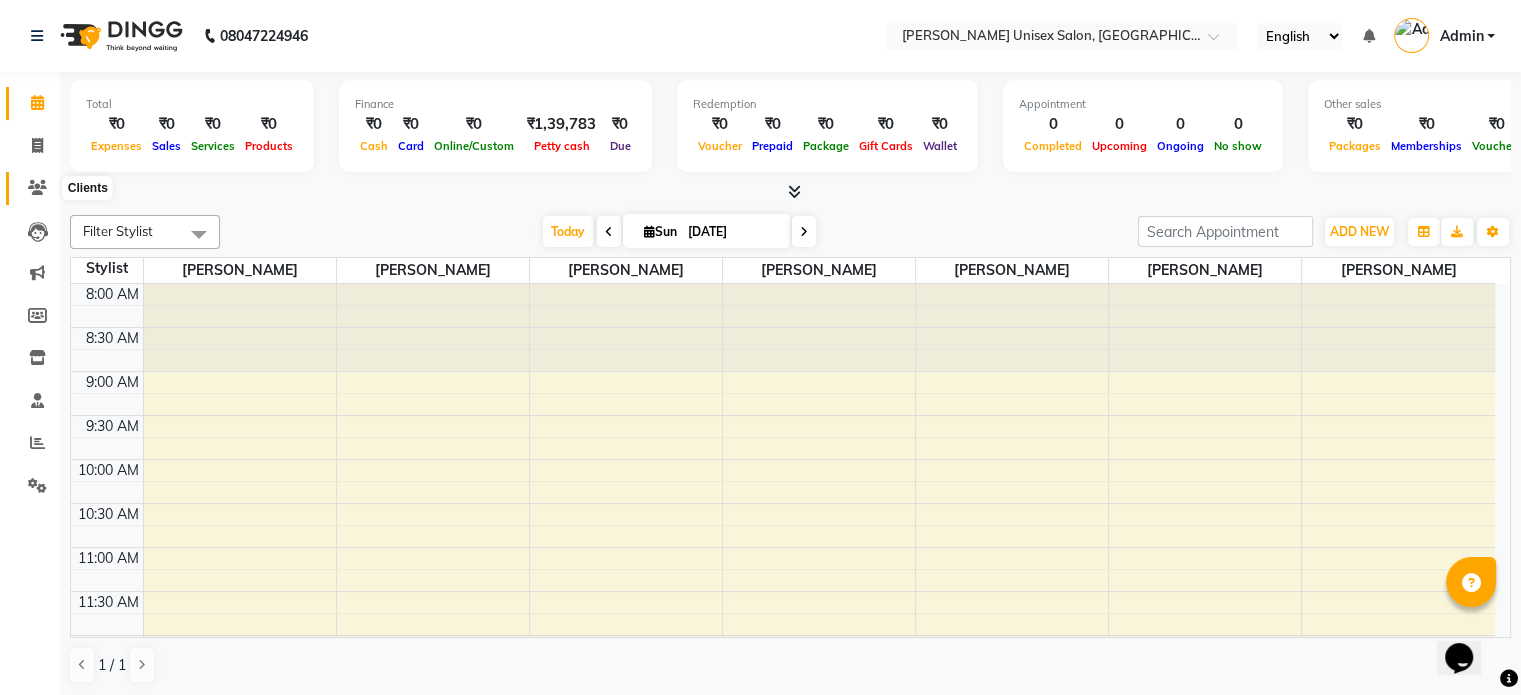 click 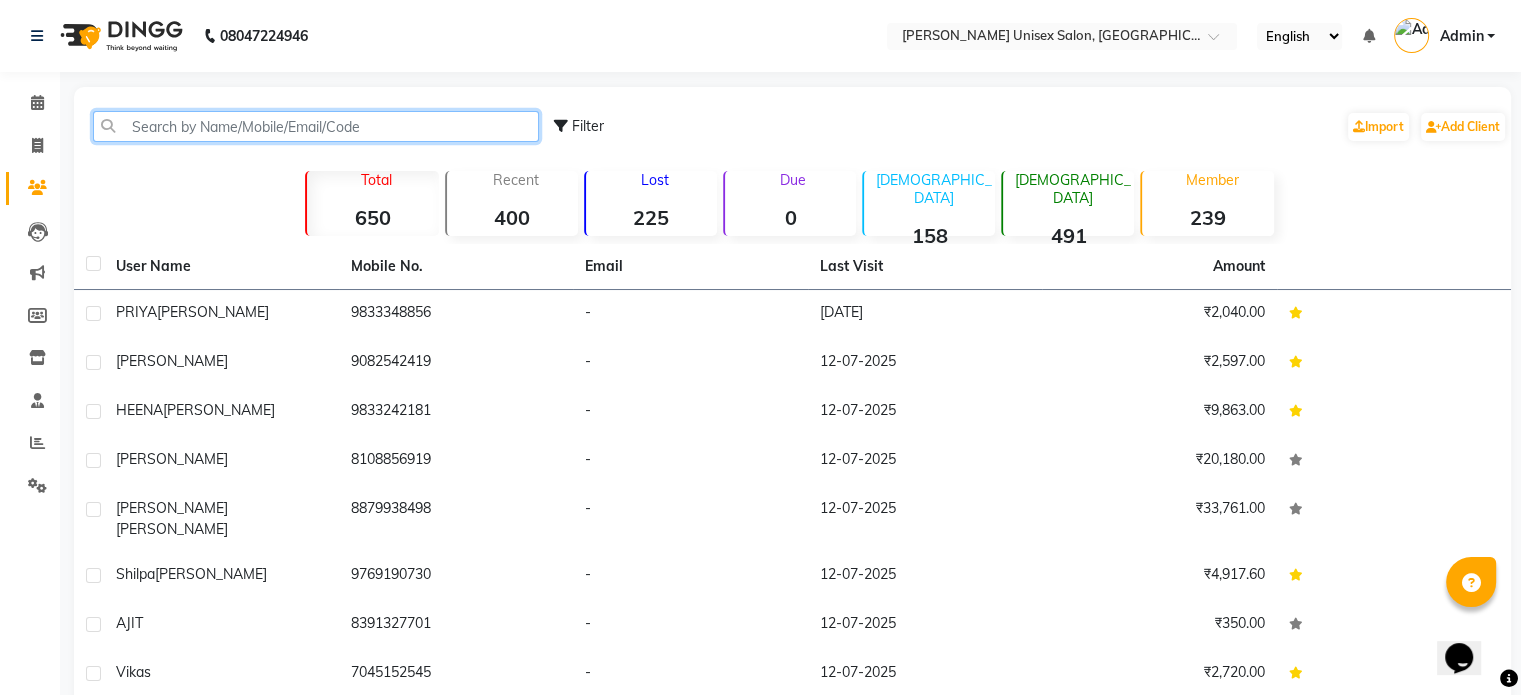 click 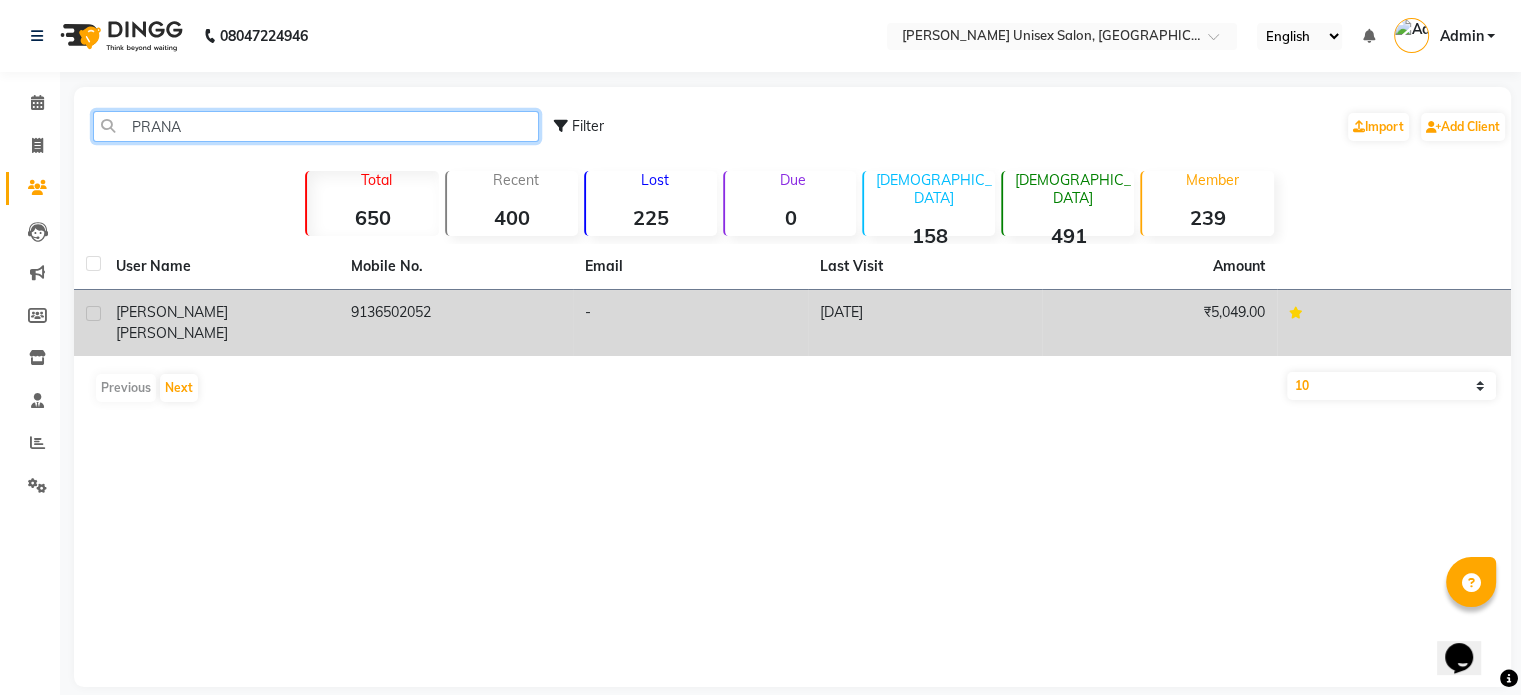 type on "PRANA" 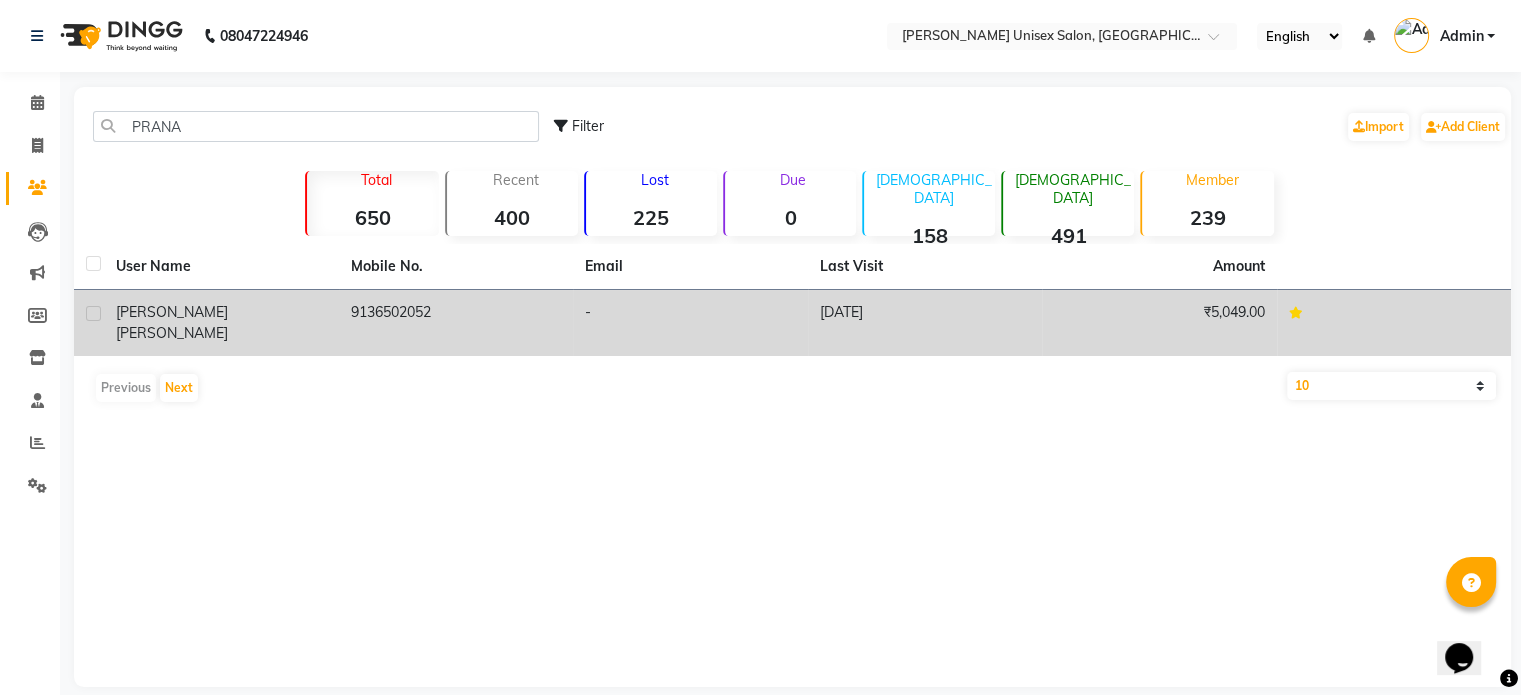 click on "PRANAL" 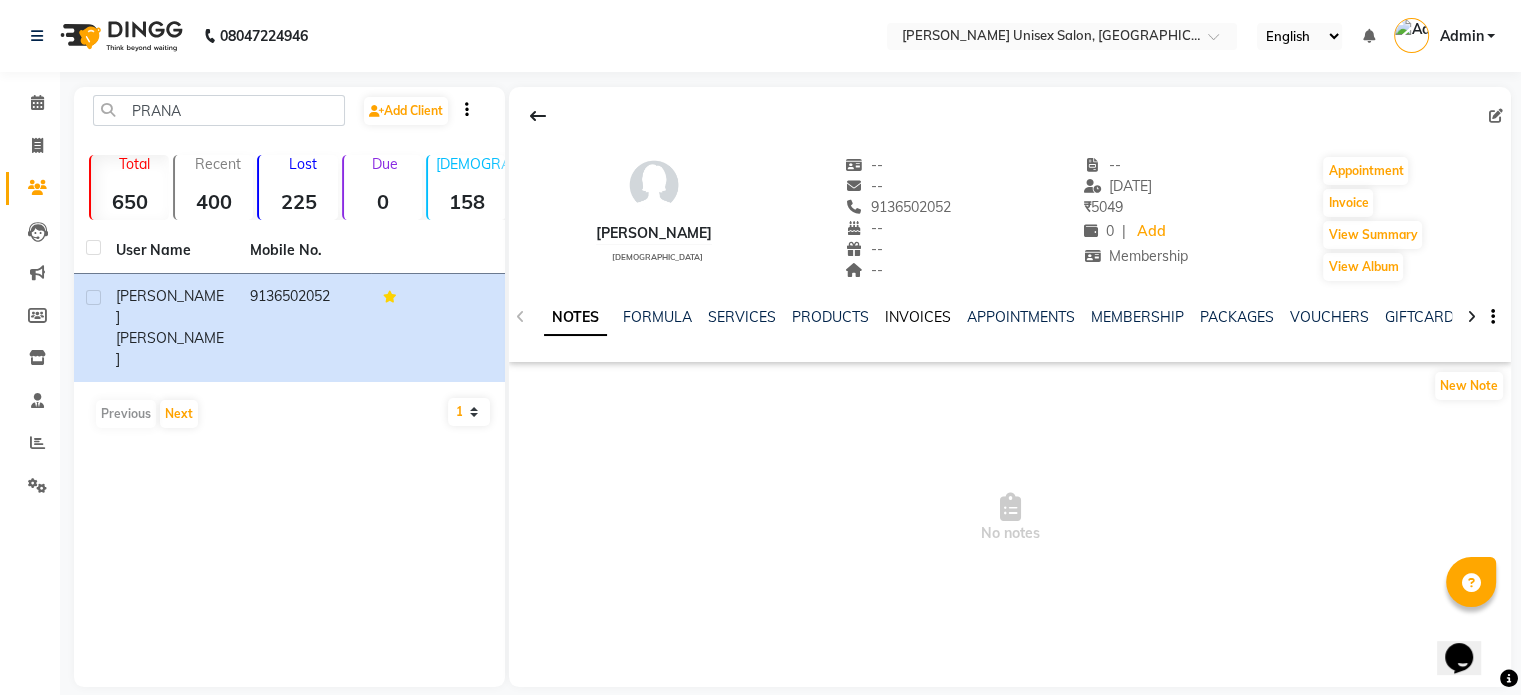 click on "INVOICES" 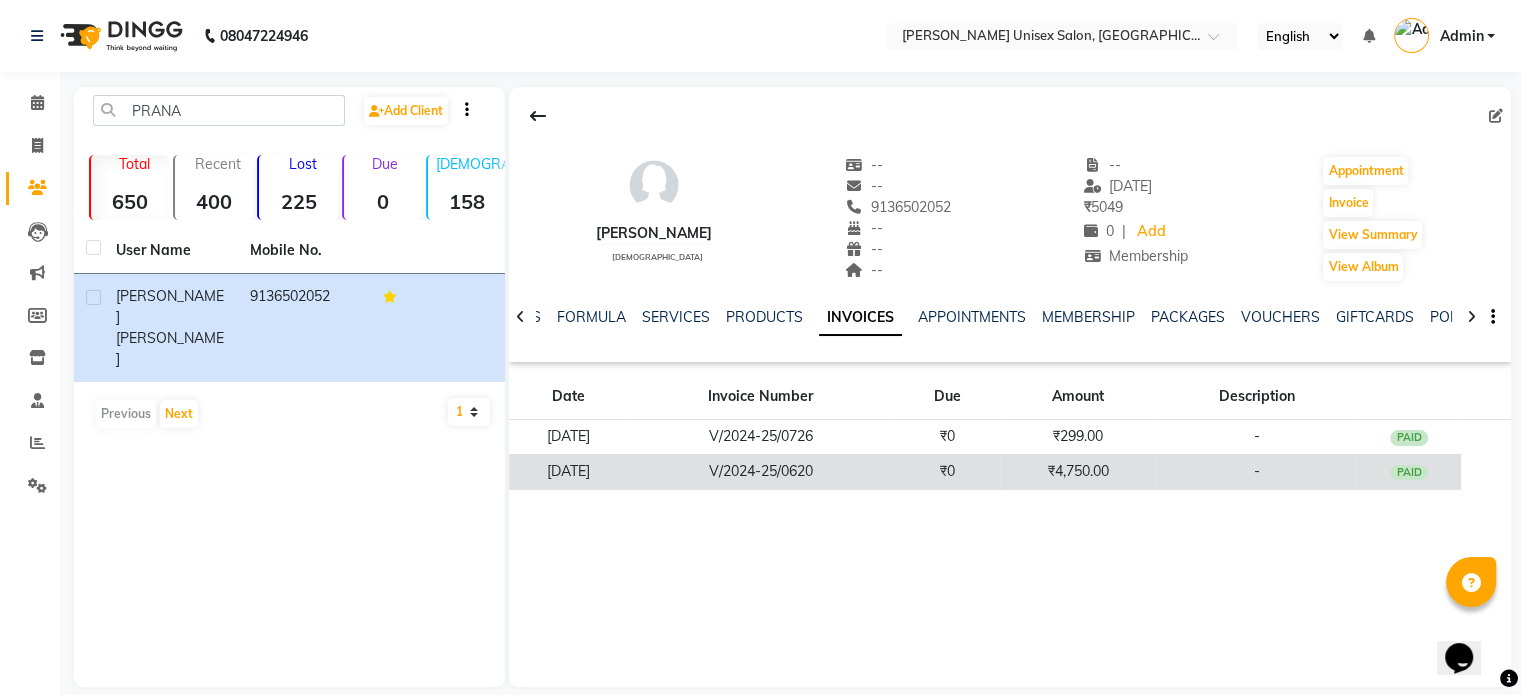click on "₹0" 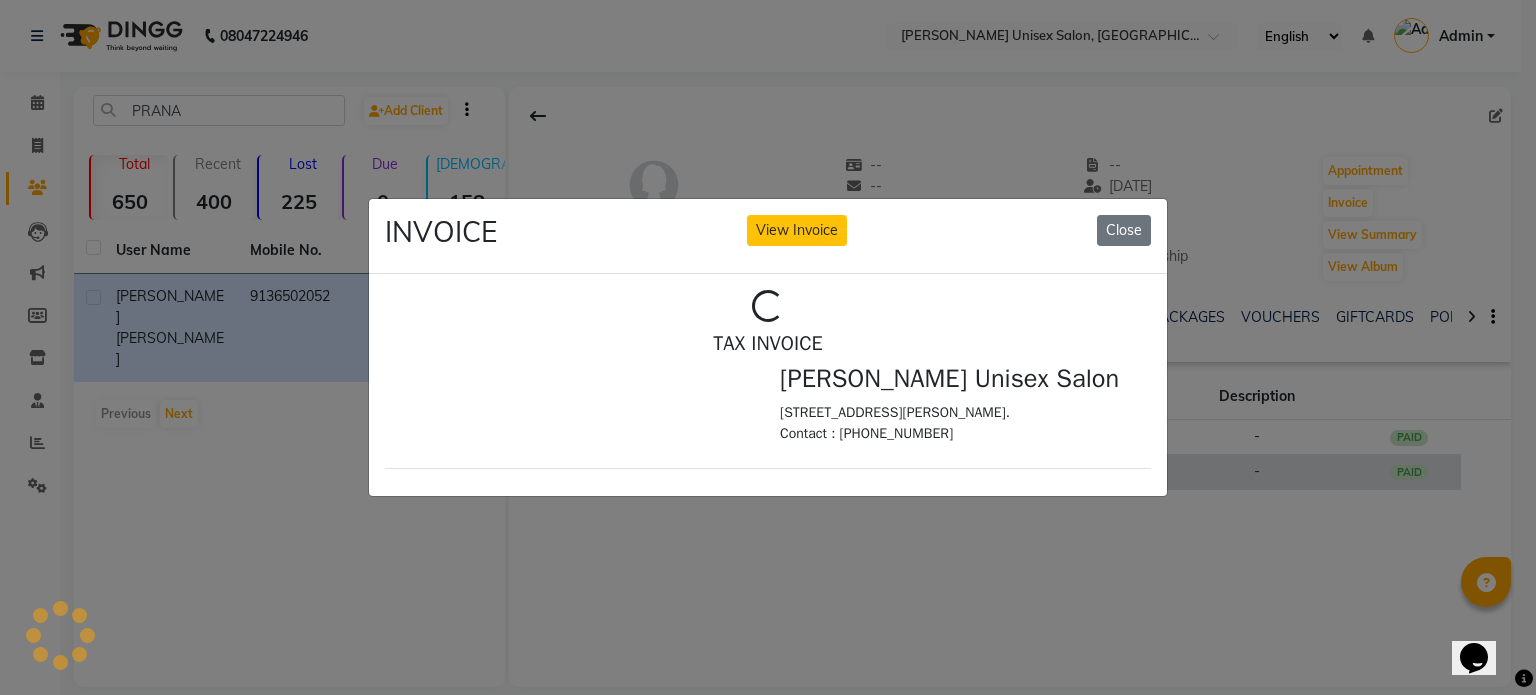scroll, scrollTop: 0, scrollLeft: 0, axis: both 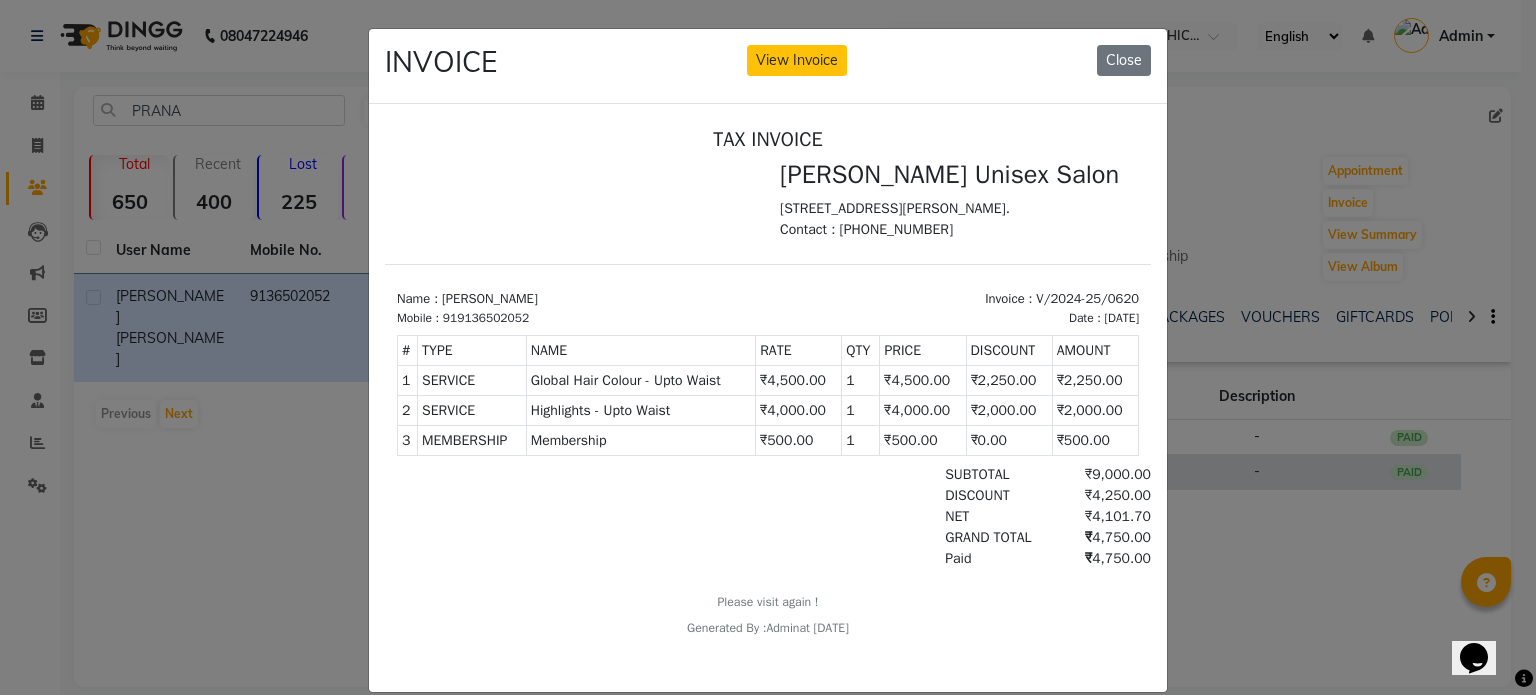 type 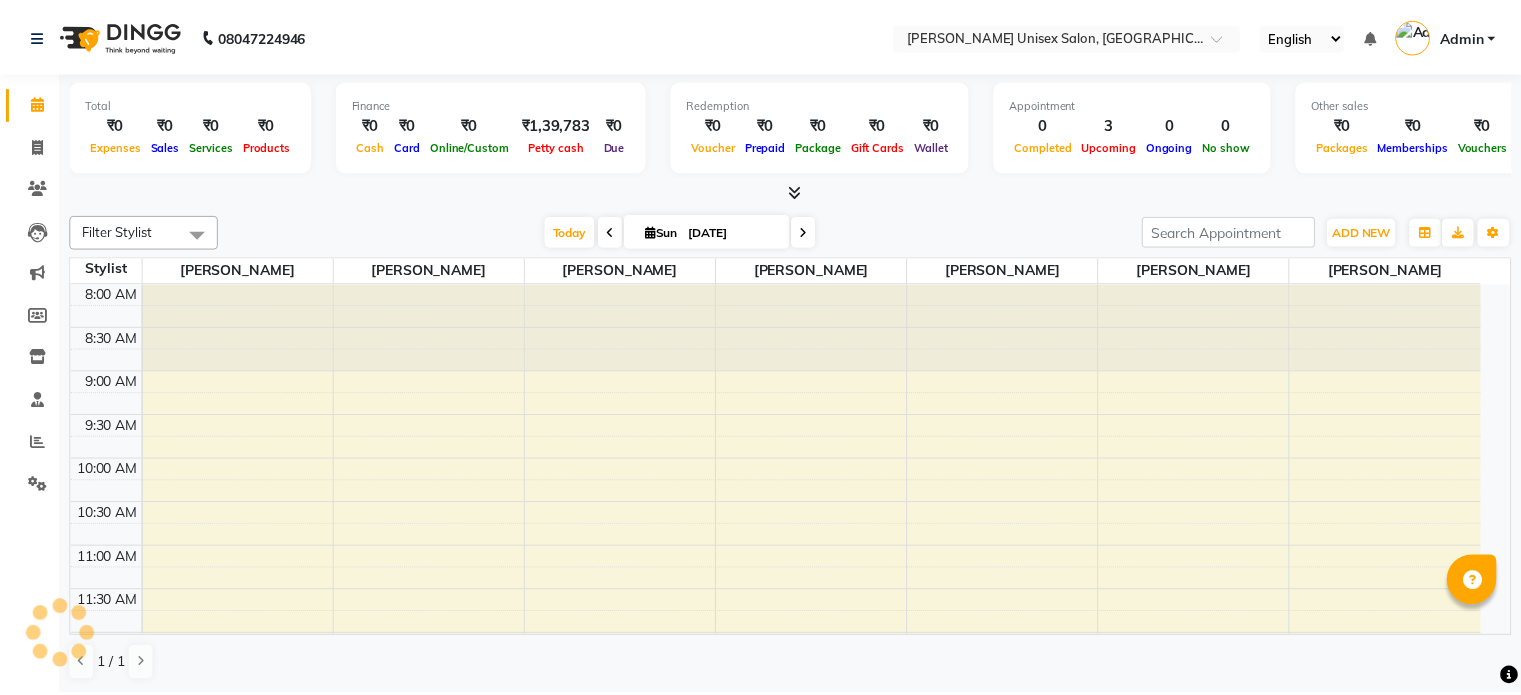 scroll, scrollTop: 0, scrollLeft: 0, axis: both 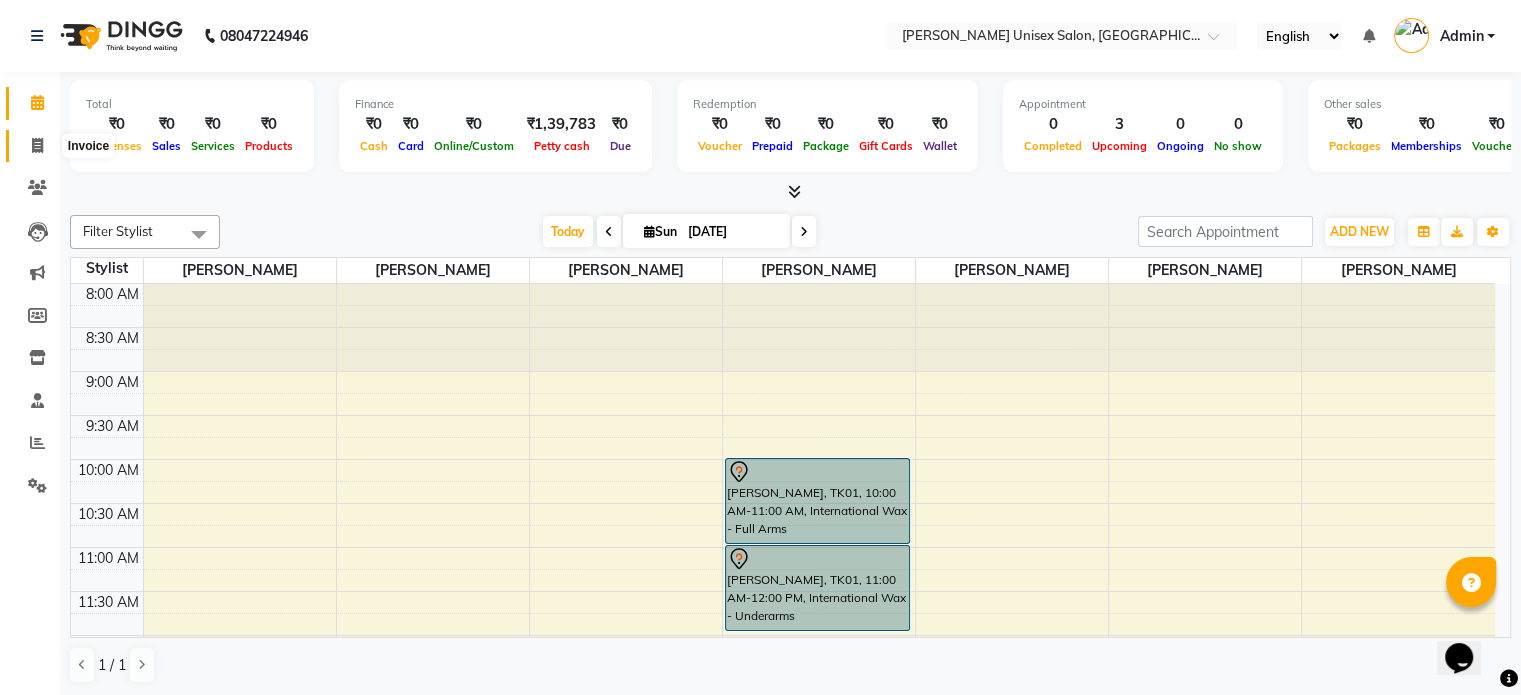 click 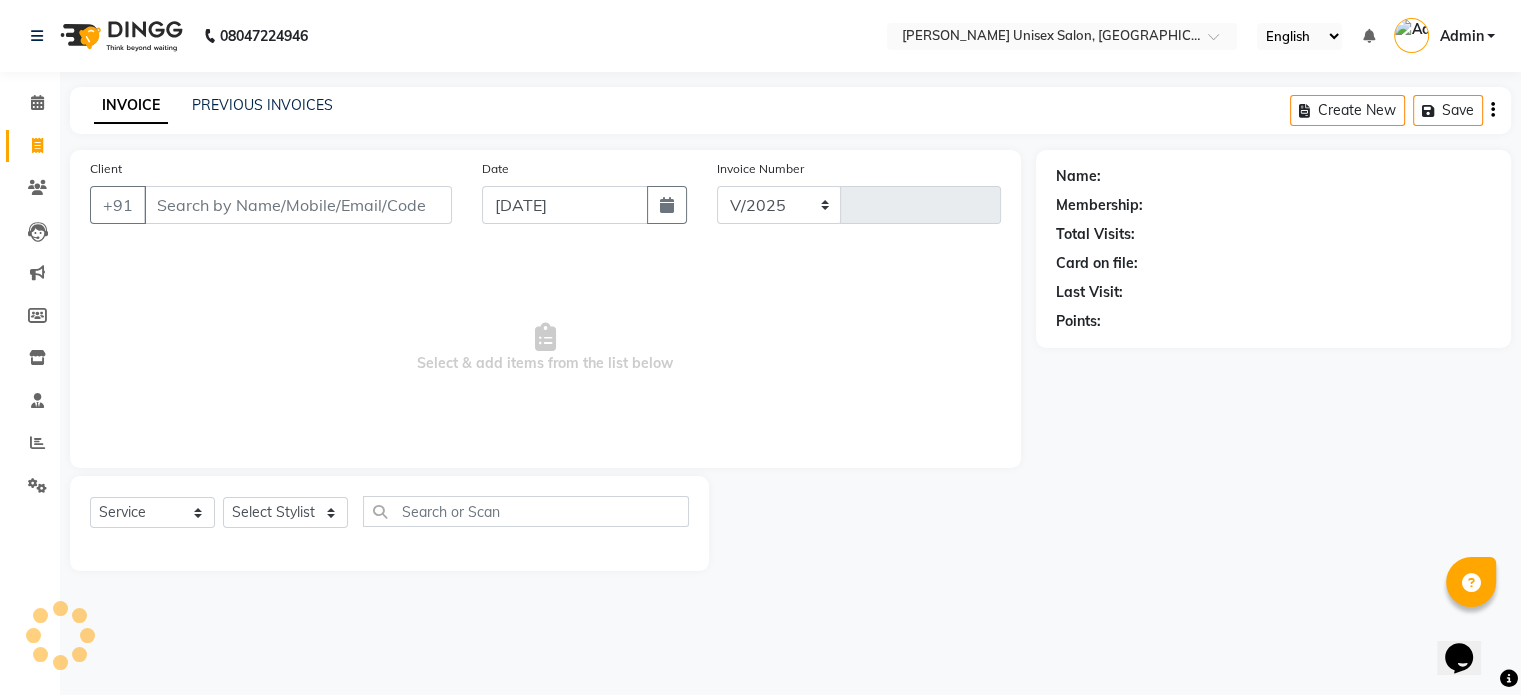 select on "7372" 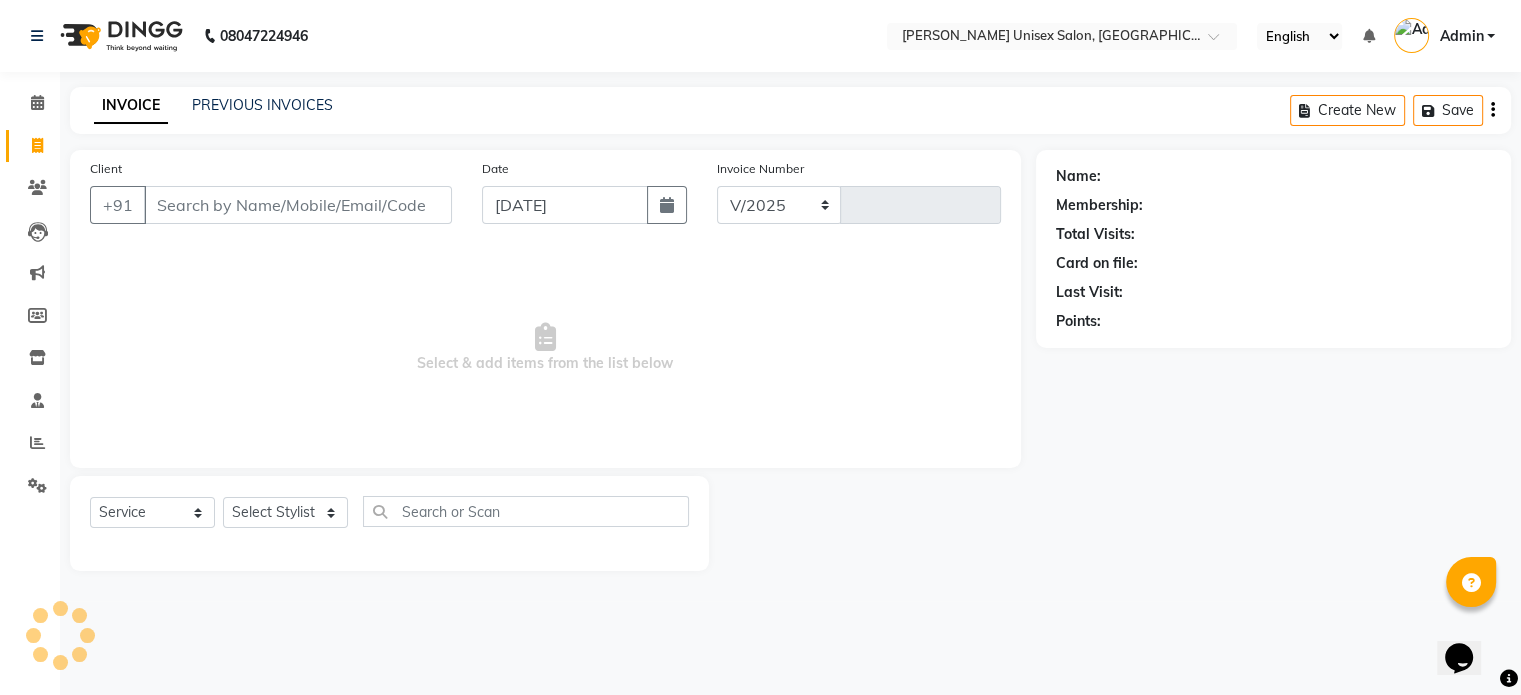 type on "0845" 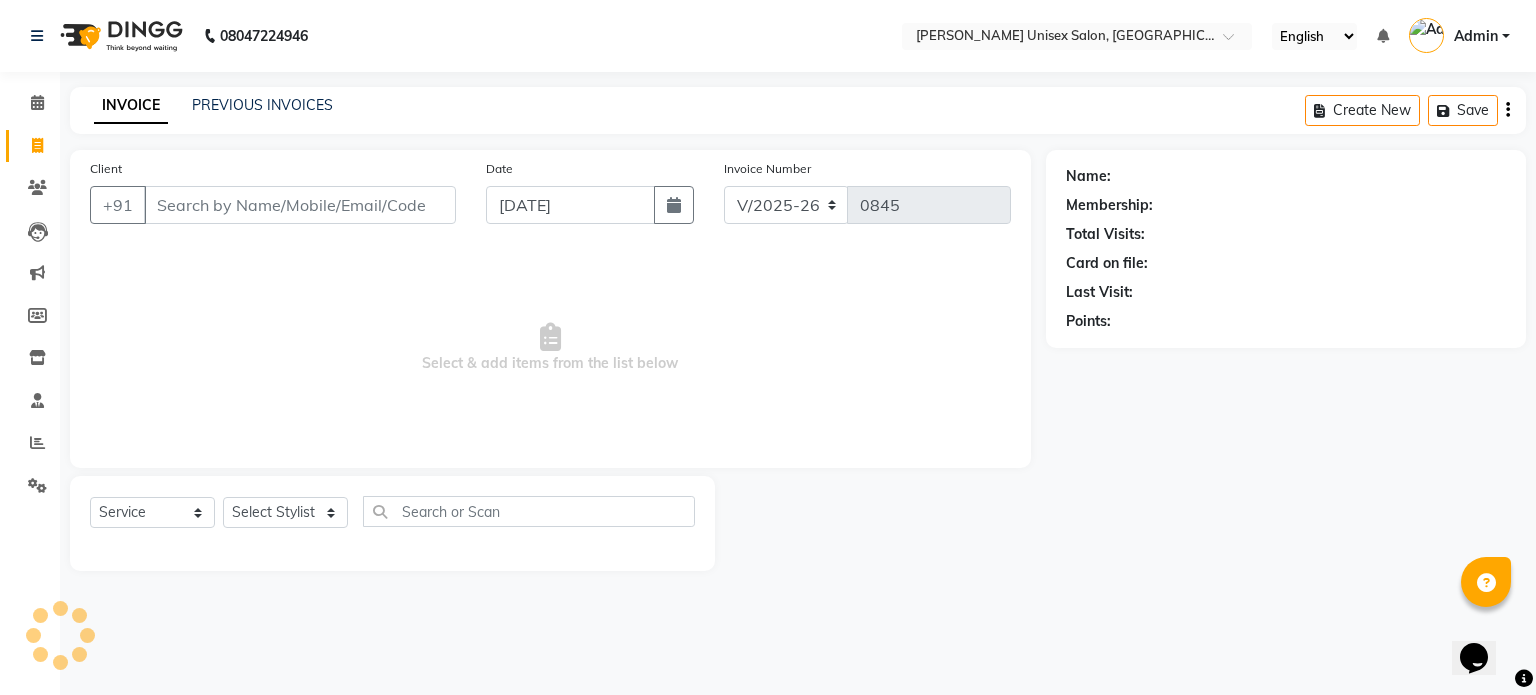 click on "Client" at bounding box center [300, 205] 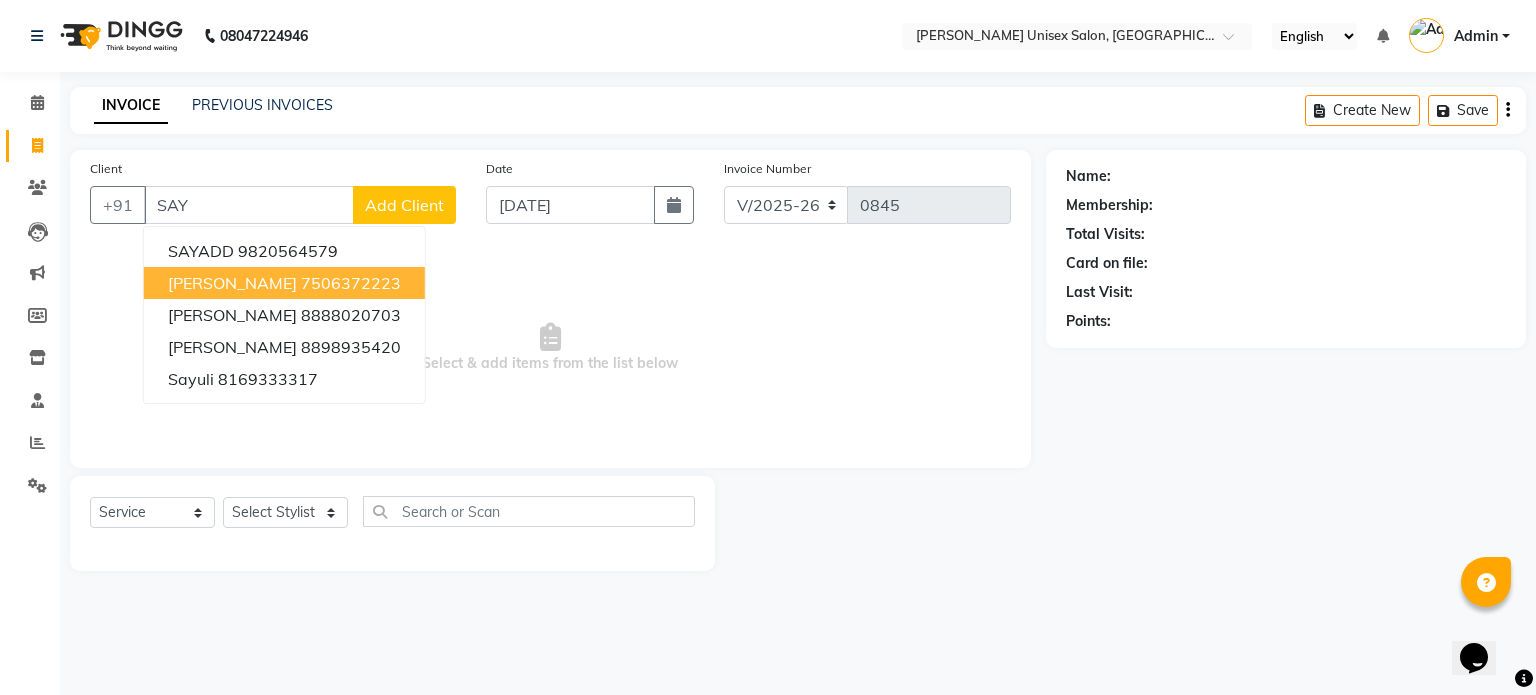 click on "[PERSON_NAME]" at bounding box center [232, 283] 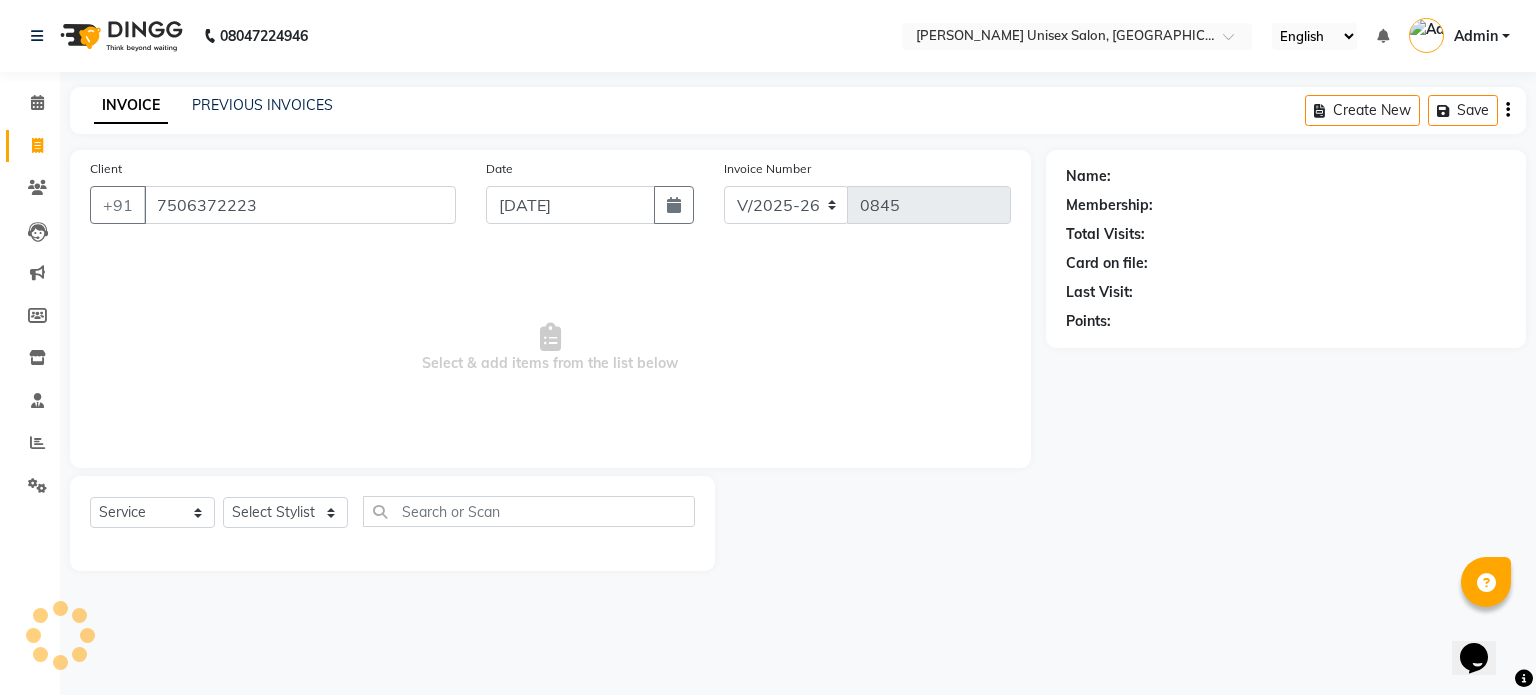 type on "7506372223" 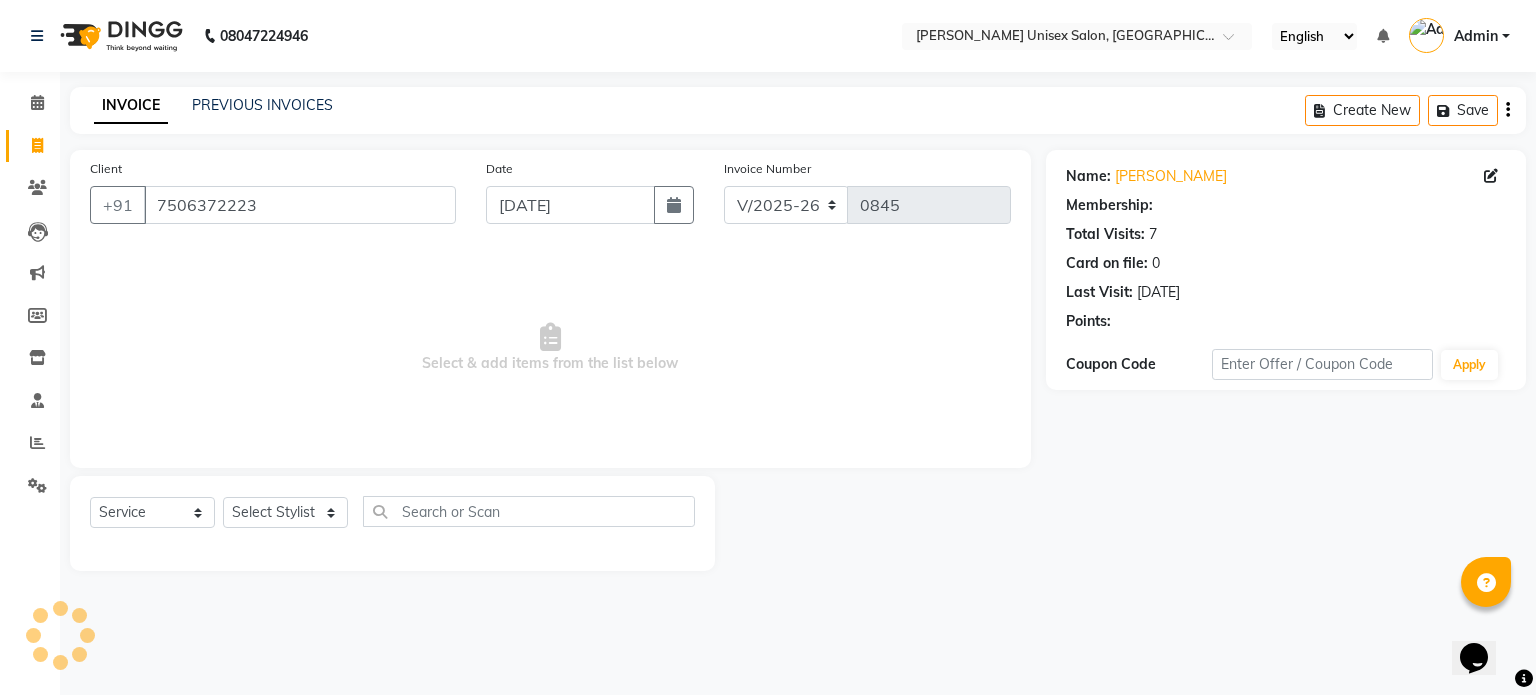 select on "1: Object" 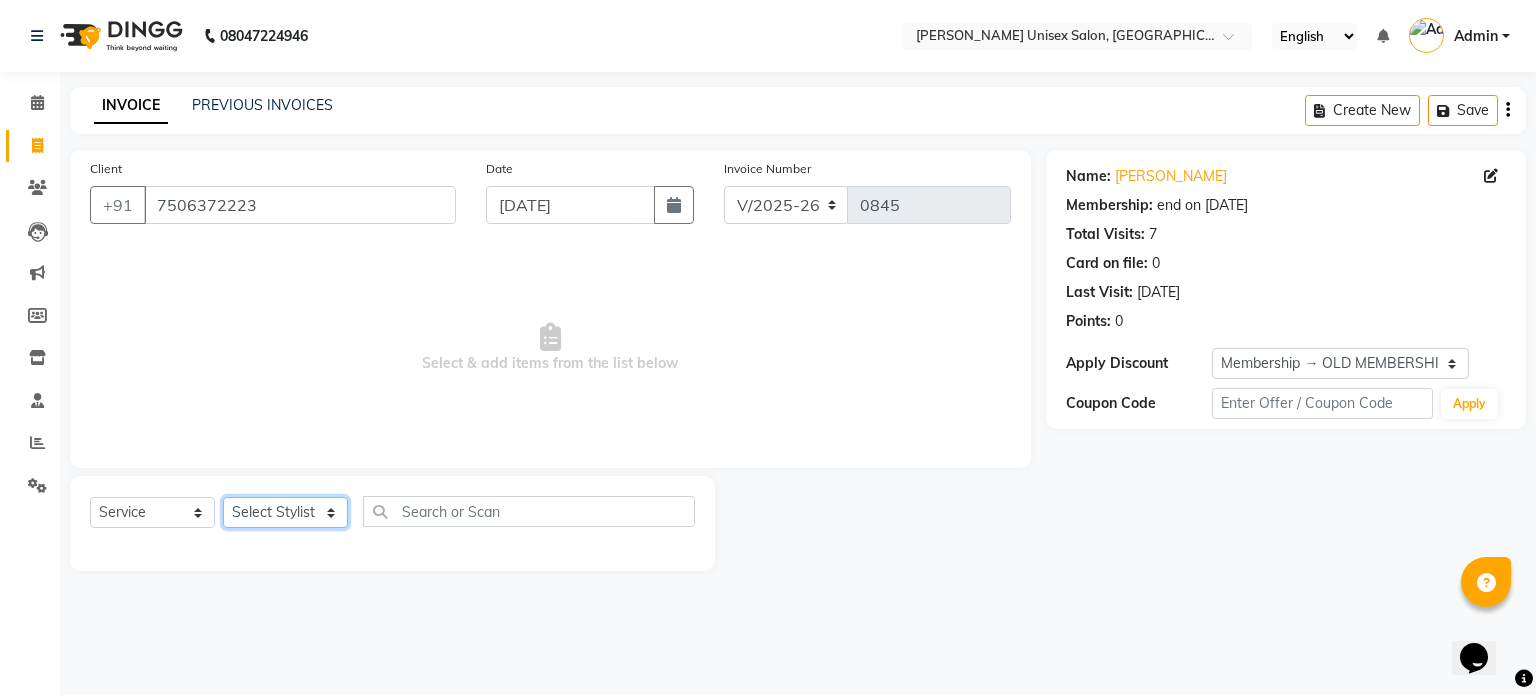click on "Select Stylist [PERSON_NAME] [PERSON_NAME] [PERSON_NAME] Pooja [PERSON_NAME] AHANKARE [PERSON_NAME] [PERSON_NAME]" 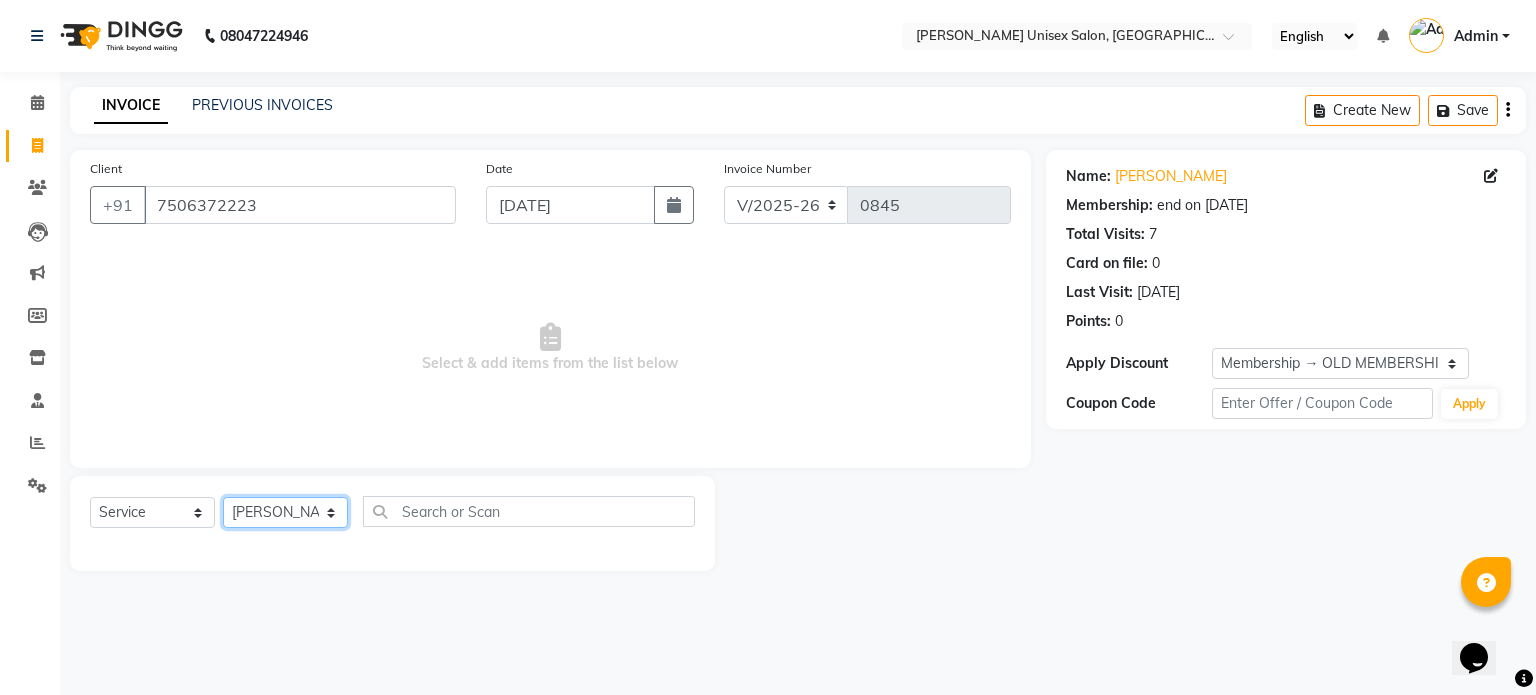 click on "Select Stylist [PERSON_NAME] [PERSON_NAME] [PERSON_NAME] Pooja [PERSON_NAME] AHANKARE [PERSON_NAME] [PERSON_NAME]" 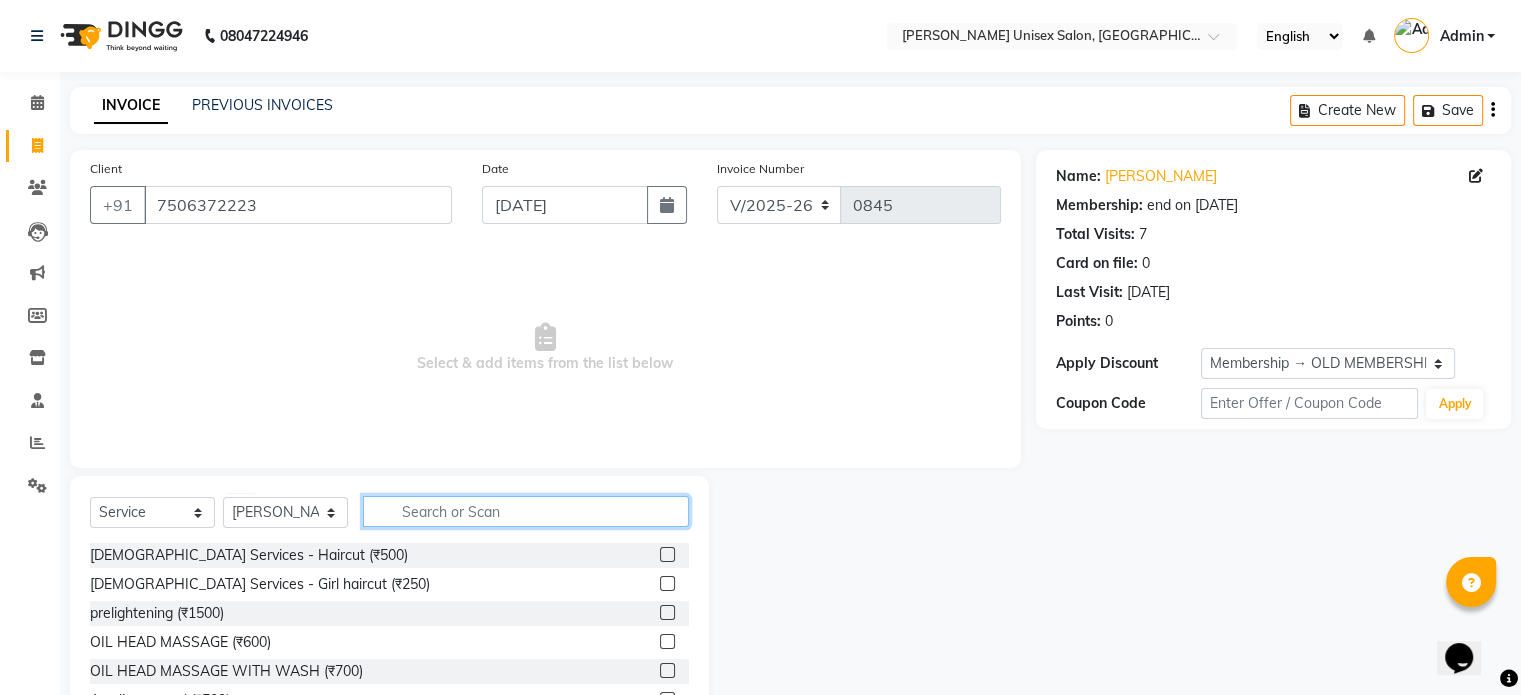 click 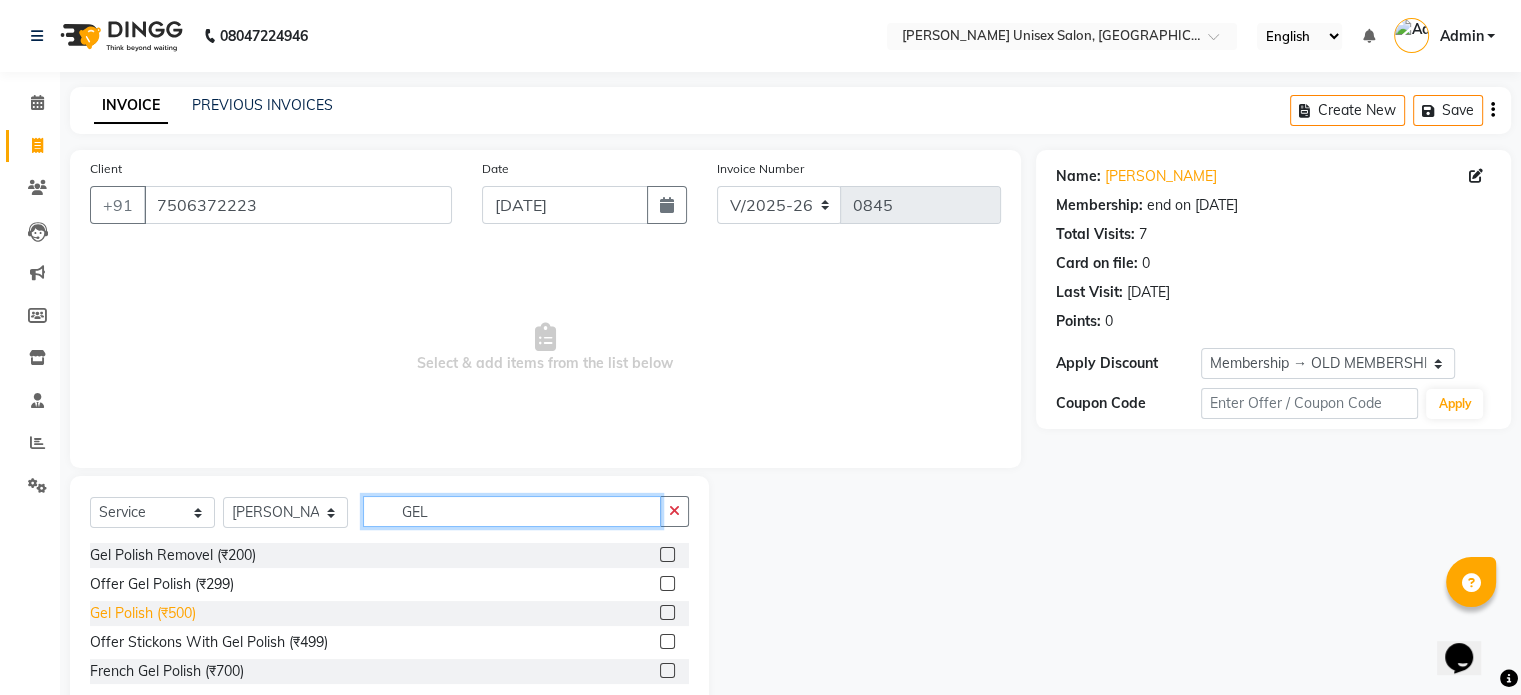 type on "GEL" 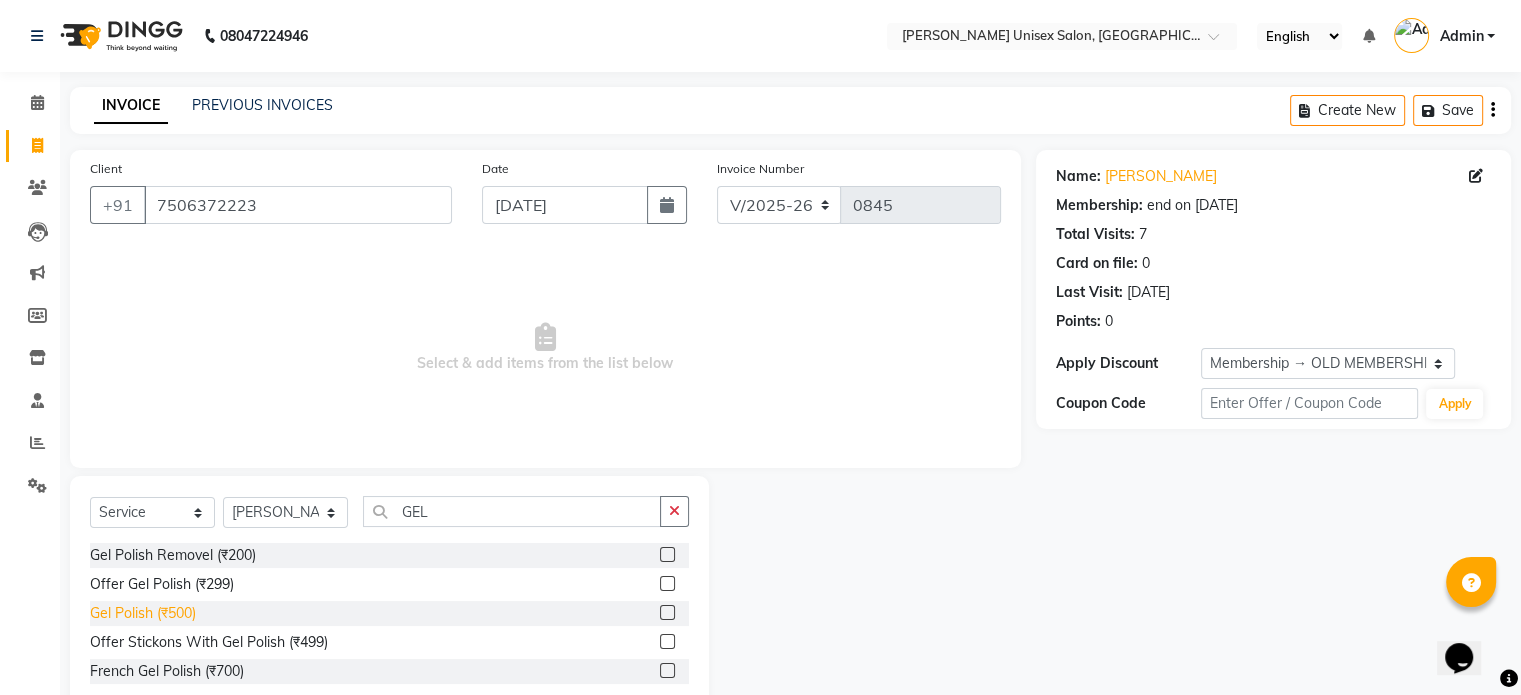 click on "Gel Polish (₹500)" 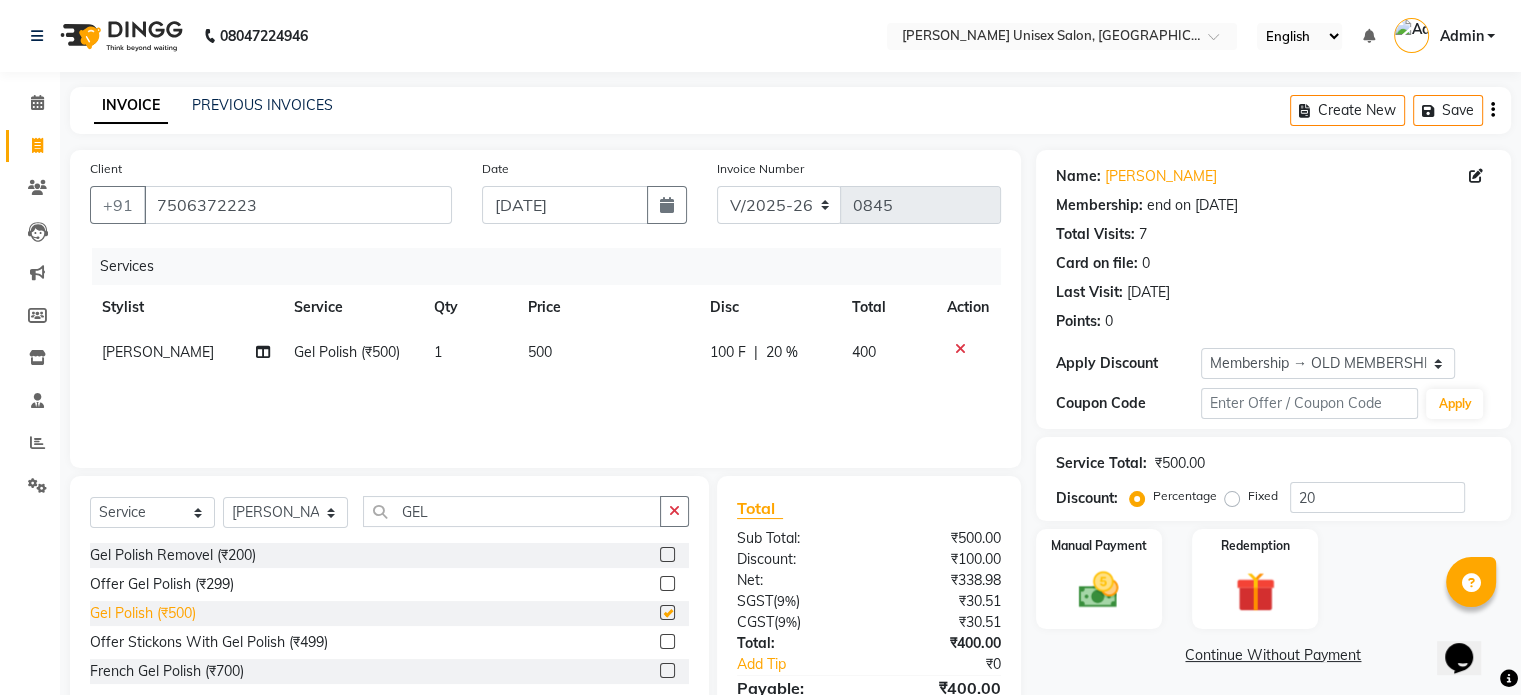 checkbox on "false" 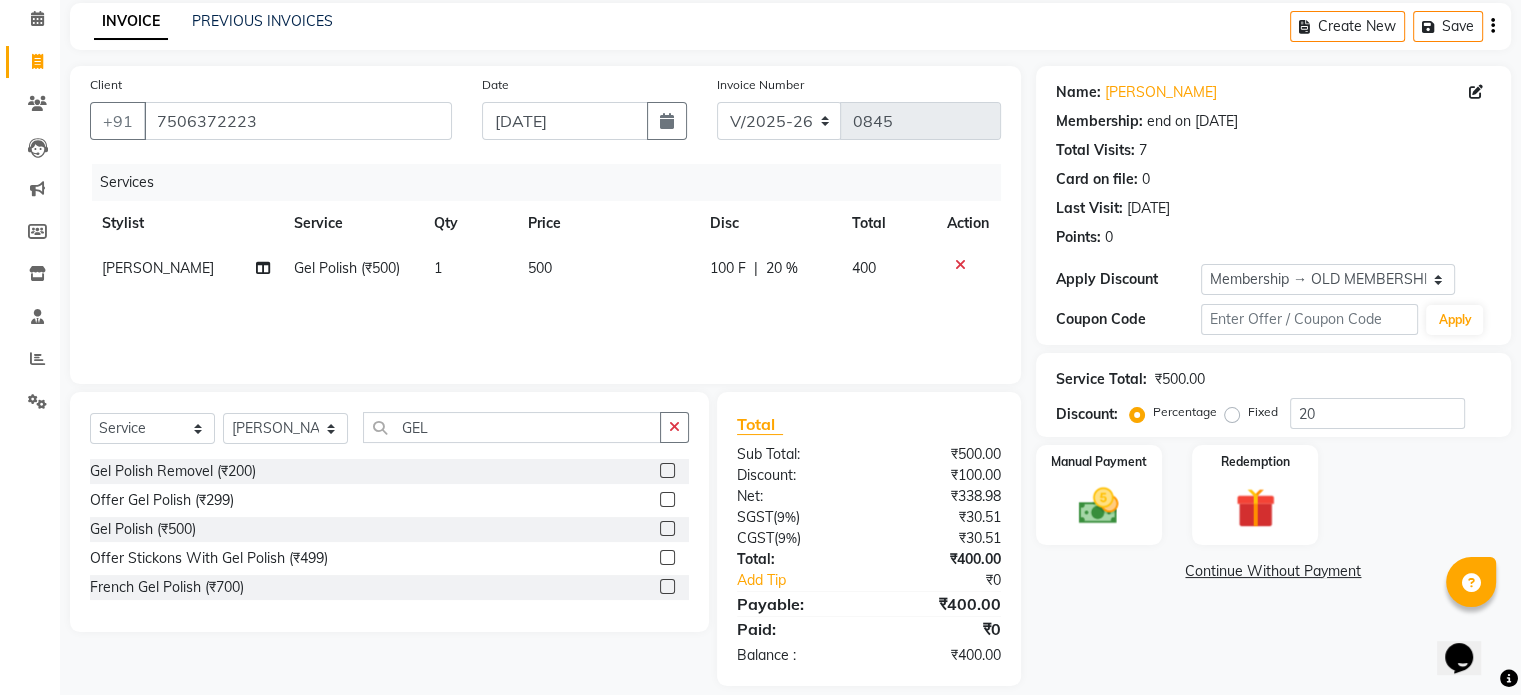 scroll, scrollTop: 105, scrollLeft: 0, axis: vertical 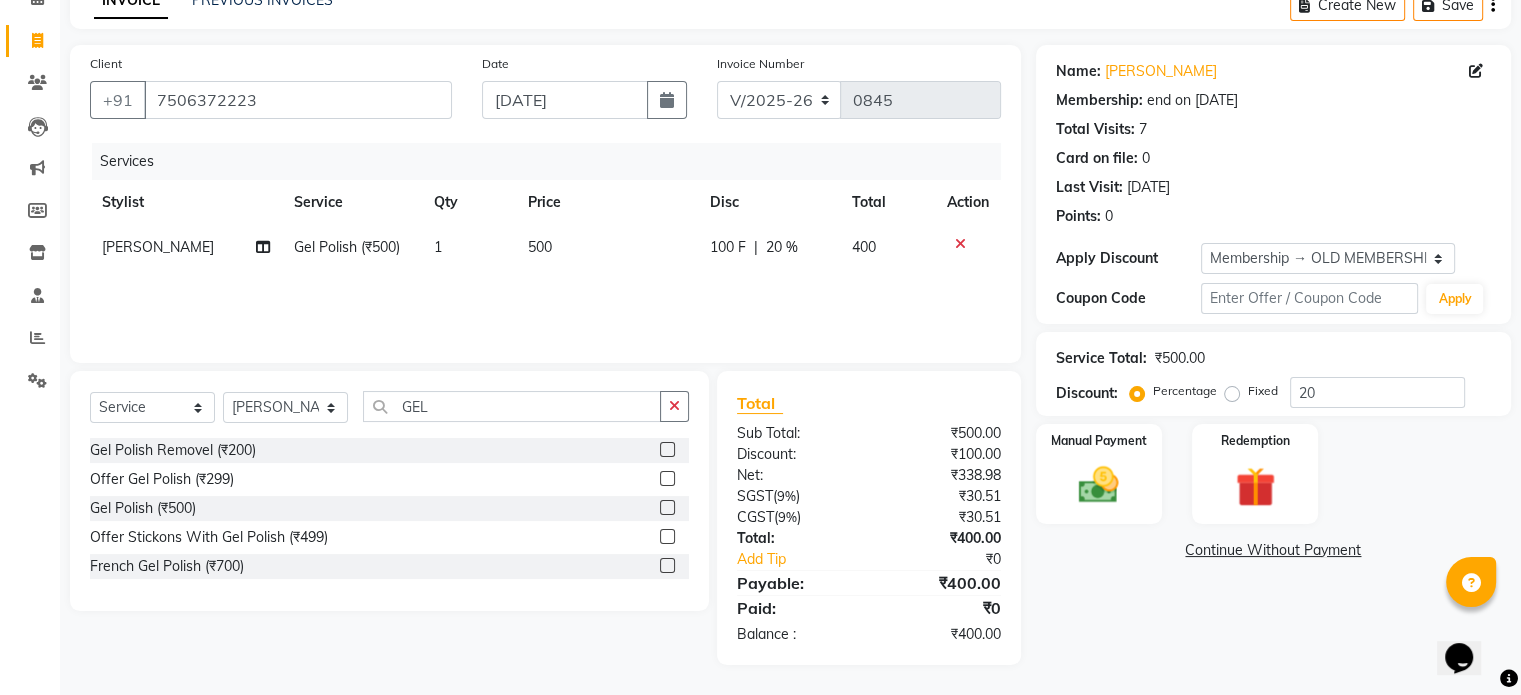 click on "20 %" 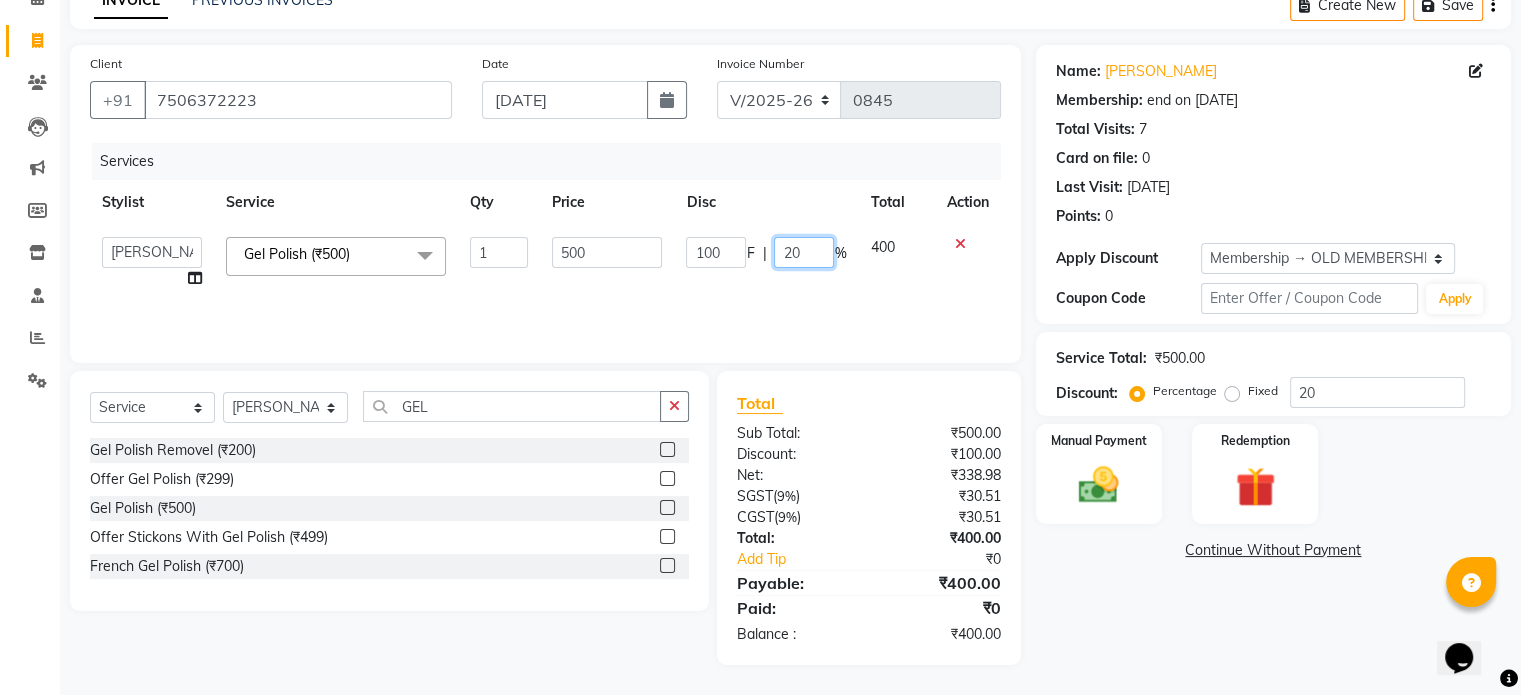 click on "20" 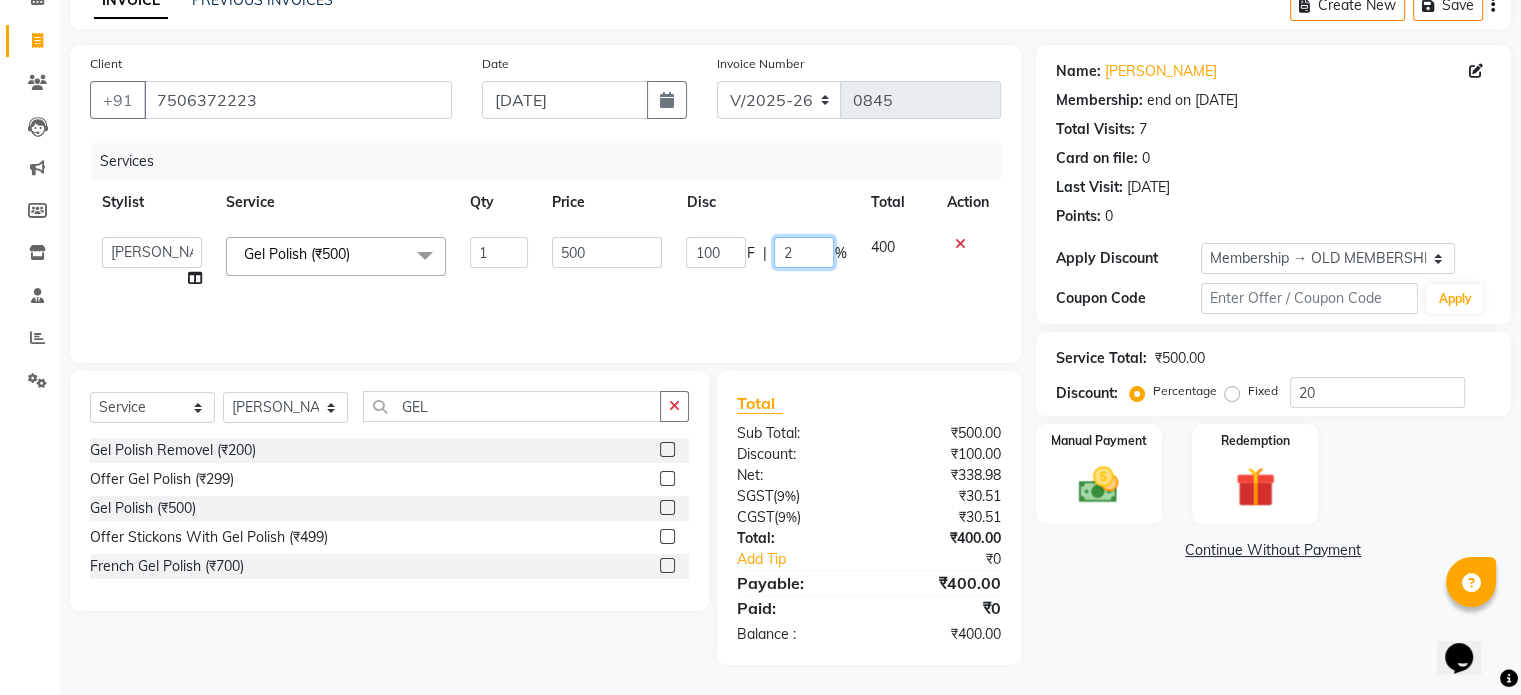 type 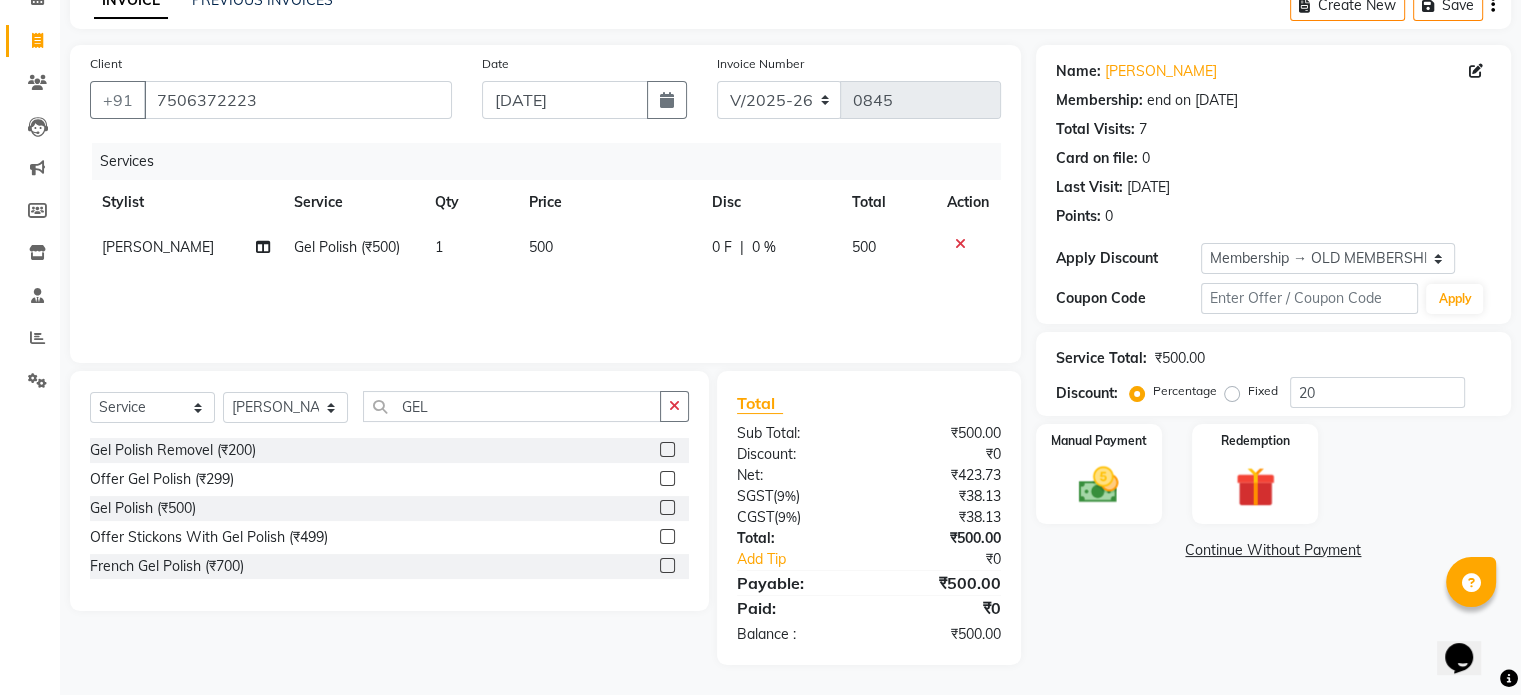 click on "Services Stylist Service Qty Price Disc Total Action Pooja [PERSON_NAME] Gel Polish (₹500) 1 500 0 F | 0 % 500" 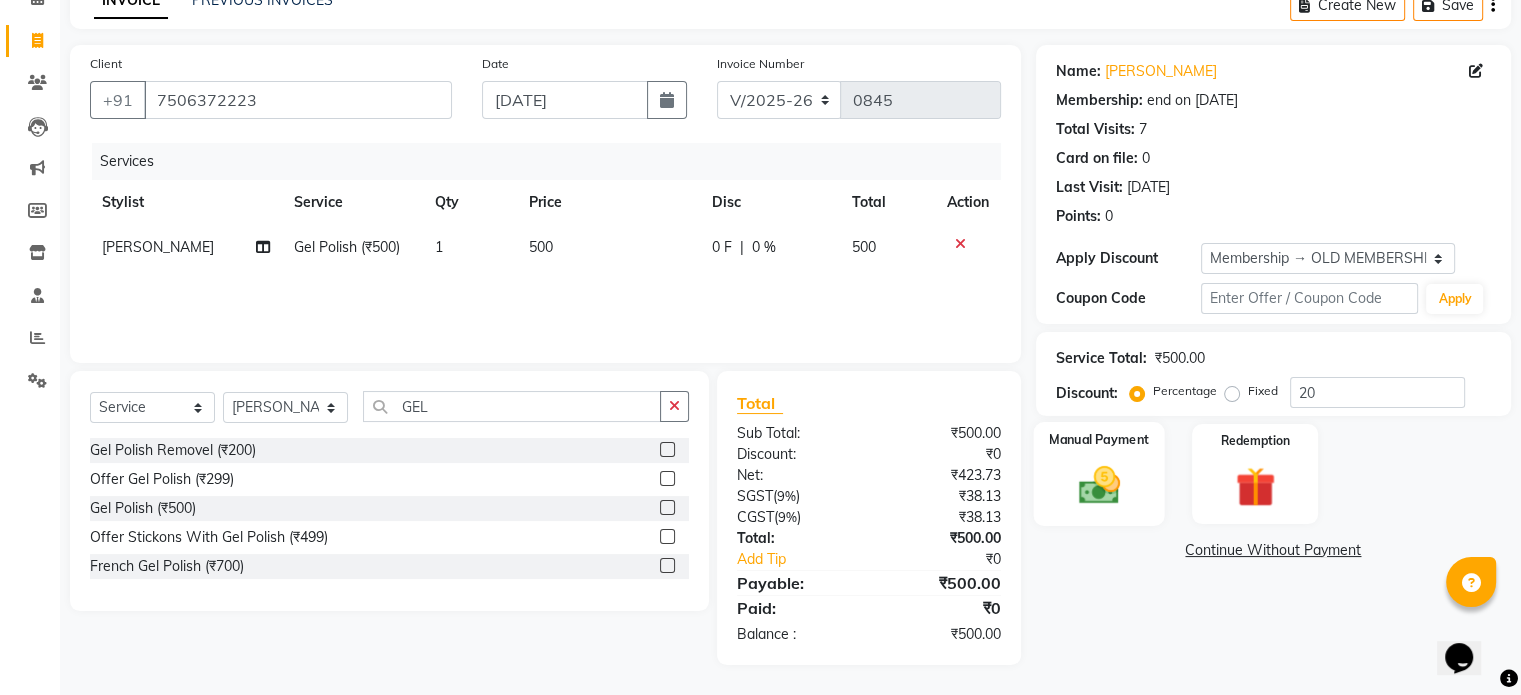 click 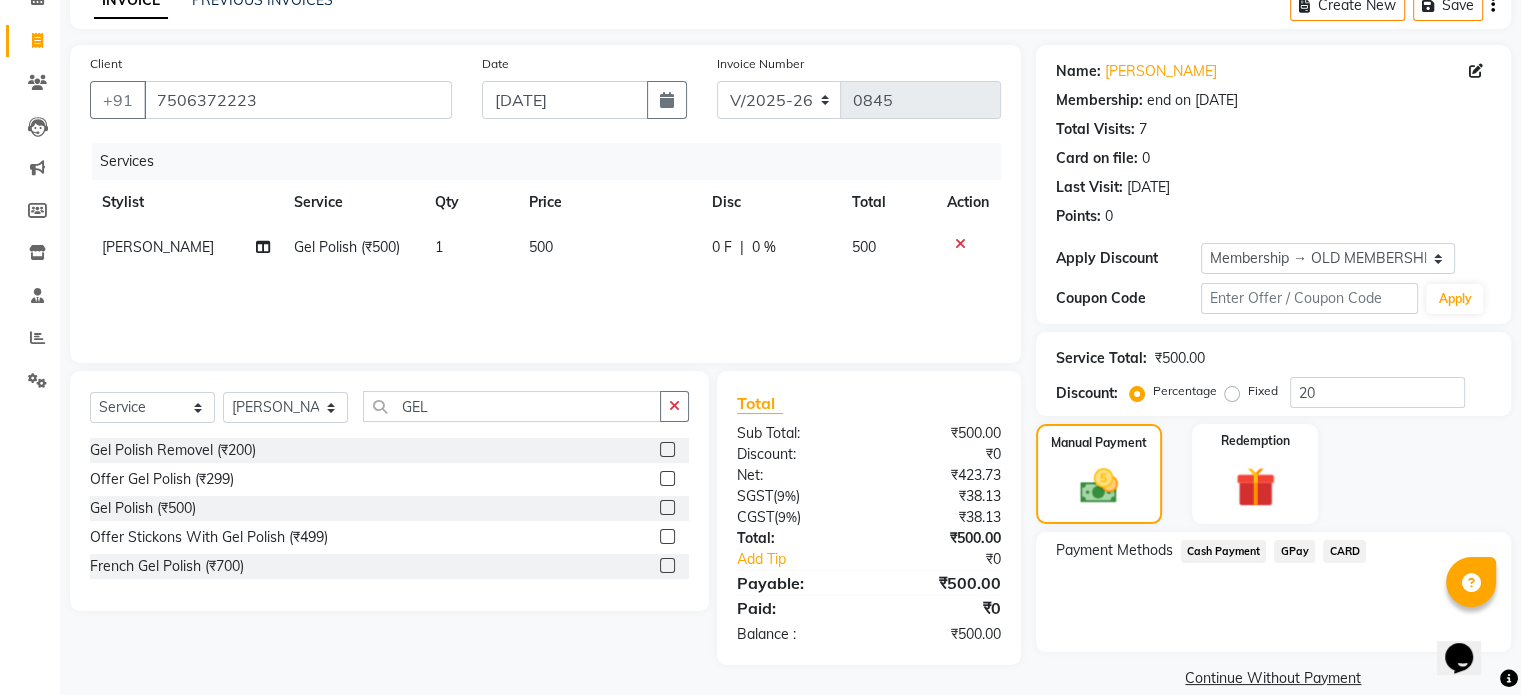 click on "GPay" 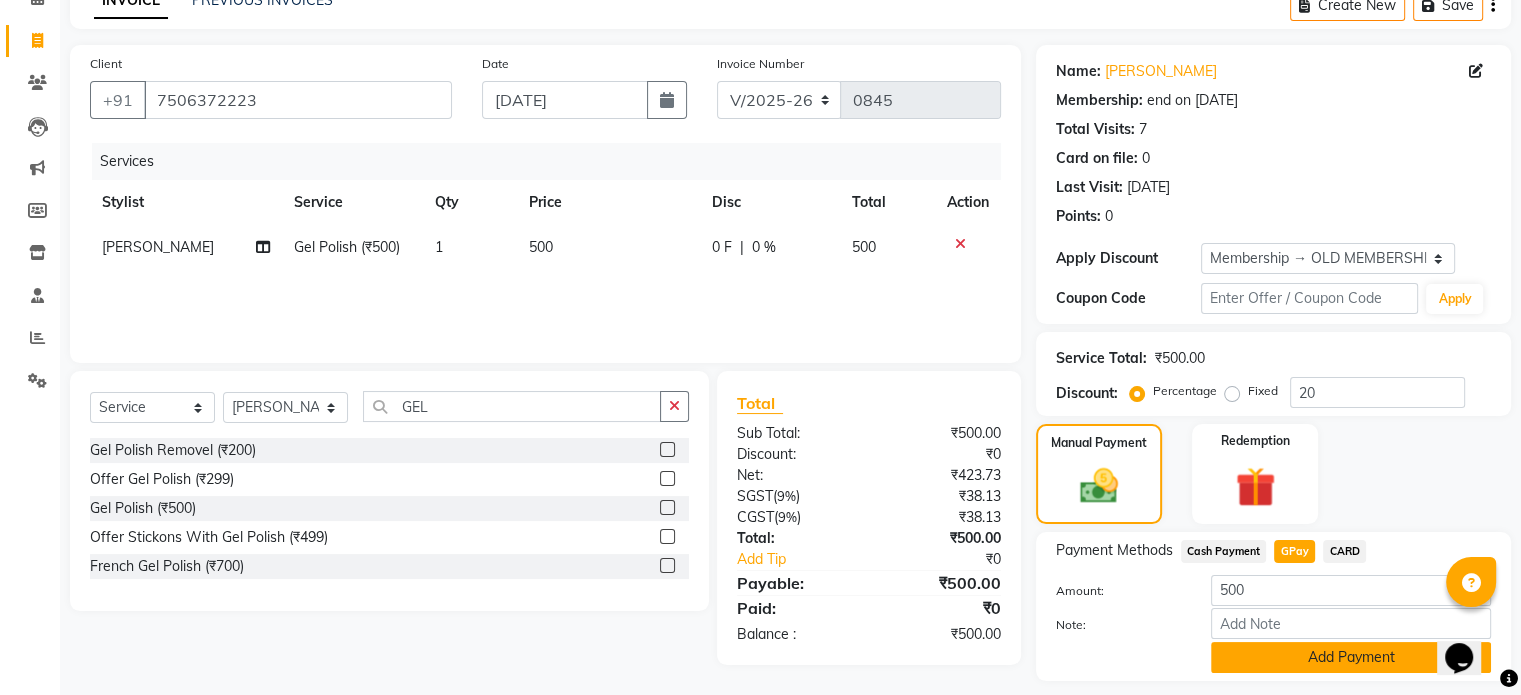 click on "Add Payment" 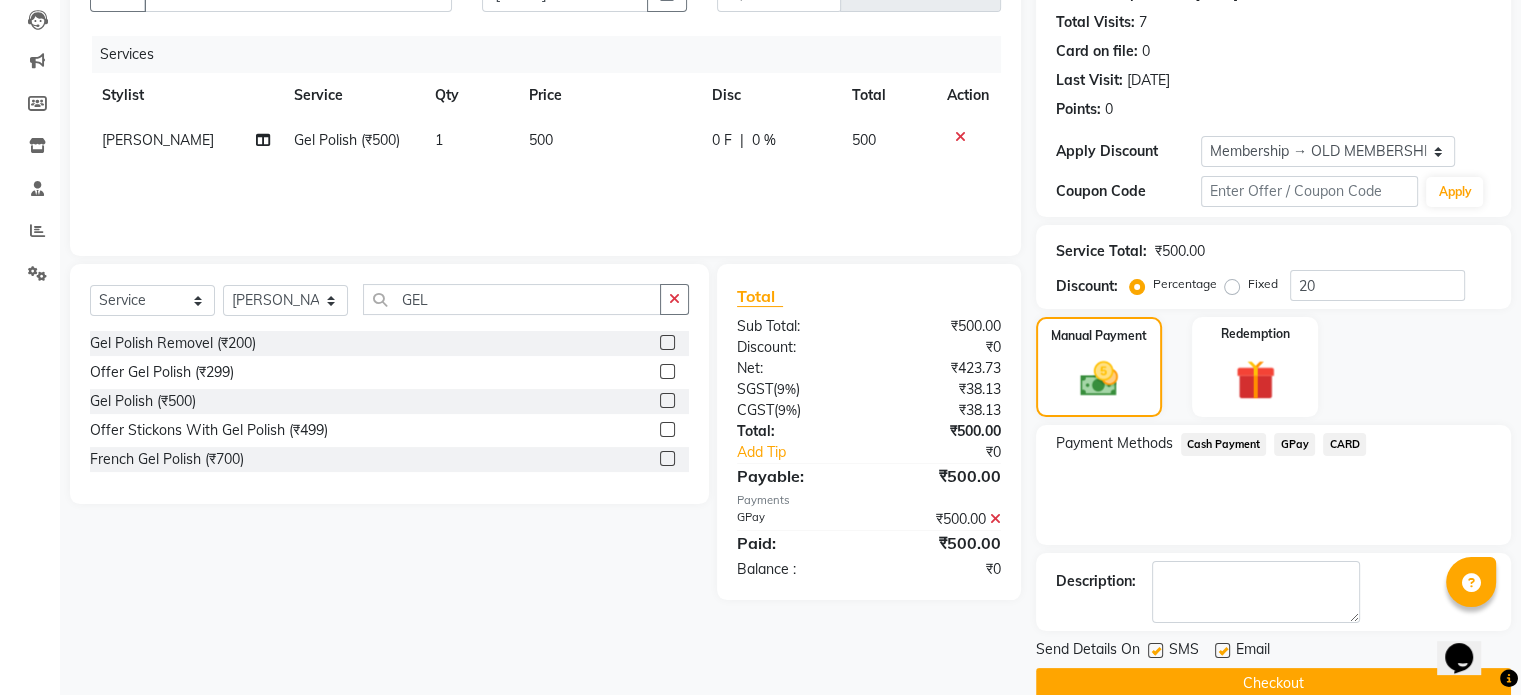 scroll, scrollTop: 244, scrollLeft: 0, axis: vertical 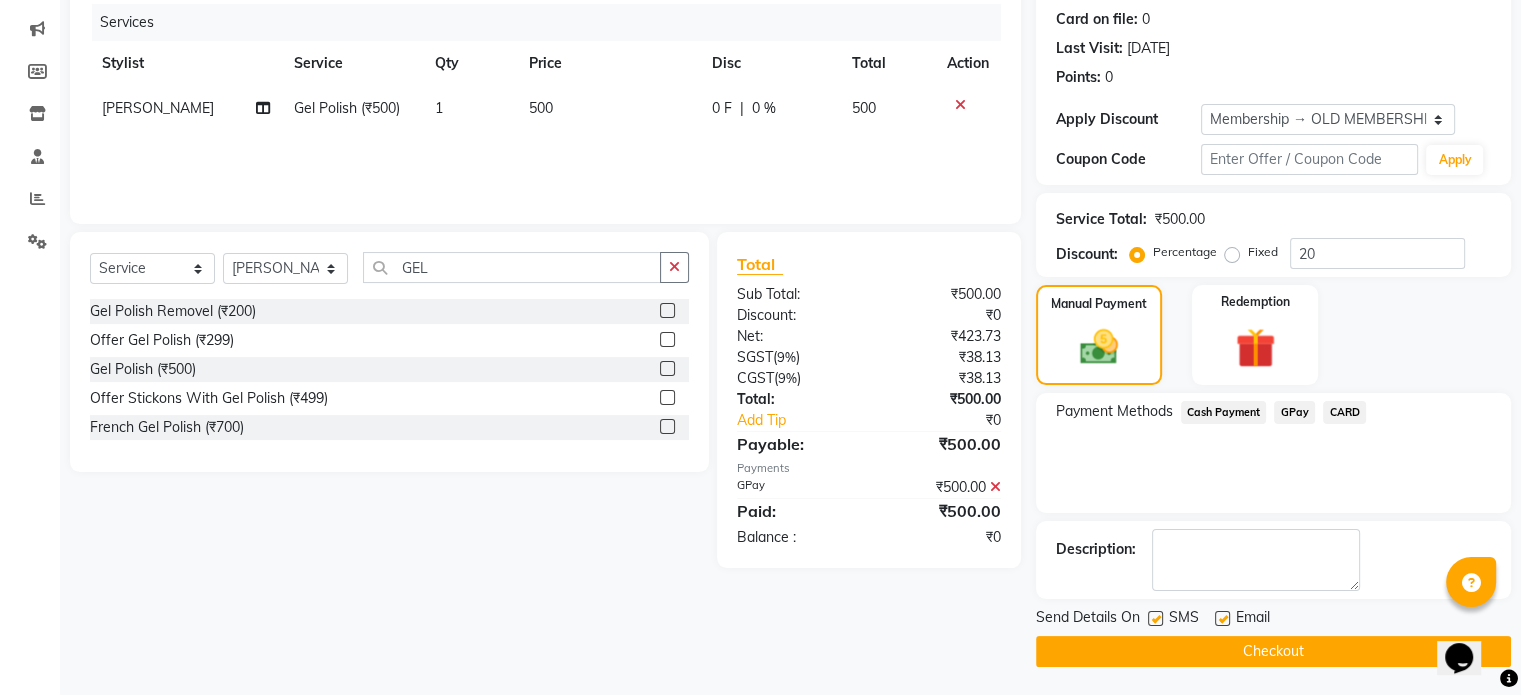 click on "Checkout" 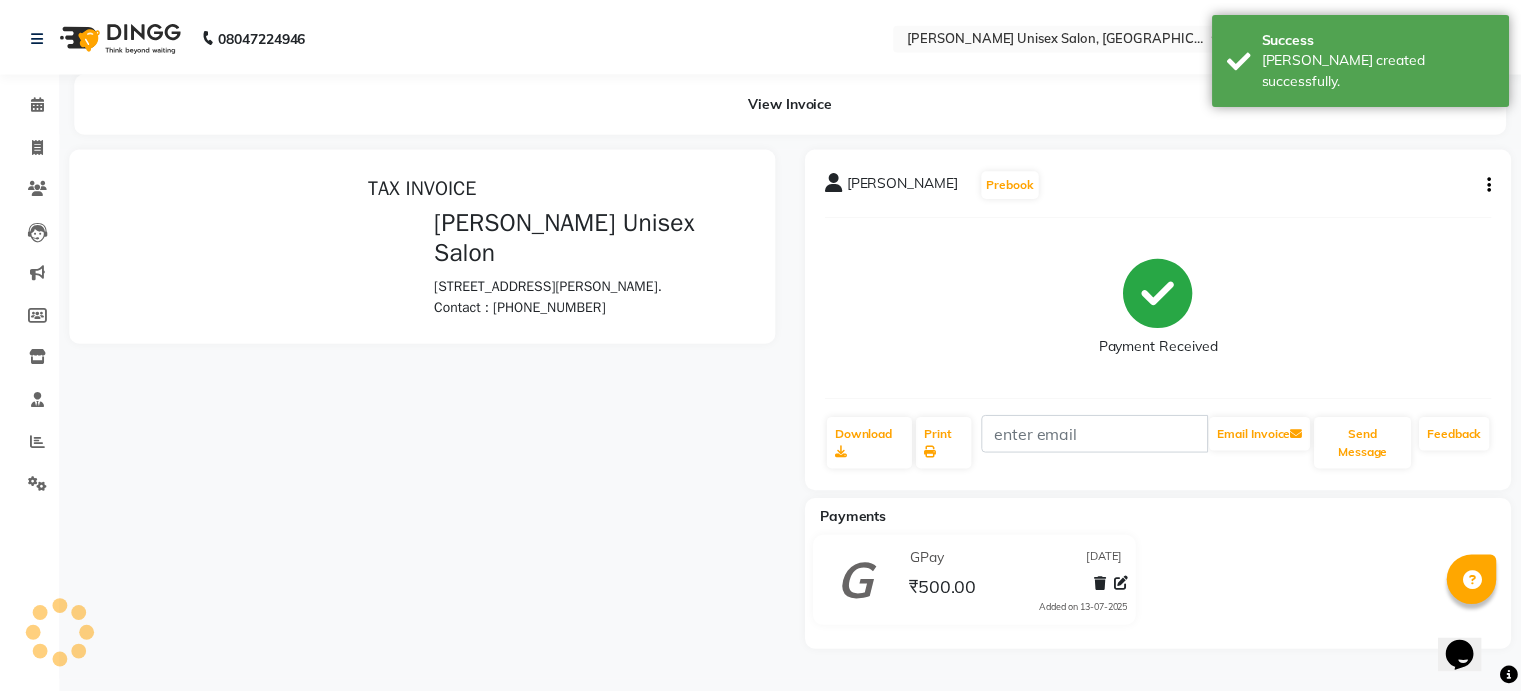 scroll, scrollTop: 0, scrollLeft: 0, axis: both 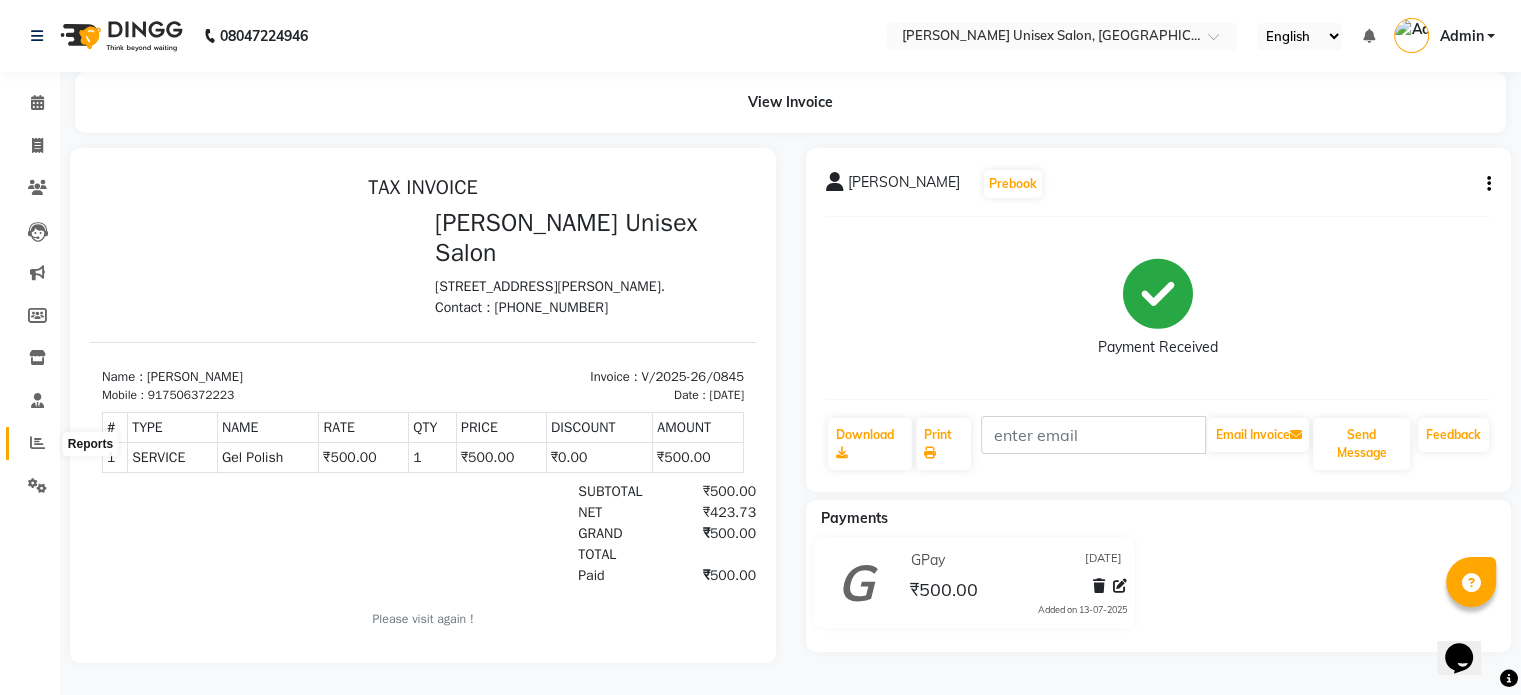 click 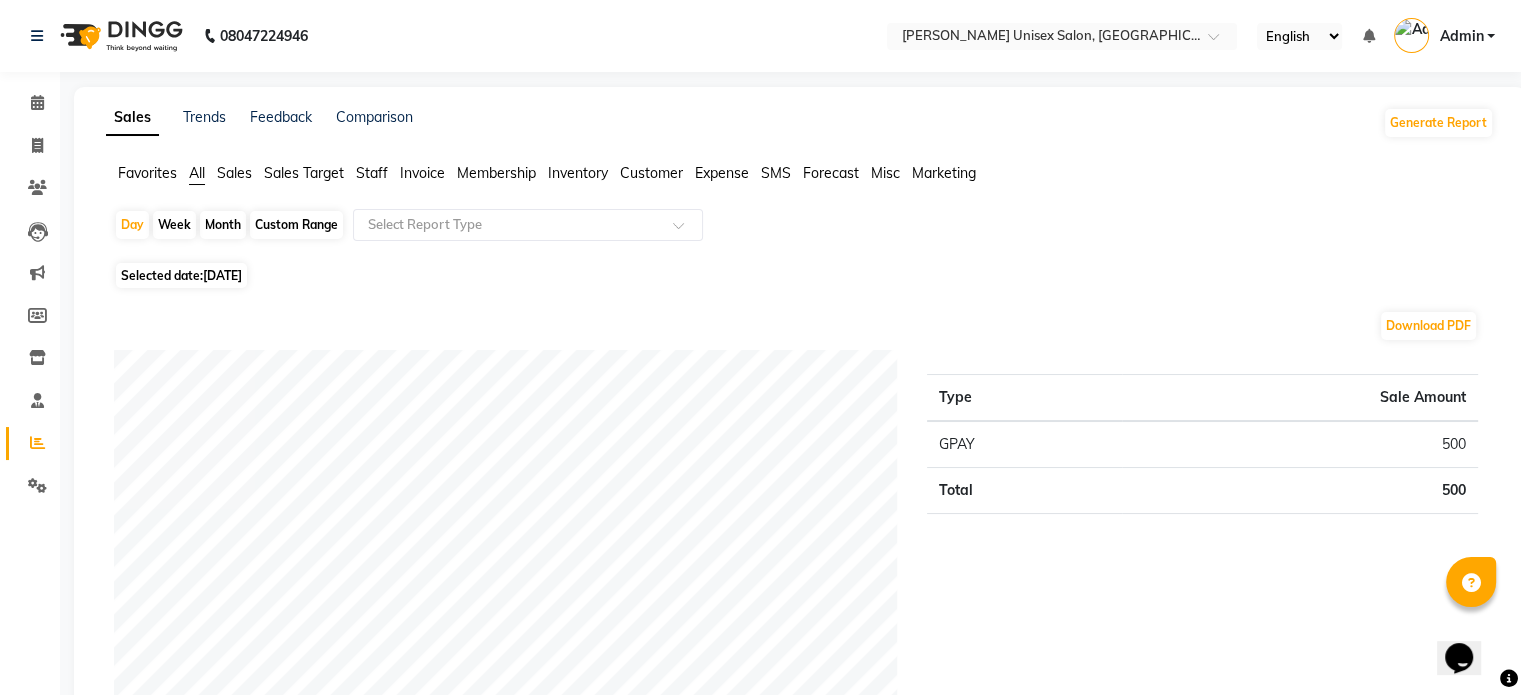 click on "Month" 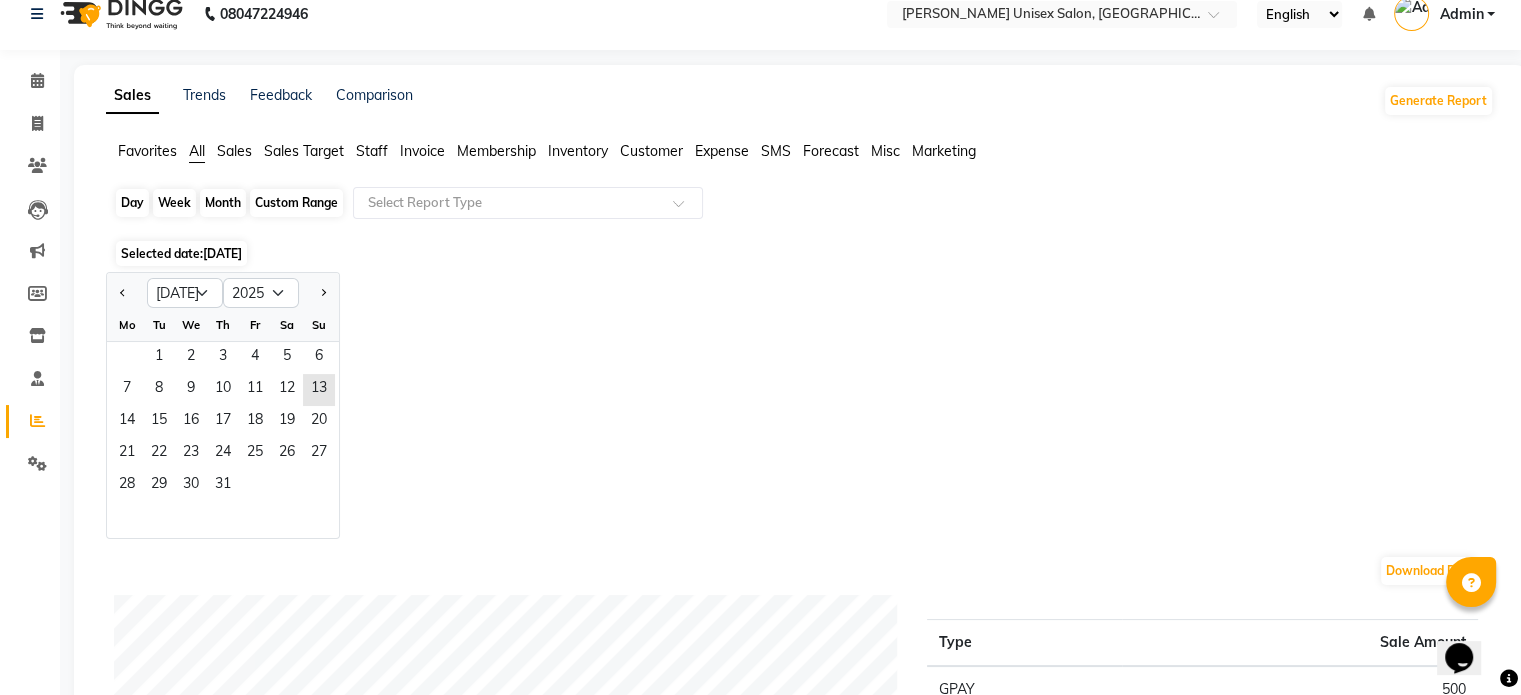 scroll, scrollTop: 16, scrollLeft: 0, axis: vertical 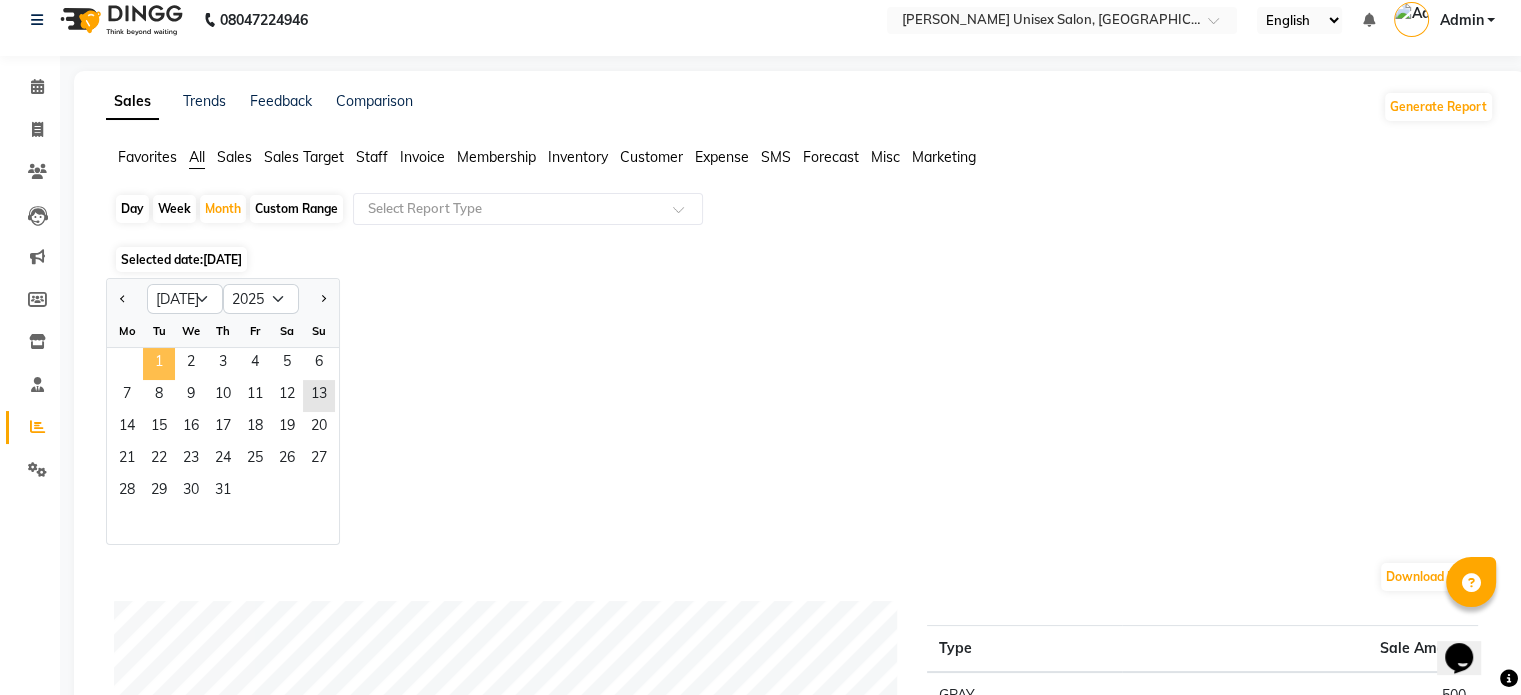 click on "1" 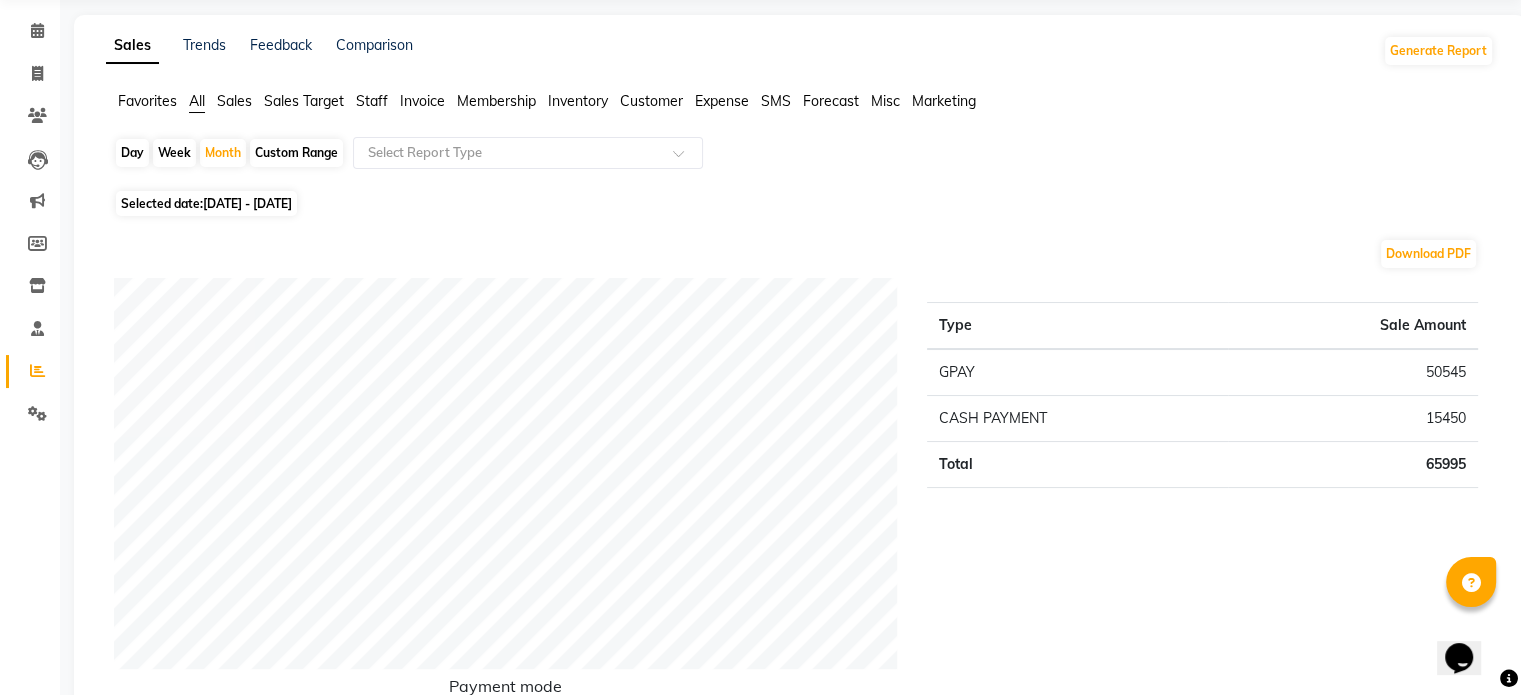 scroll, scrollTop: 72, scrollLeft: 0, axis: vertical 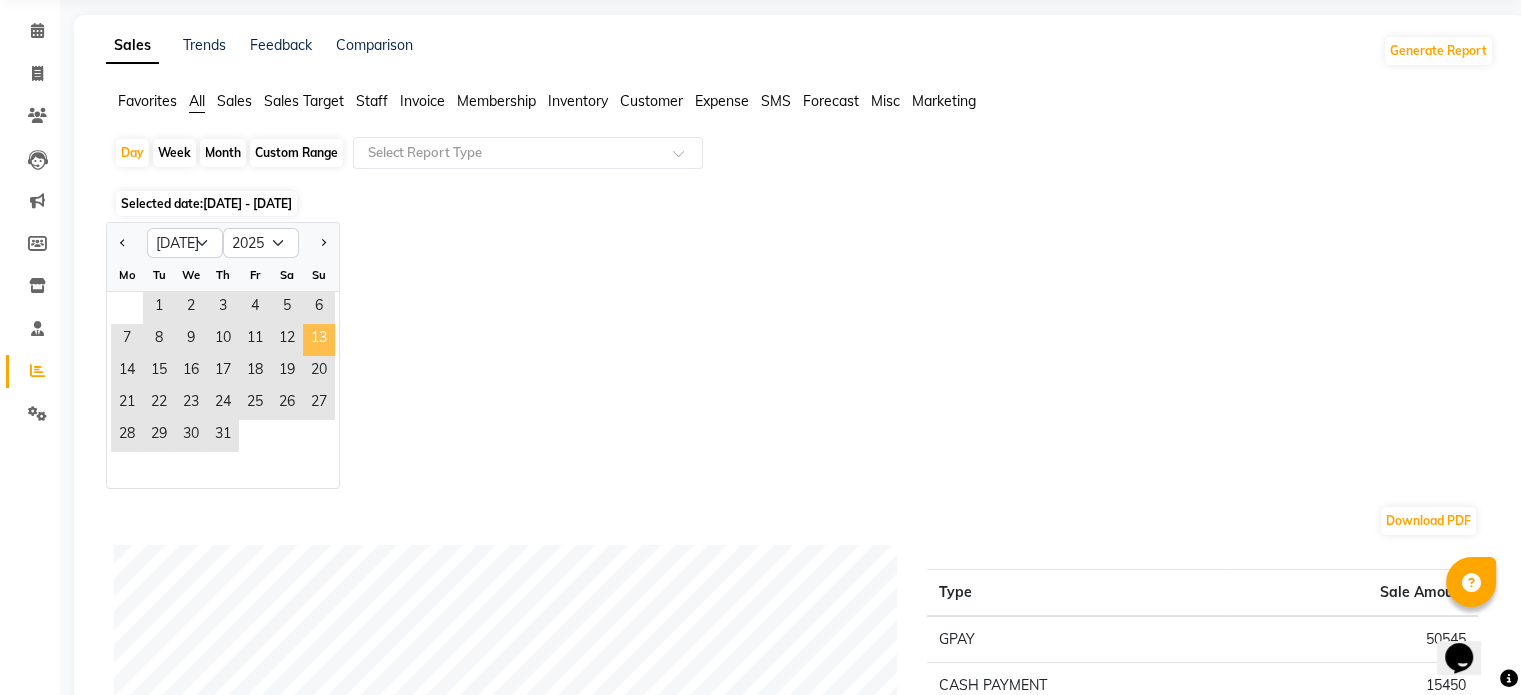 click on "13" 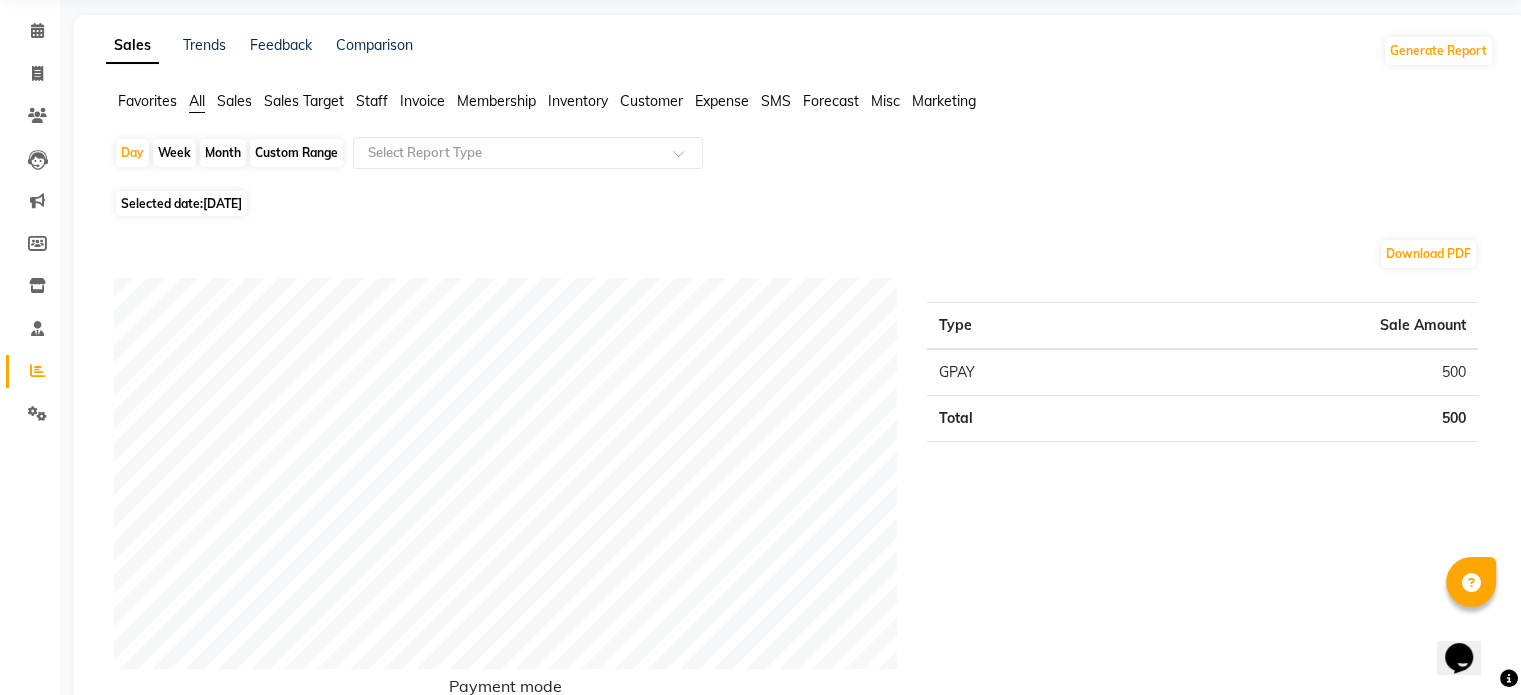 click on "Selected date:  [DATE]" 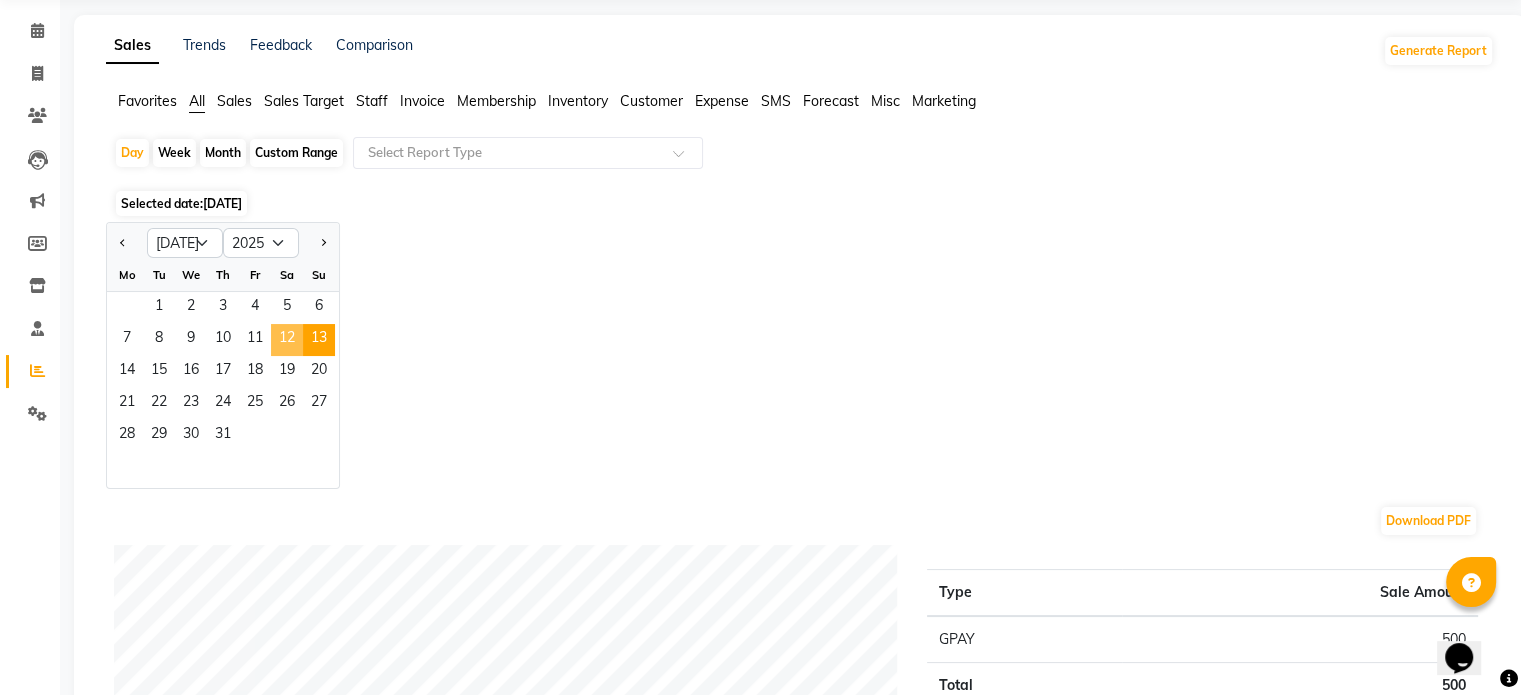 click on "12" 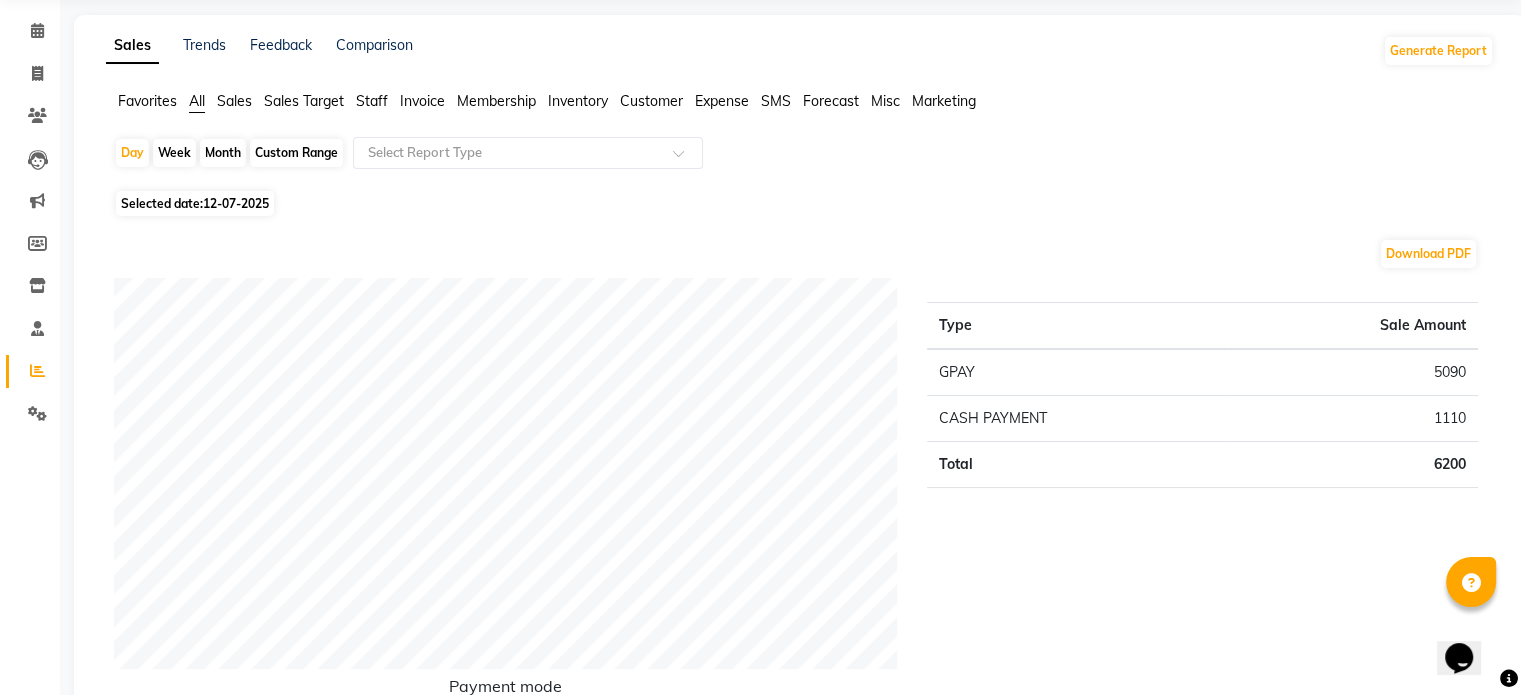 click on "Selected date:  [DATE]" 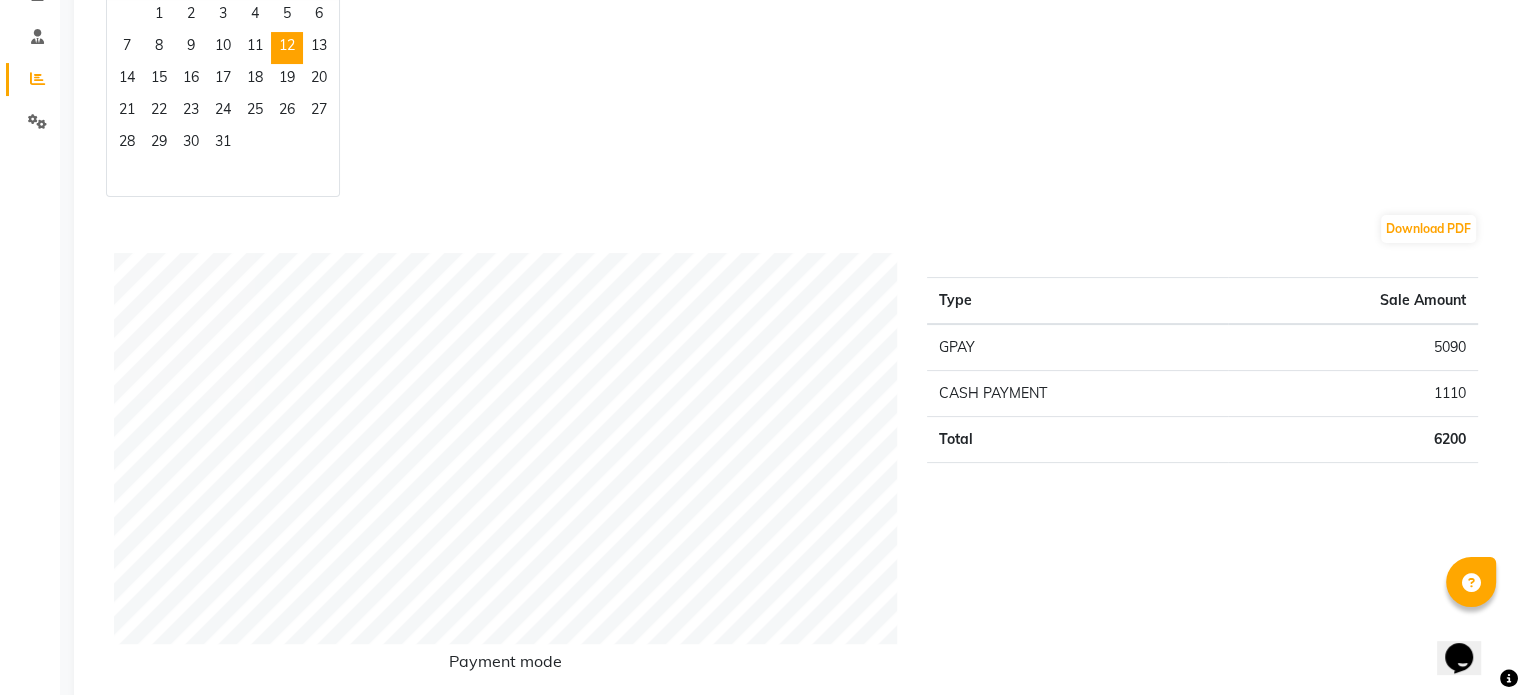 scroll, scrollTop: 366, scrollLeft: 0, axis: vertical 